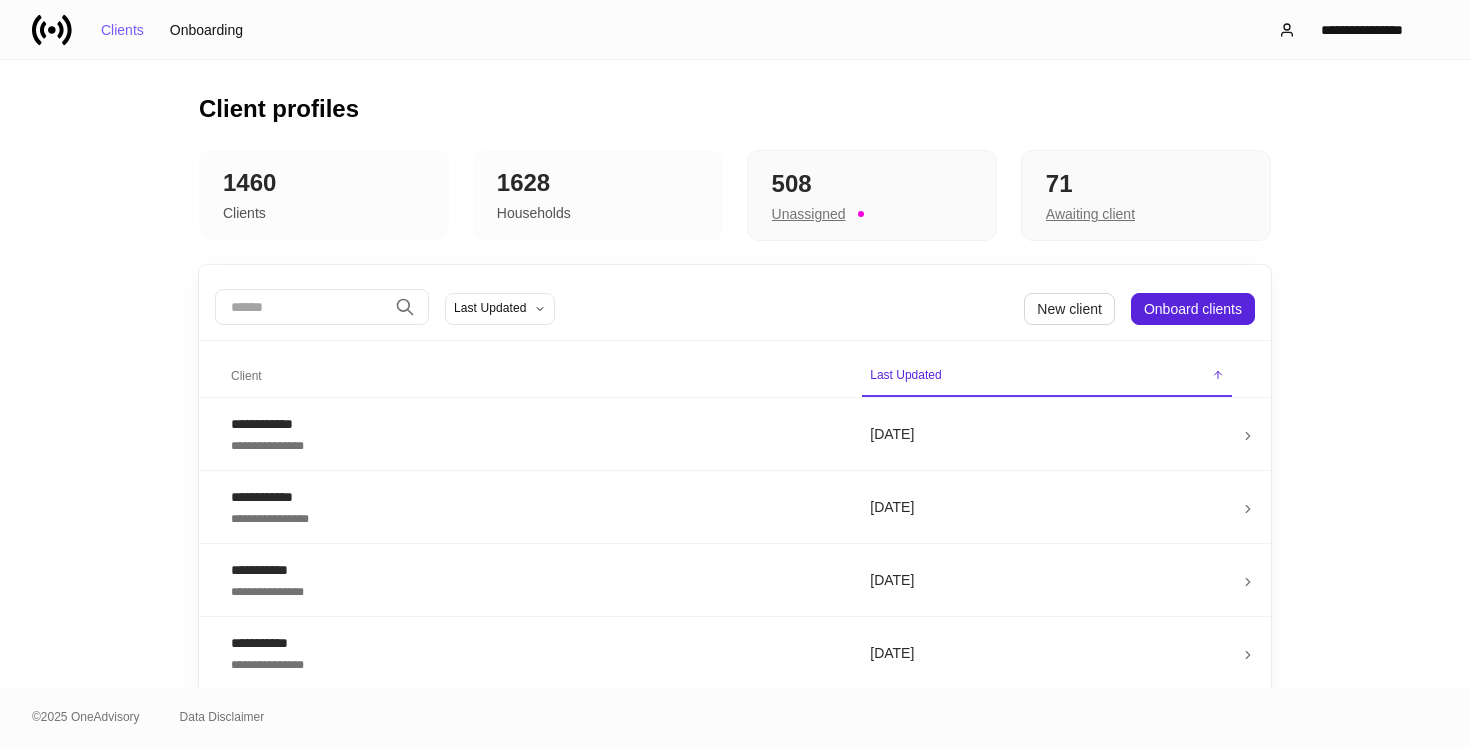 scroll, scrollTop: 0, scrollLeft: 0, axis: both 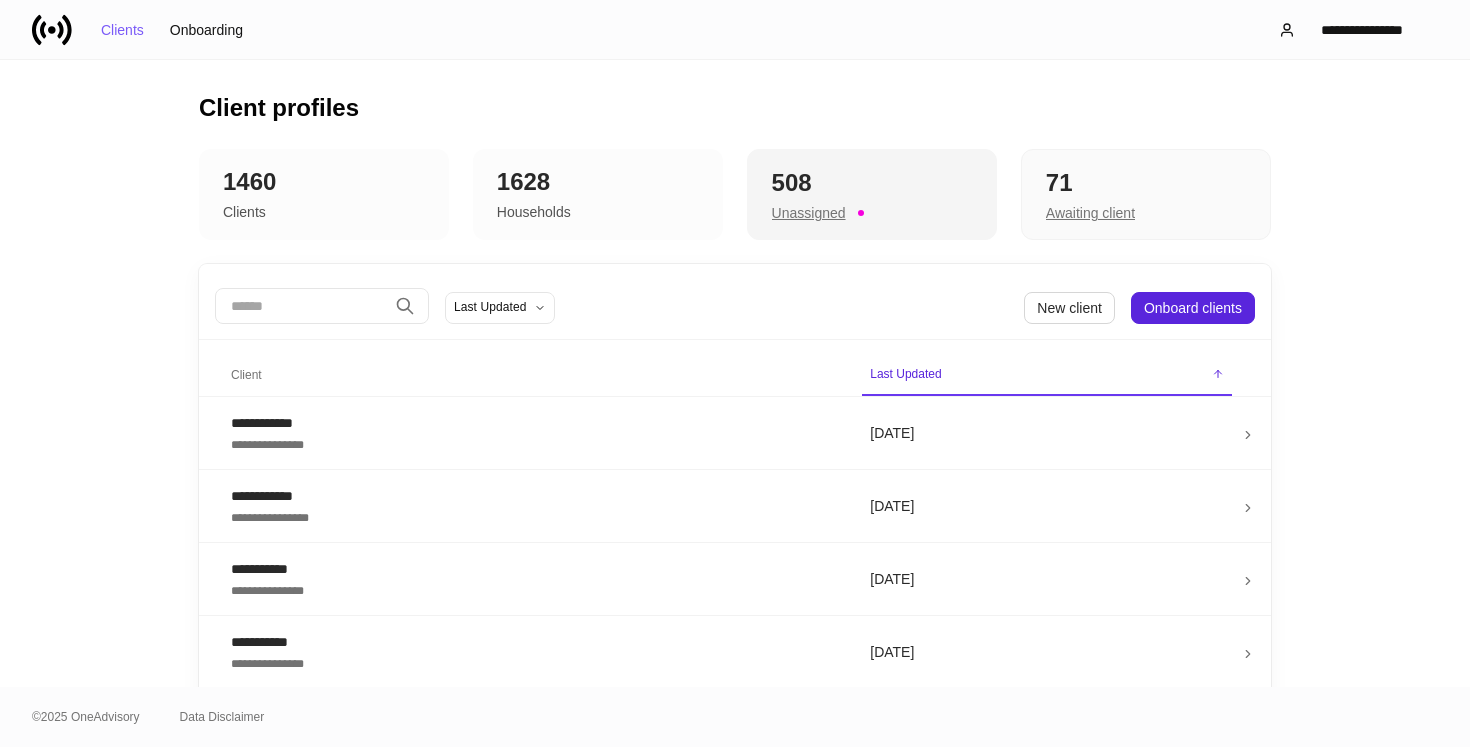 click on "508" at bounding box center (872, 183) 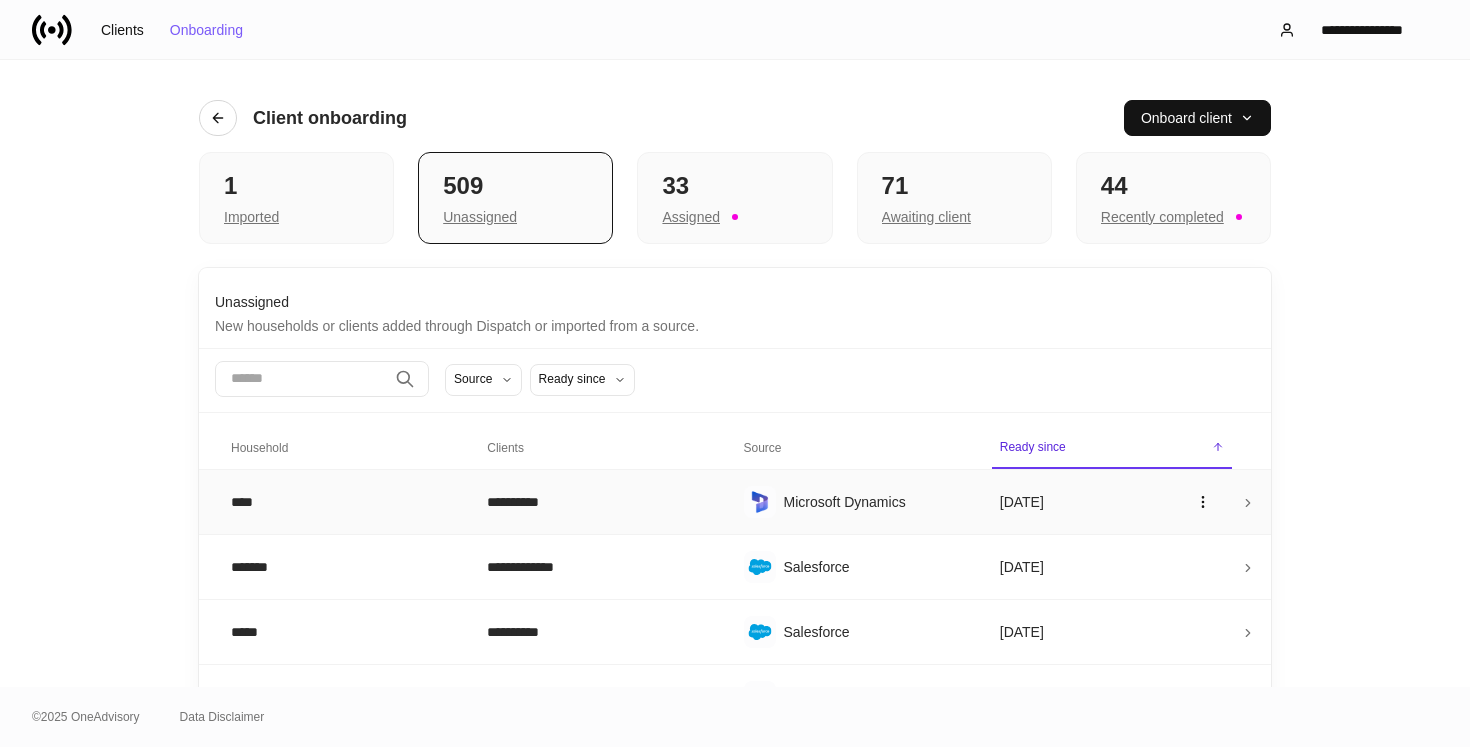 click on "**********" at bounding box center (599, 501) 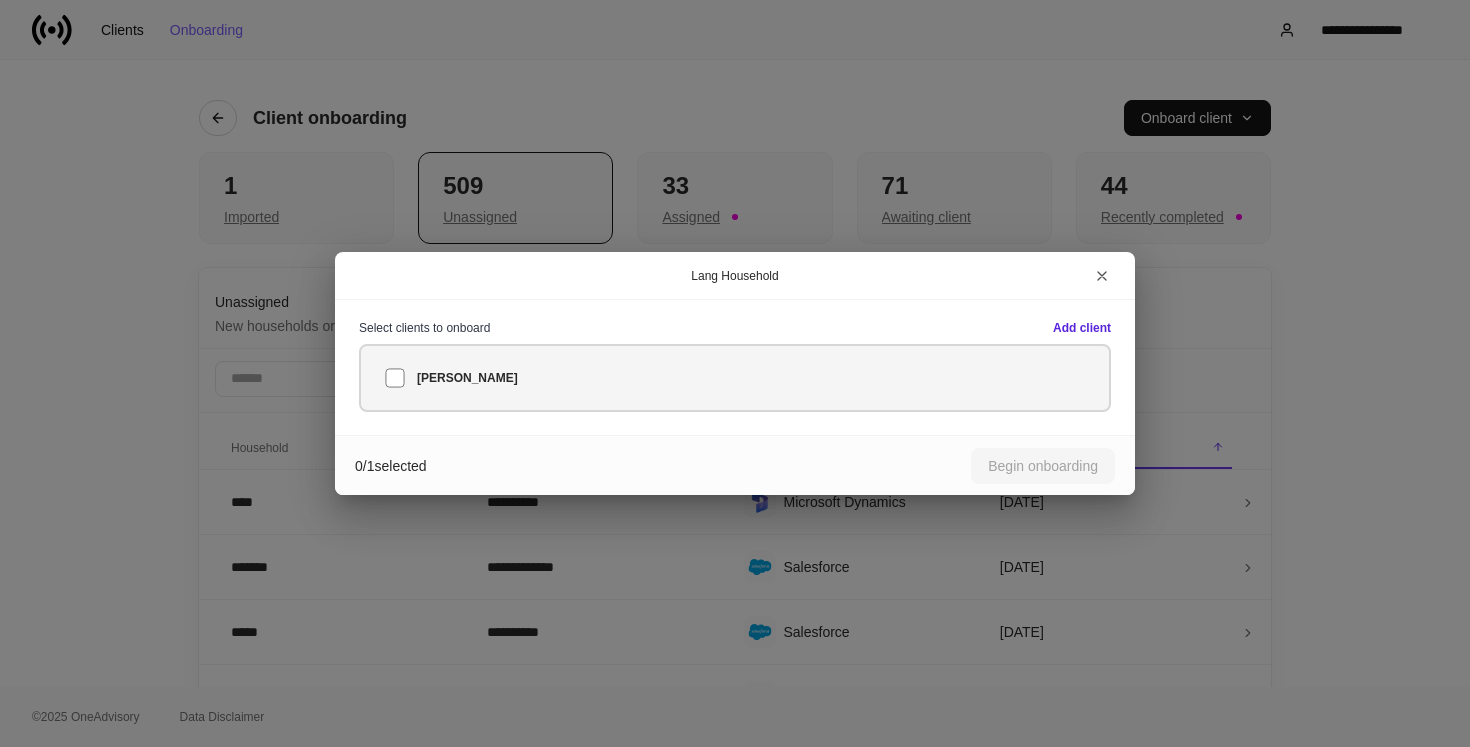click on "James Lang" at bounding box center (735, 378) 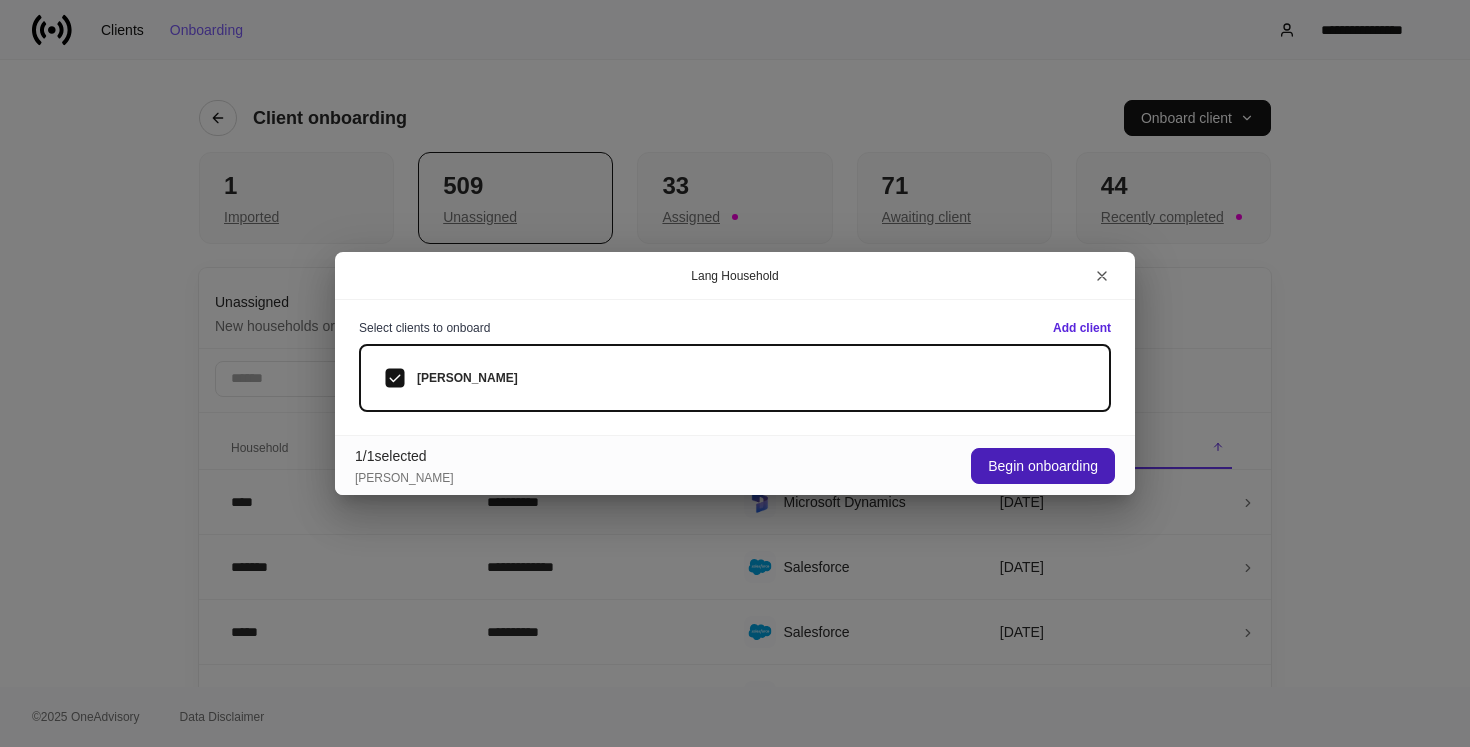 click on "Begin onboarding" at bounding box center (1043, 466) 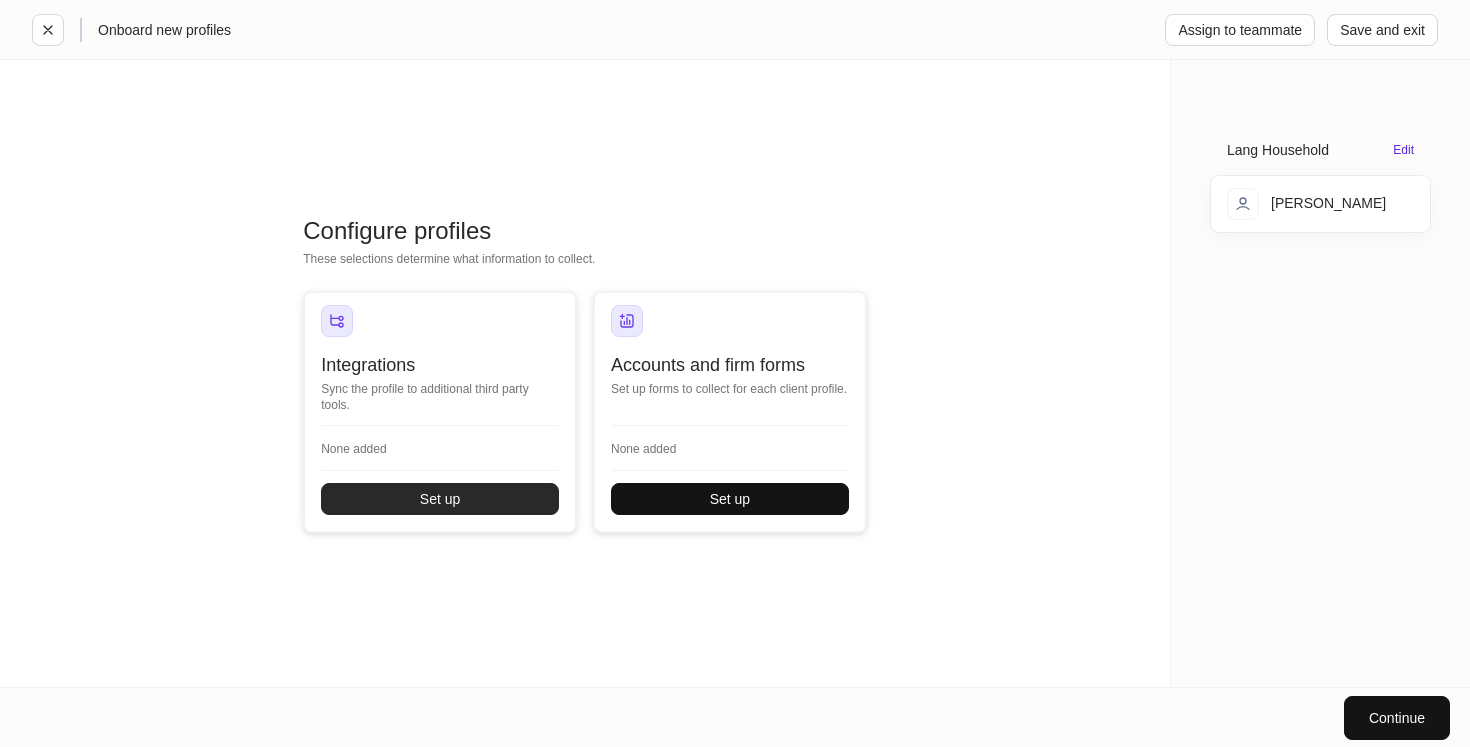 click on "Set up" at bounding box center [440, 499] 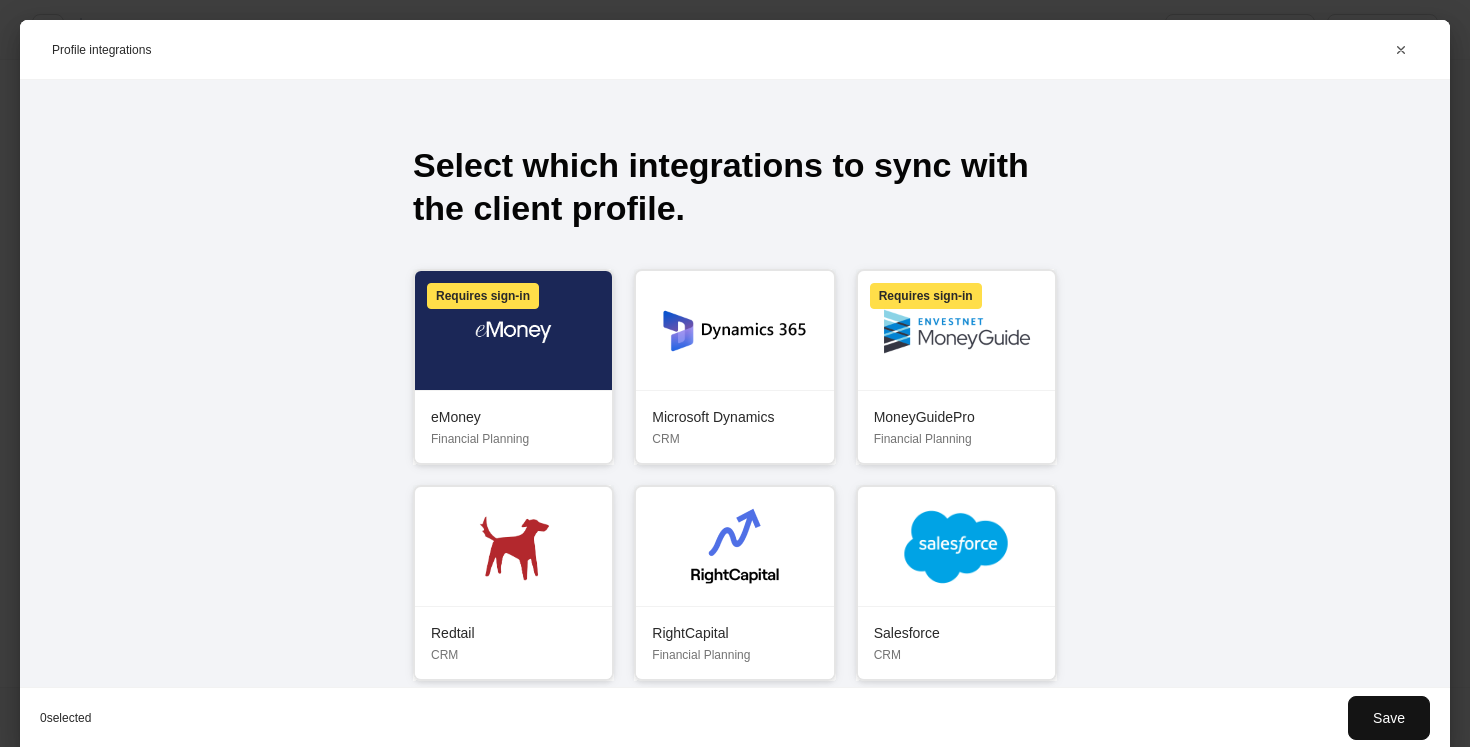 click on "Microsoft Dynamics" at bounding box center (734, 417) 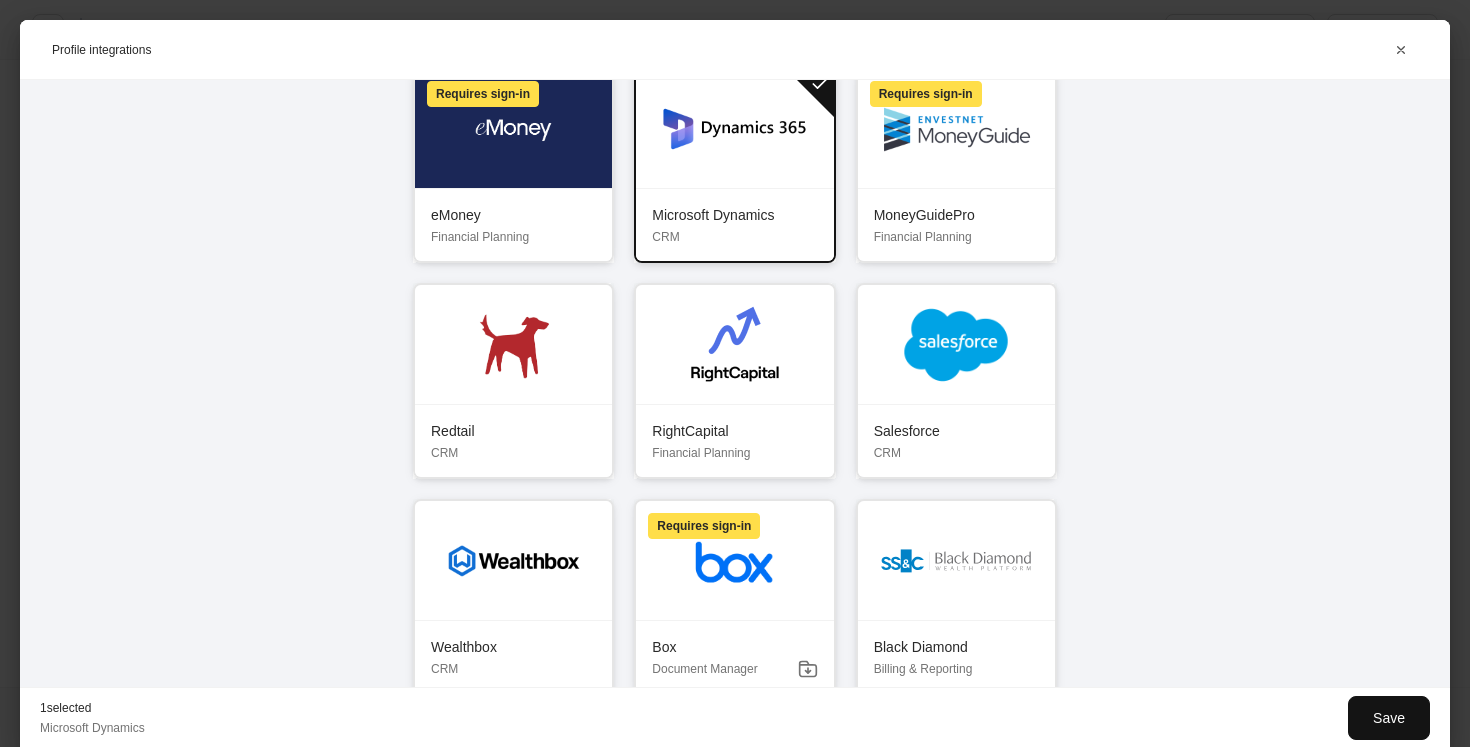 scroll, scrollTop: 203, scrollLeft: 0, axis: vertical 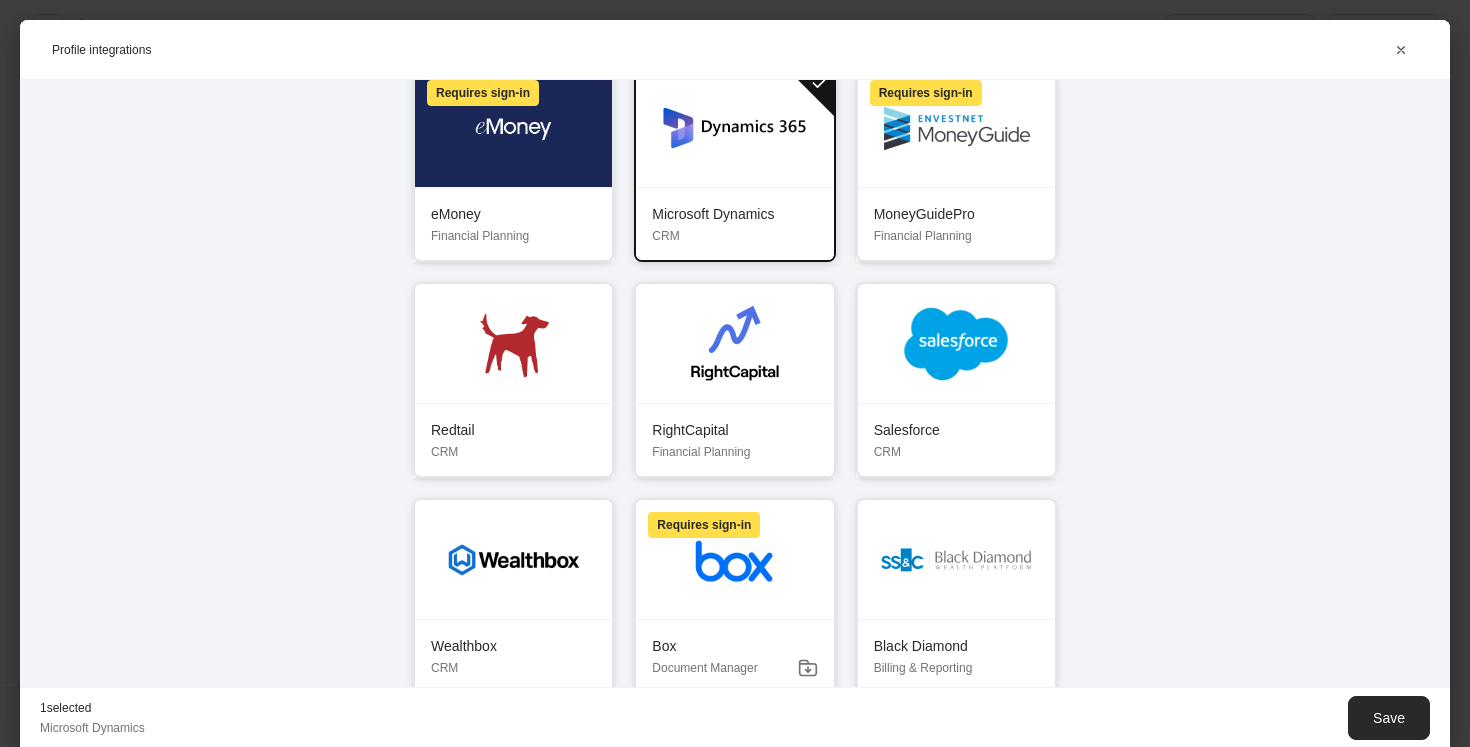 click on "Save" at bounding box center (1389, 718) 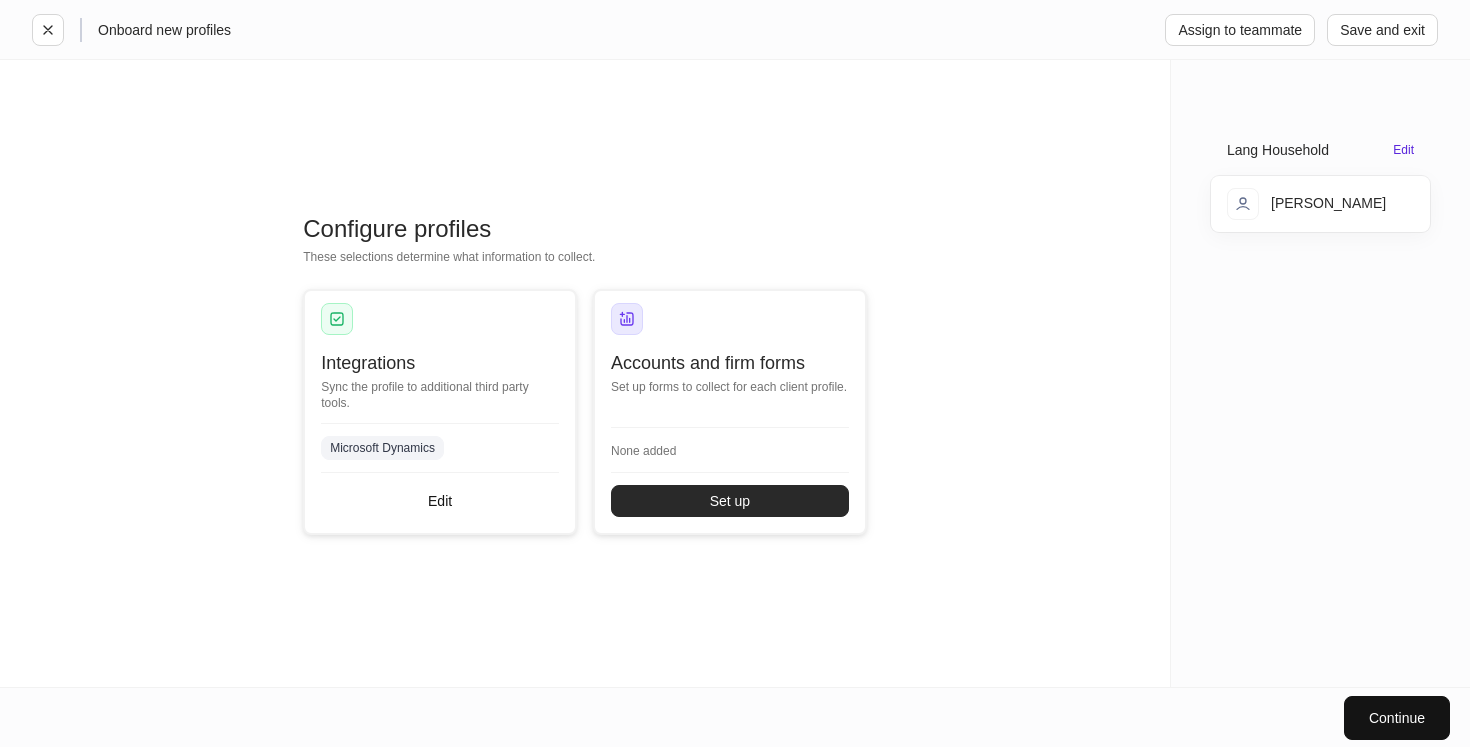 click on "Set up" at bounding box center (730, 501) 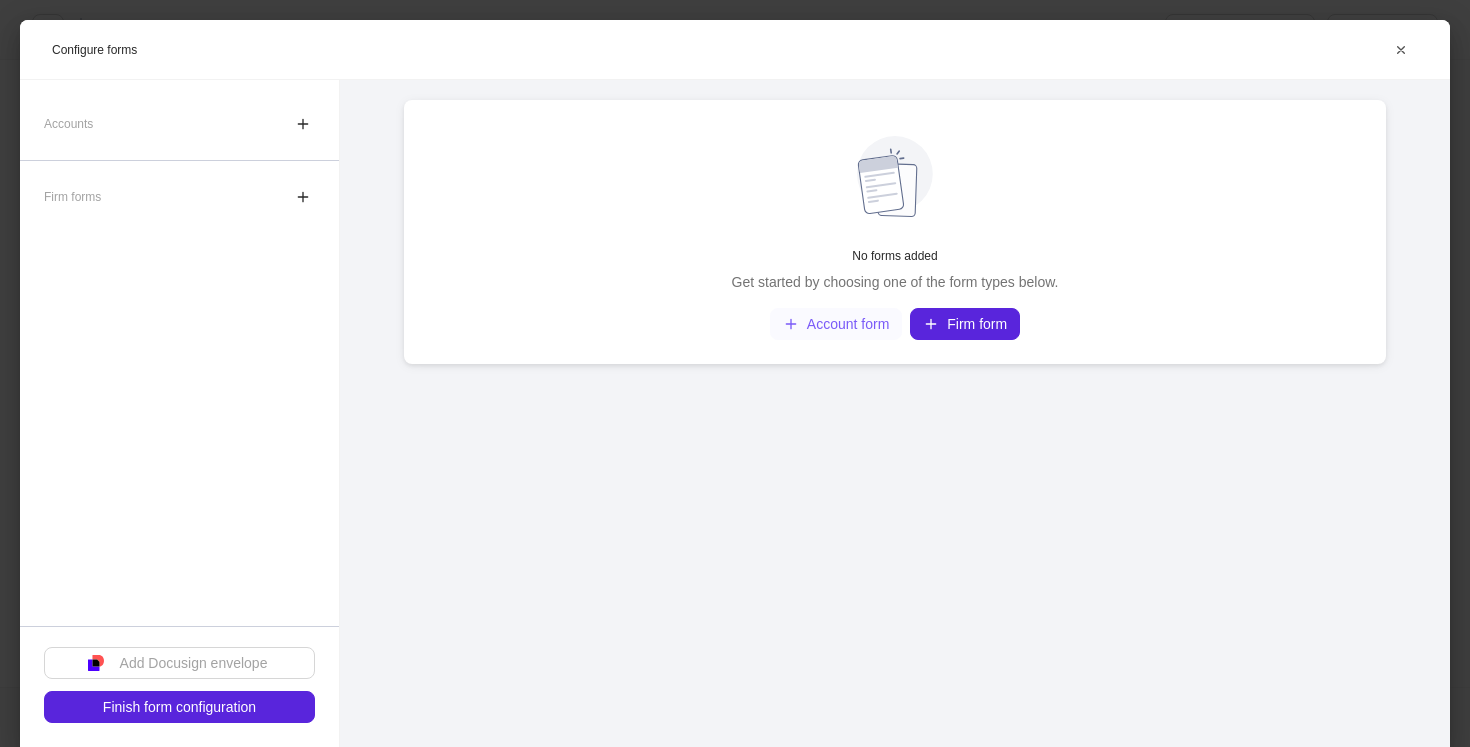 click on "Account form" at bounding box center [836, 324] 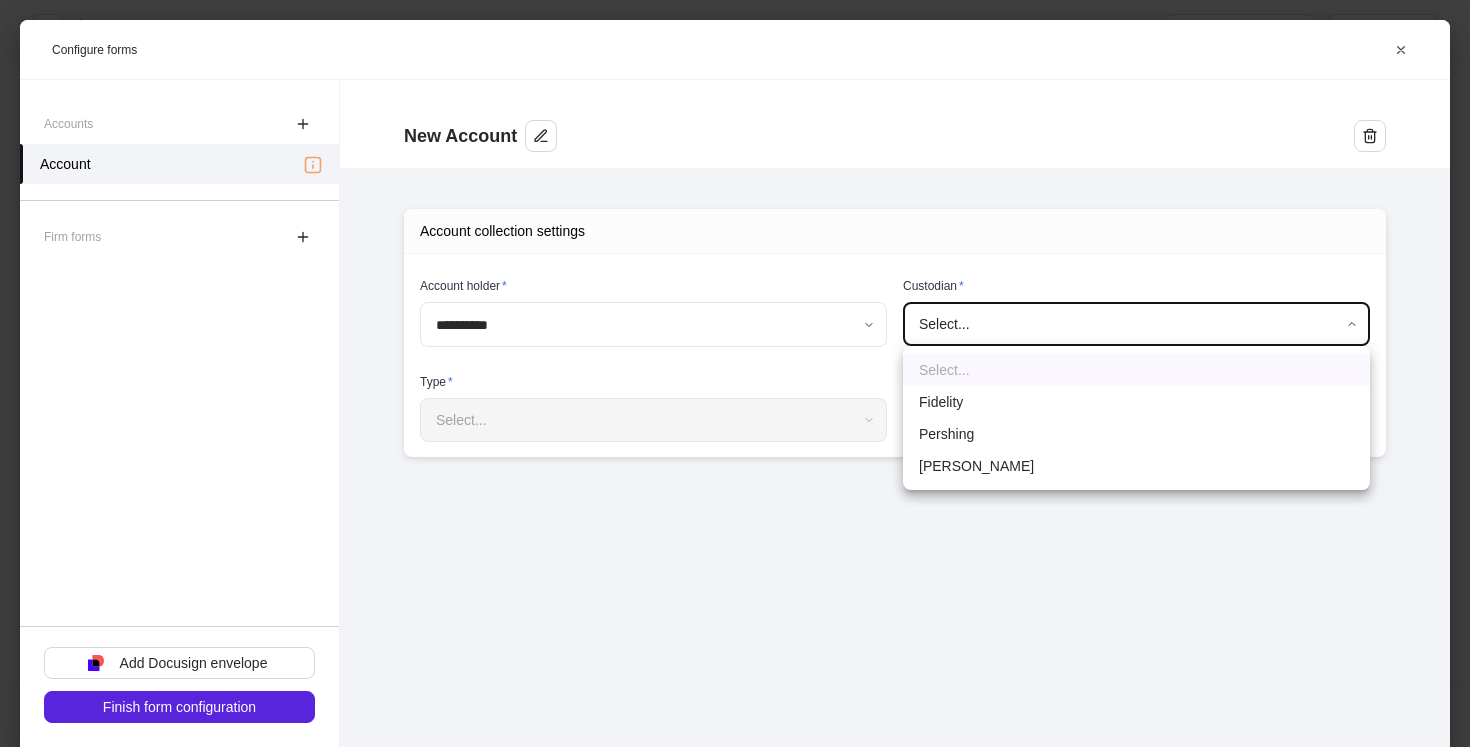 click on "**********" at bounding box center (735, 373) 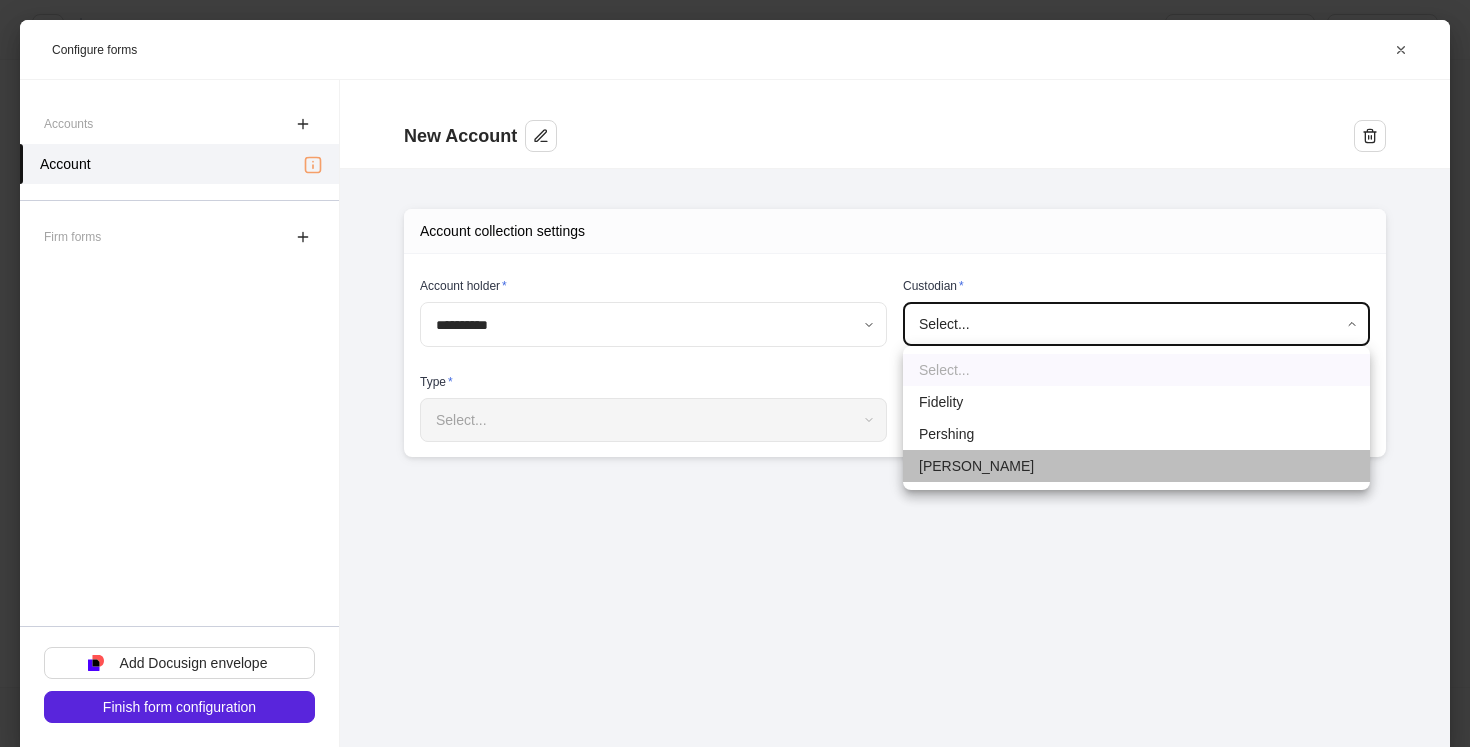 click on "[PERSON_NAME]" at bounding box center (1136, 466) 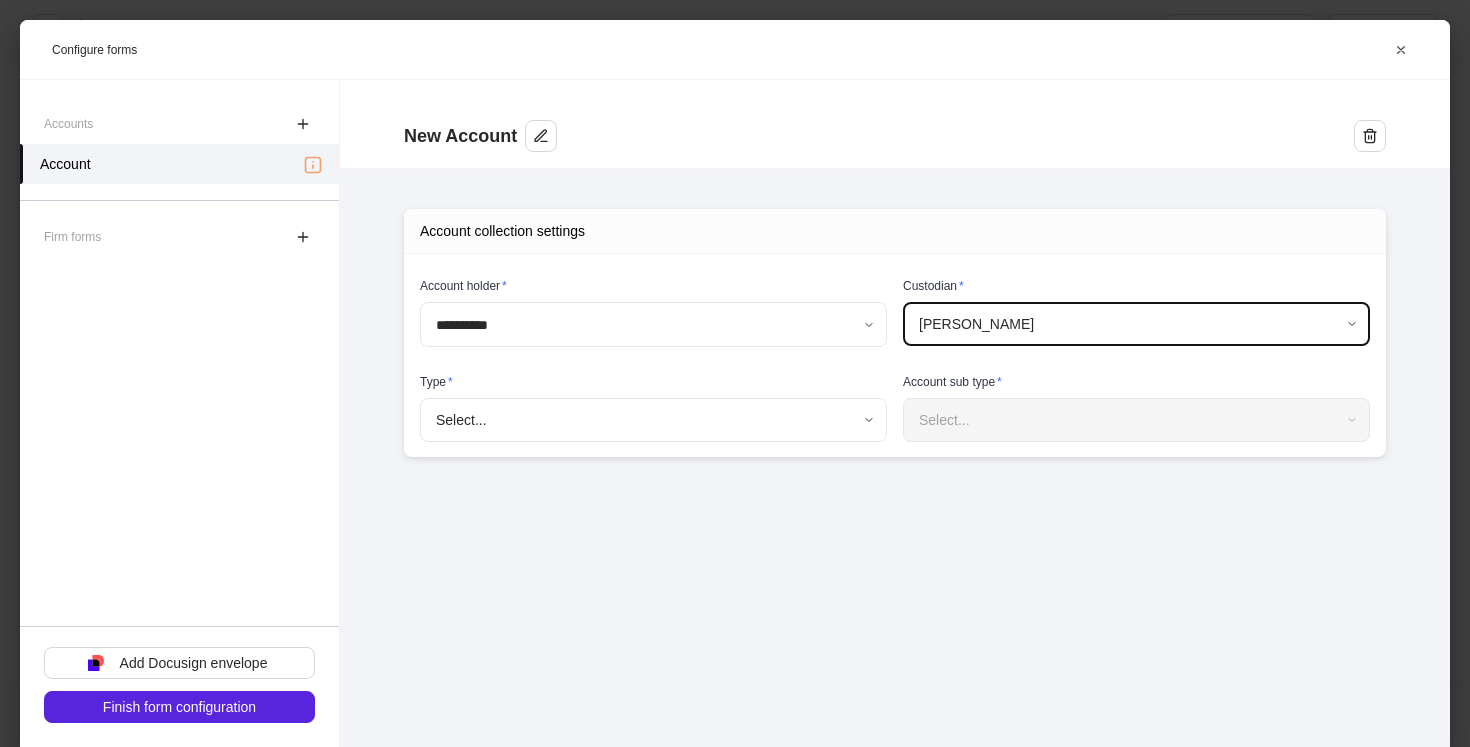 click on "**********" at bounding box center (735, 373) 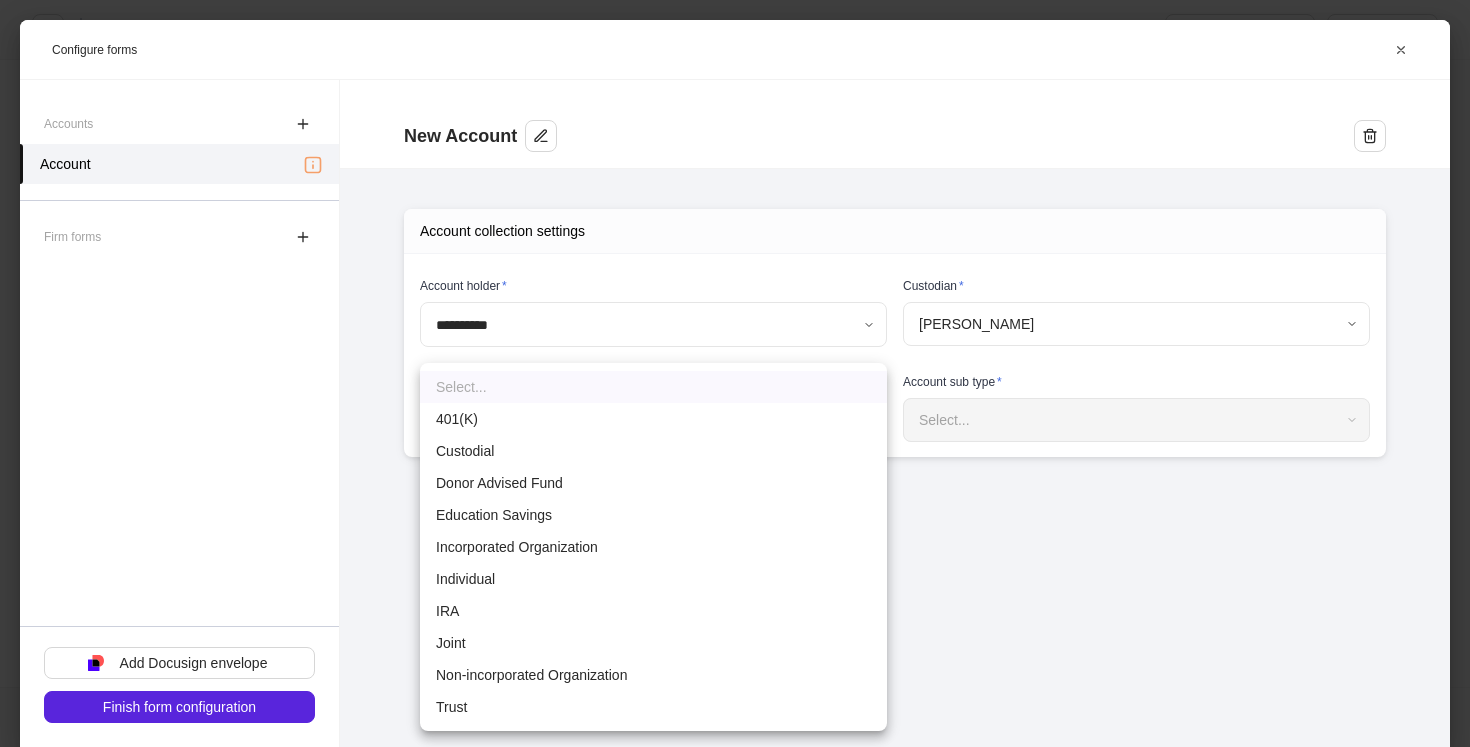 click on "Individual" at bounding box center [653, 579] 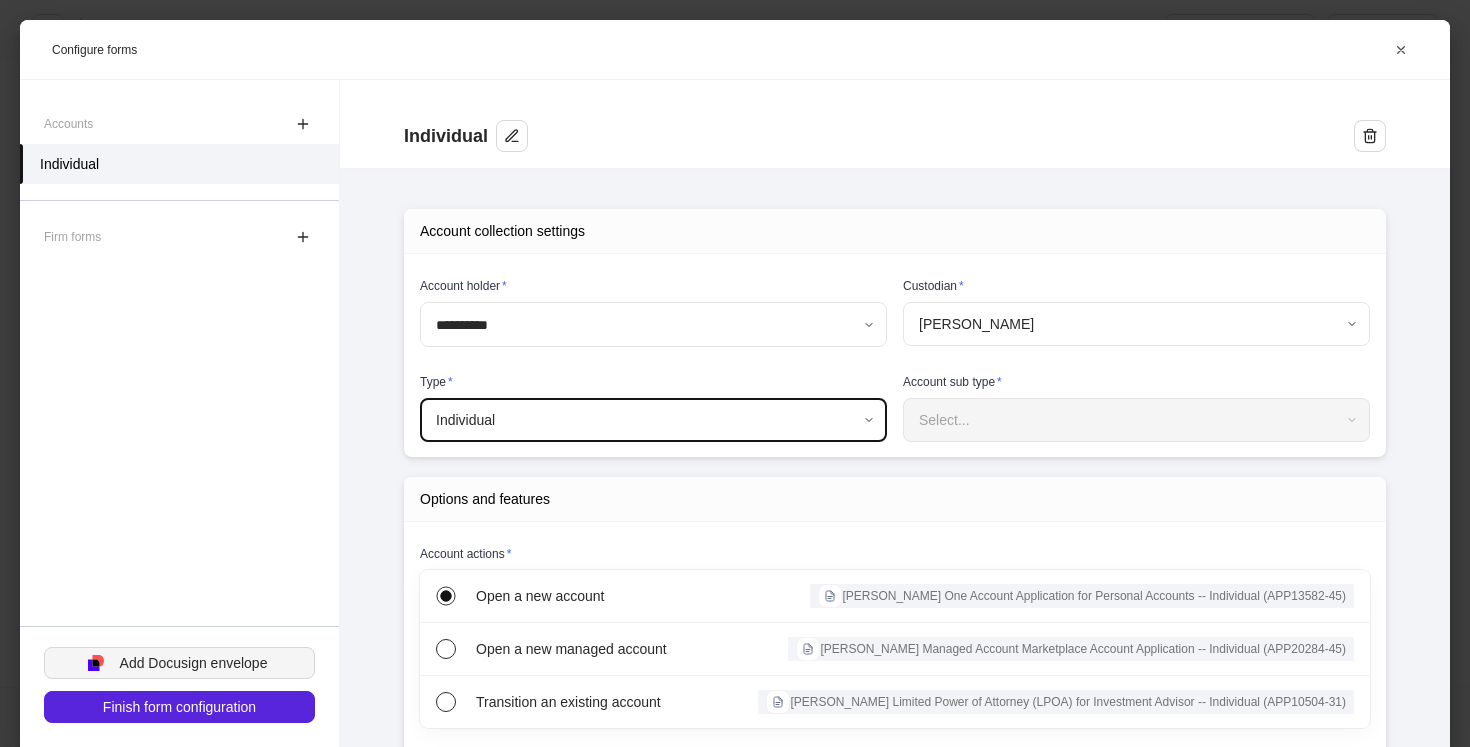 click on "Add Docusign envelope" at bounding box center (194, 663) 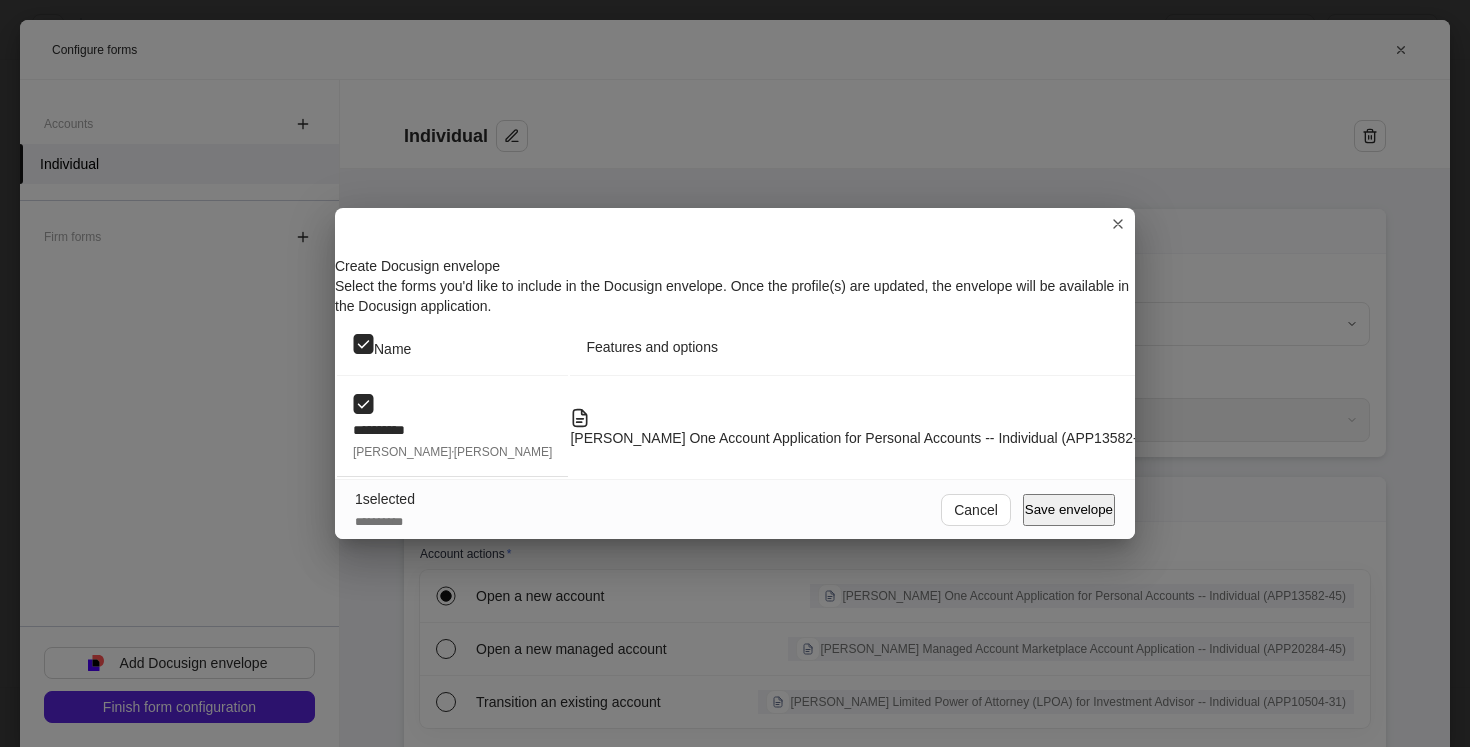 click on "Save envelope" at bounding box center (1069, 509) 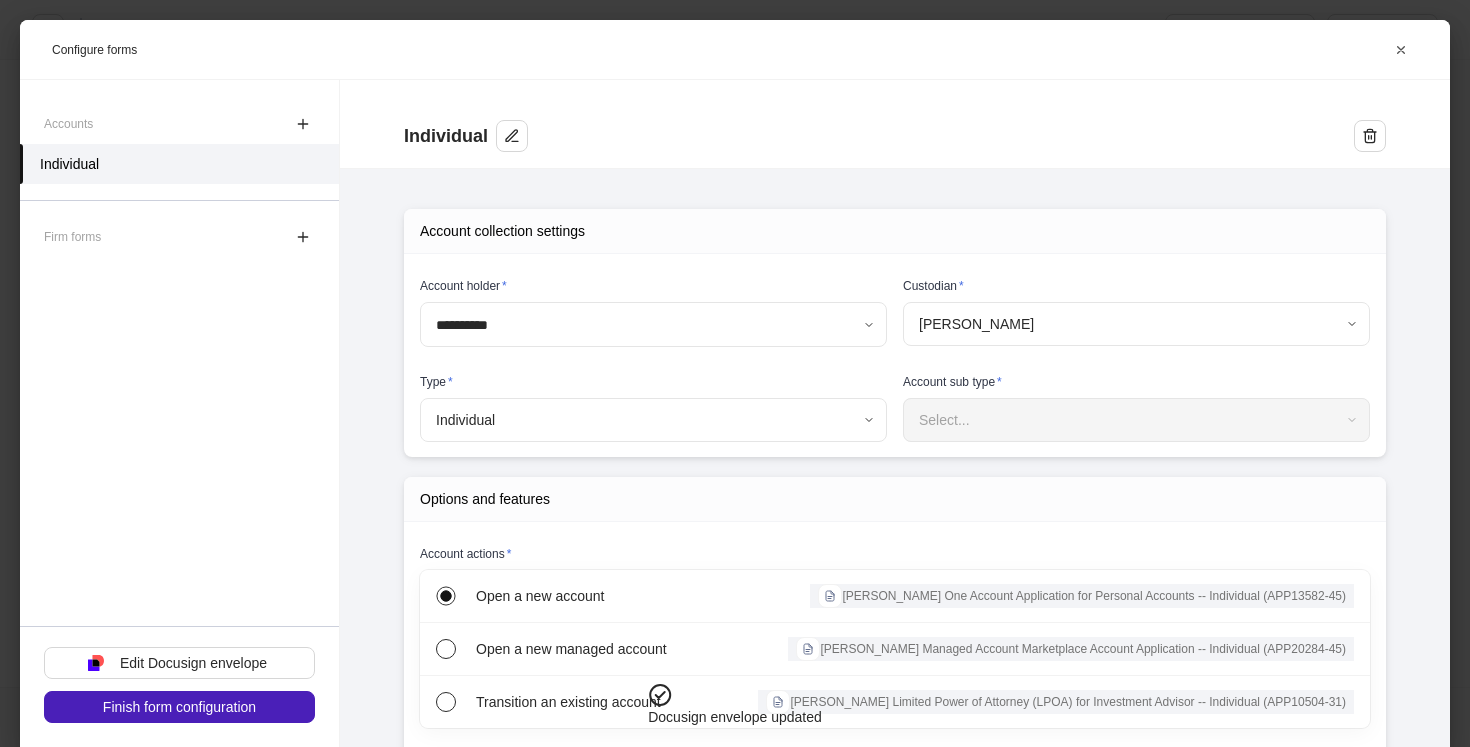click on "Finish form configuration" at bounding box center (179, 707) 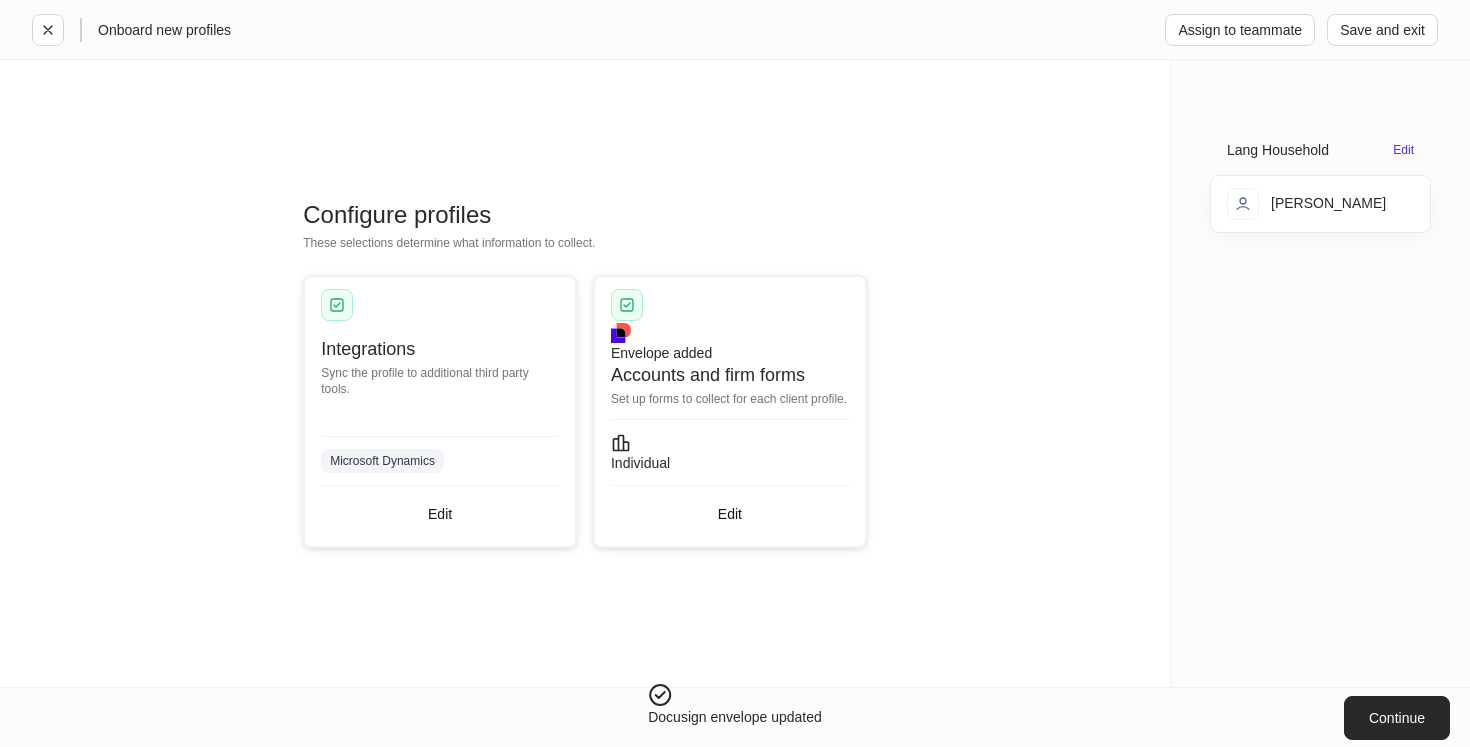 click on "Continue" at bounding box center (1397, 718) 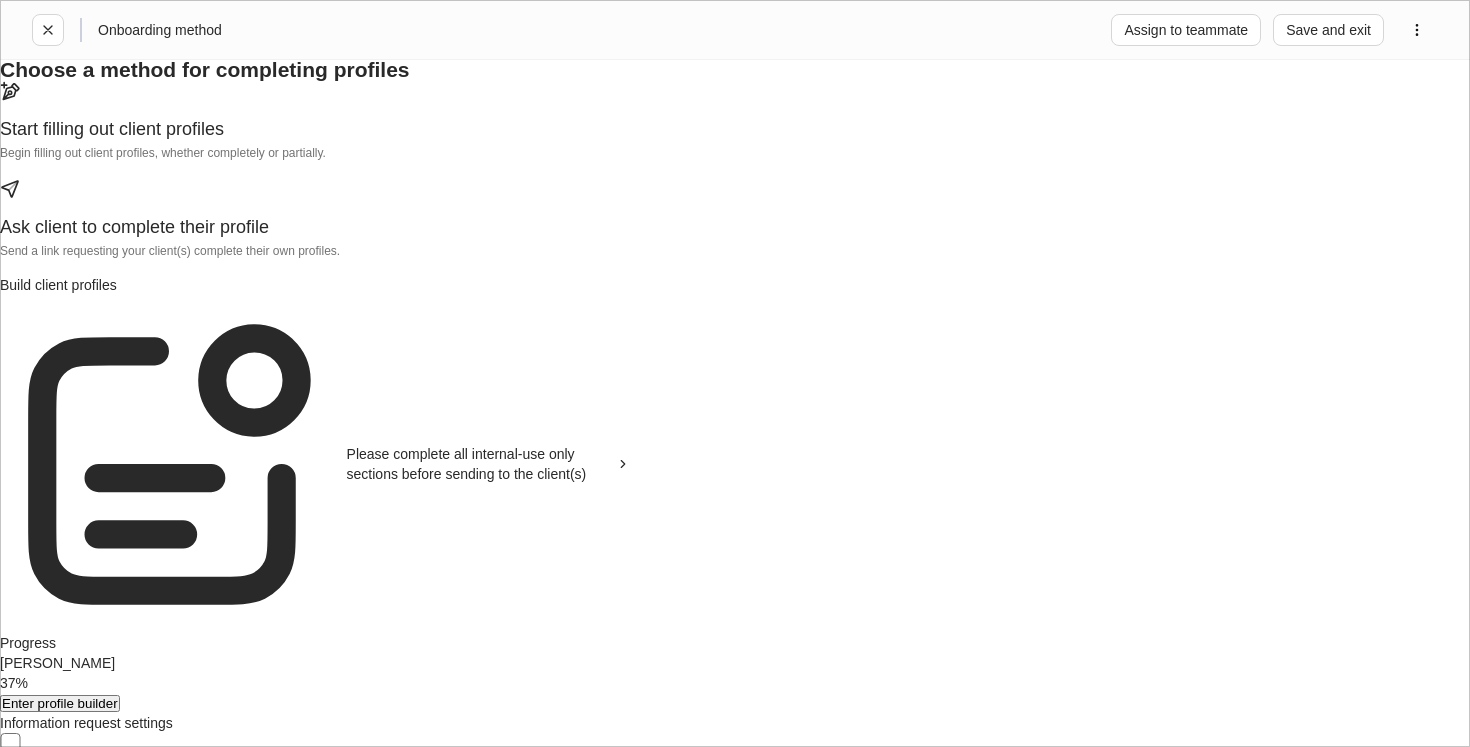 click on "Begin filling out client profiles, whether completely or partially." at bounding box center (315, 151) 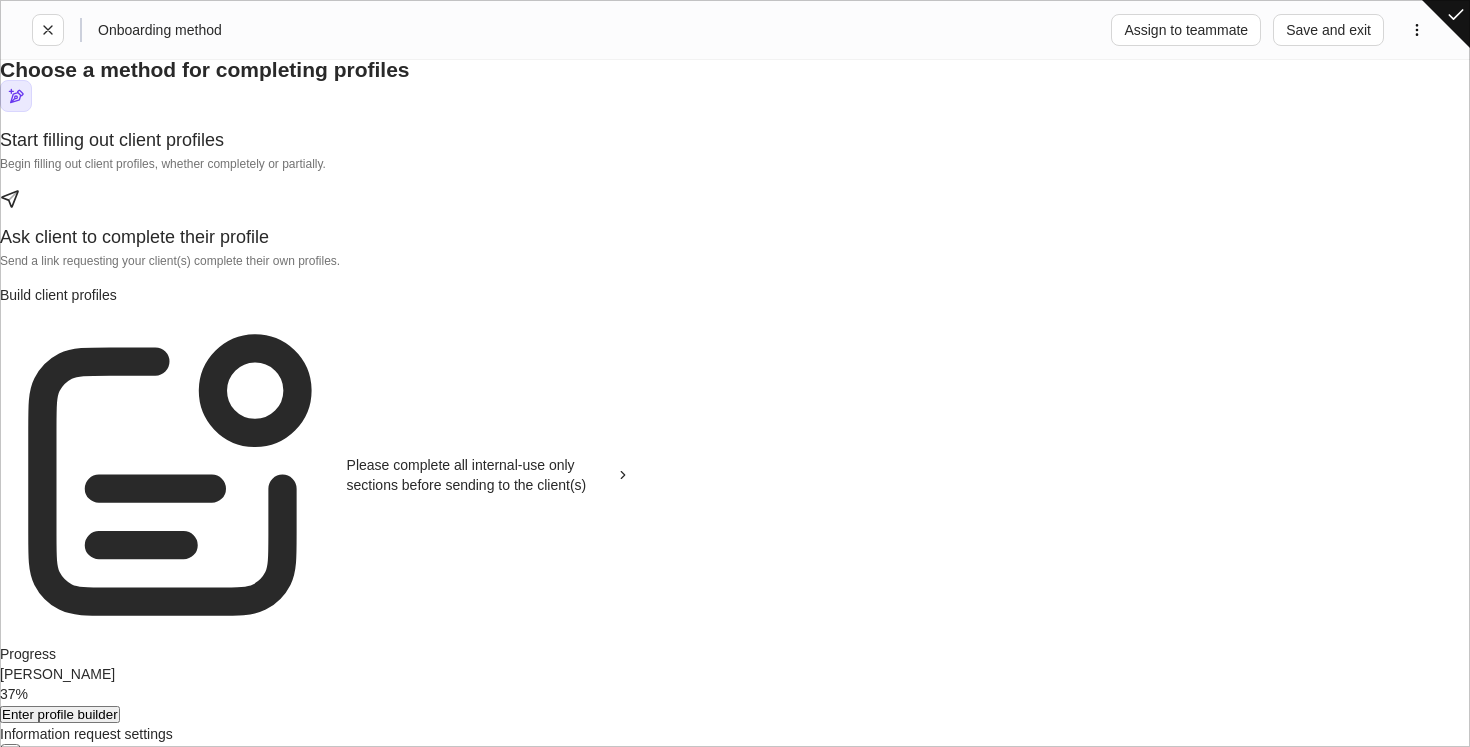 click on "Enter profile builder" at bounding box center (60, 714) 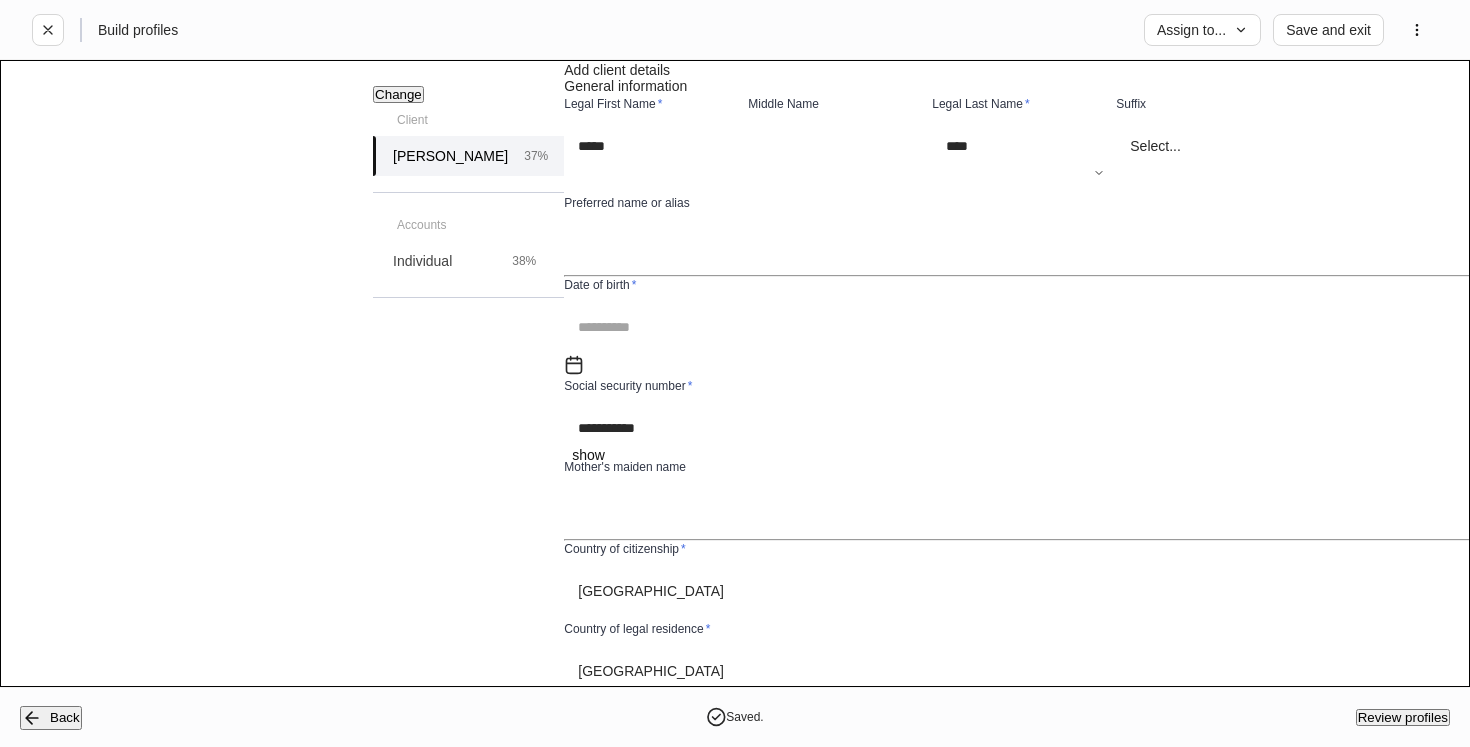 scroll, scrollTop: 529, scrollLeft: 0, axis: vertical 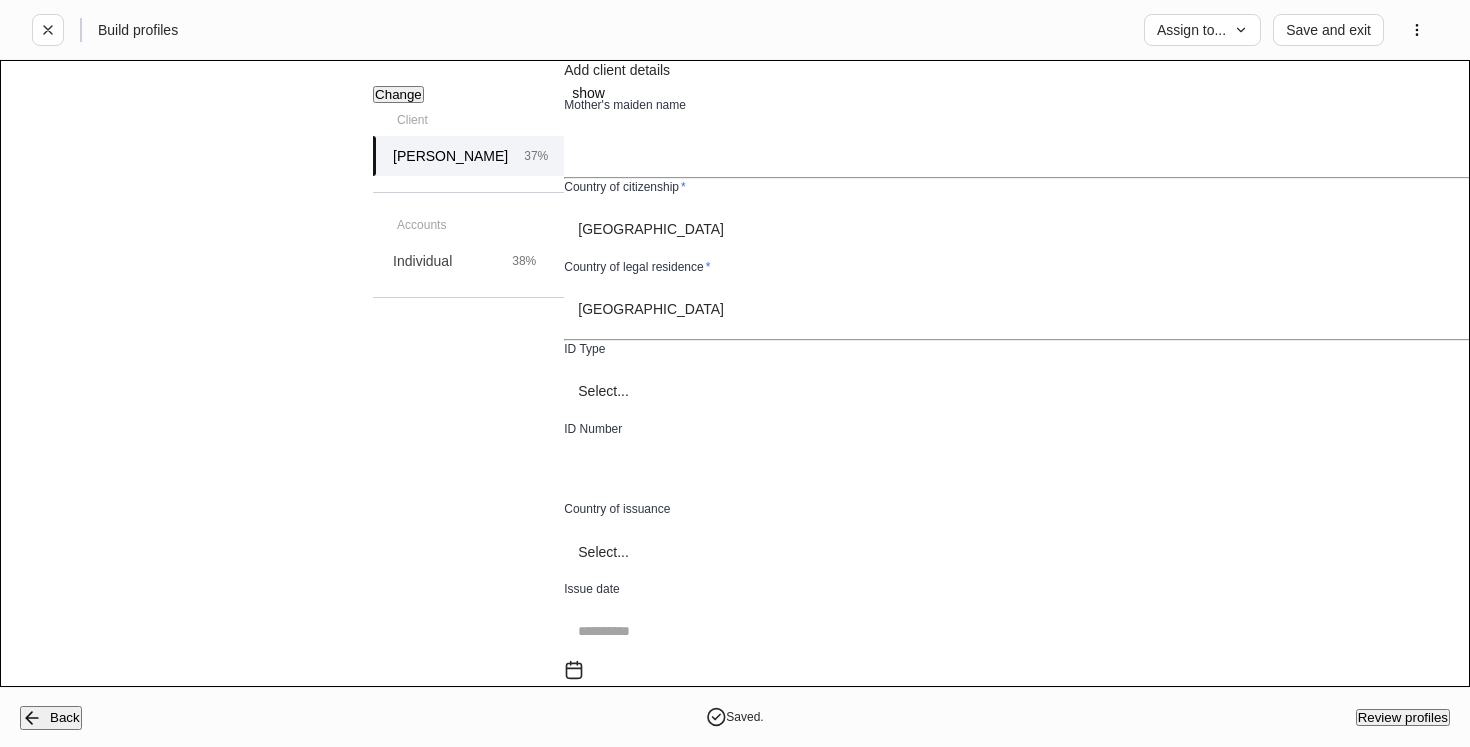 click at bounding box center (1024, -35) 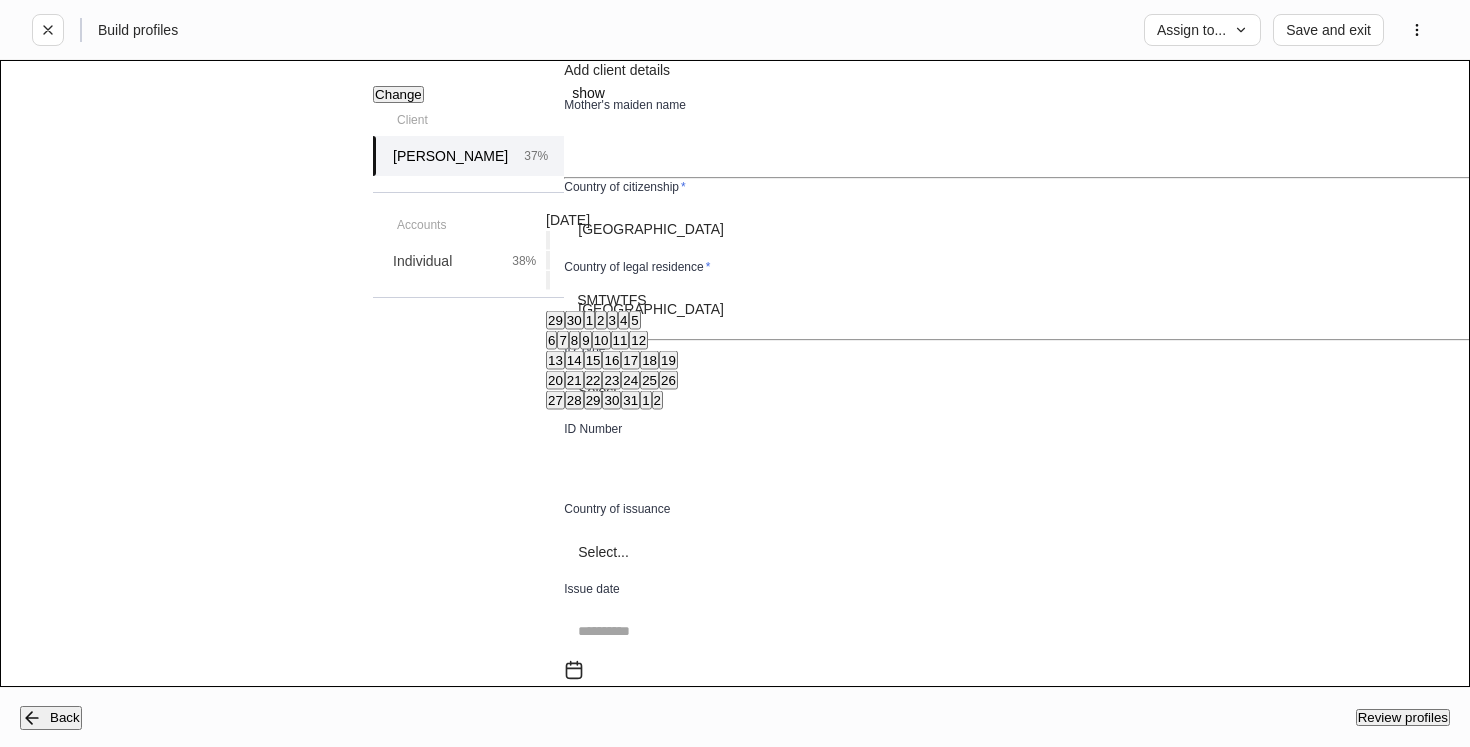 click 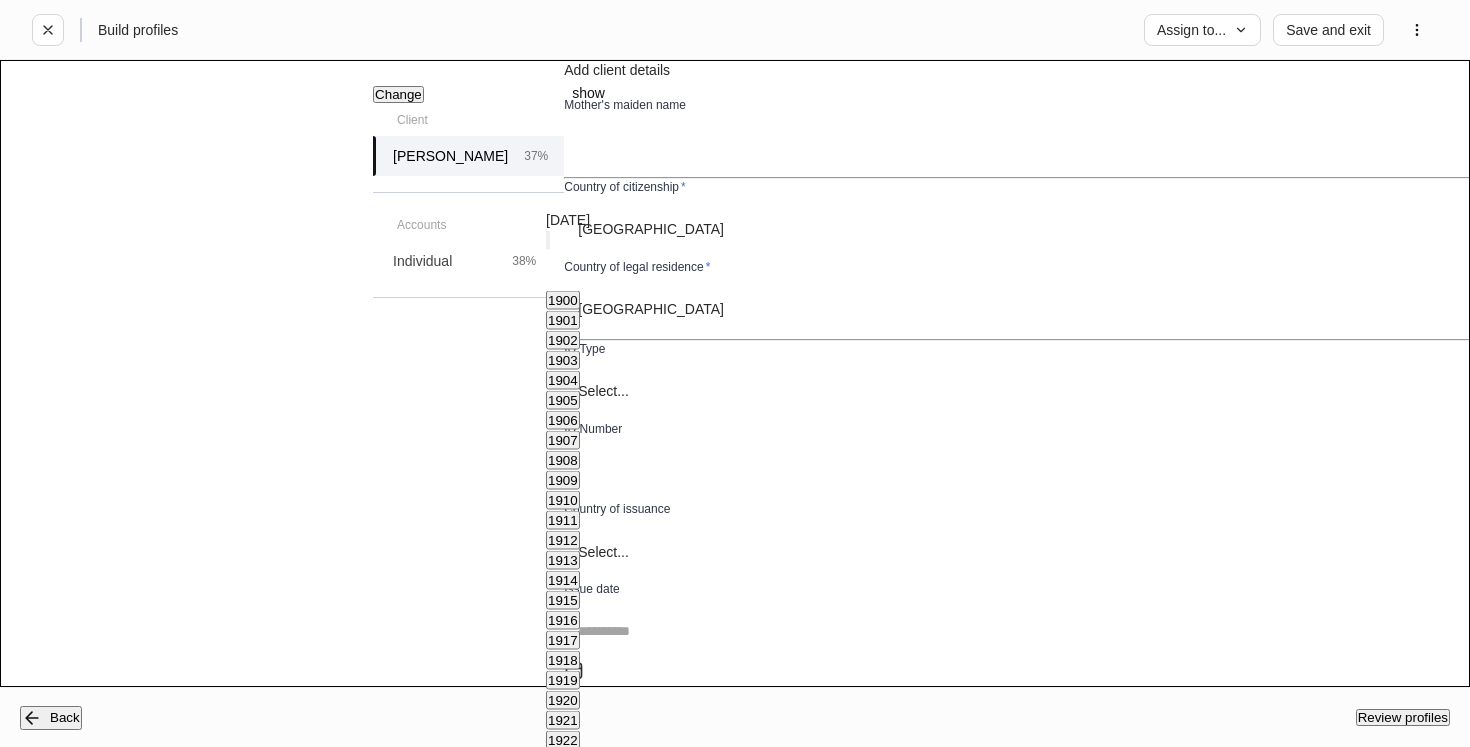 scroll, scrollTop: 1677, scrollLeft: 0, axis: vertical 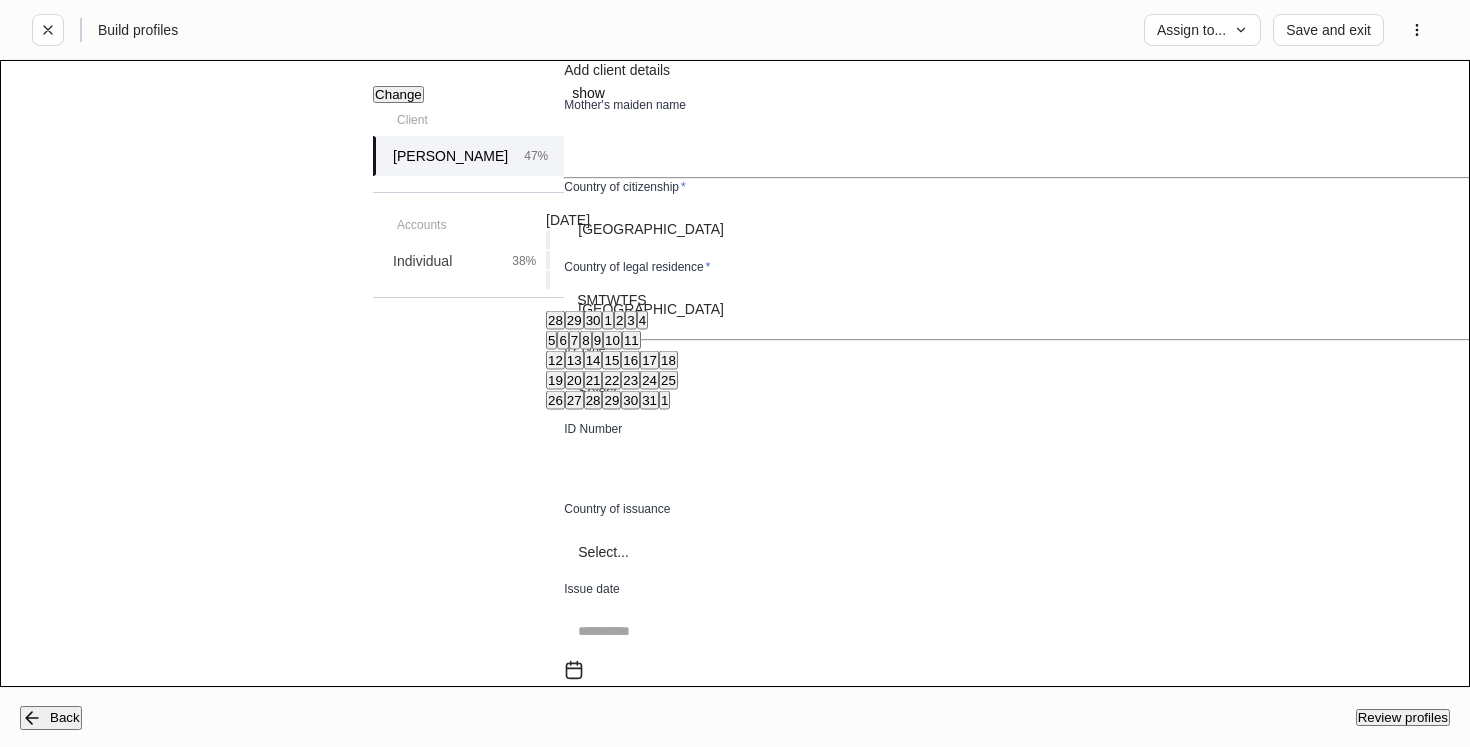 click on "1" at bounding box center (607, 320) 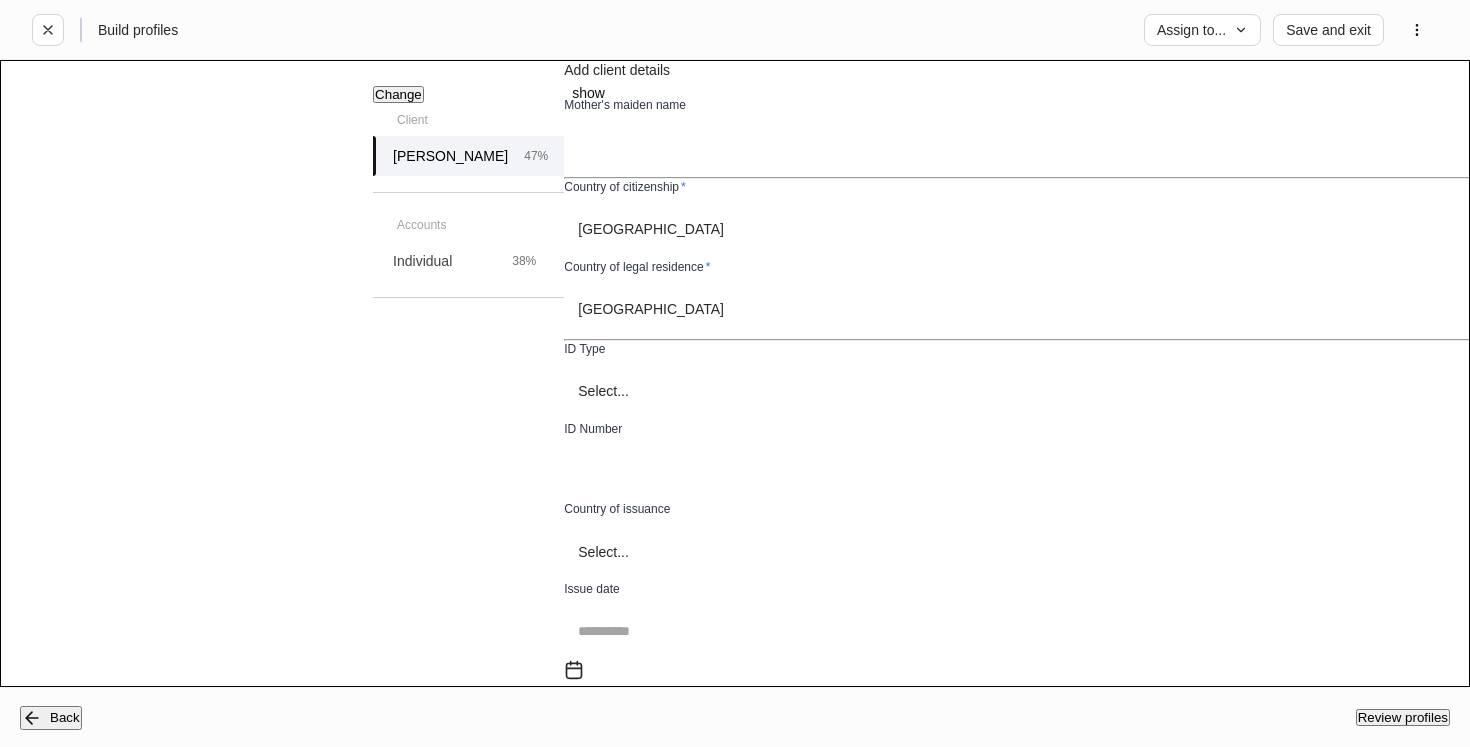 click on "****" at bounding box center [1024, 66] 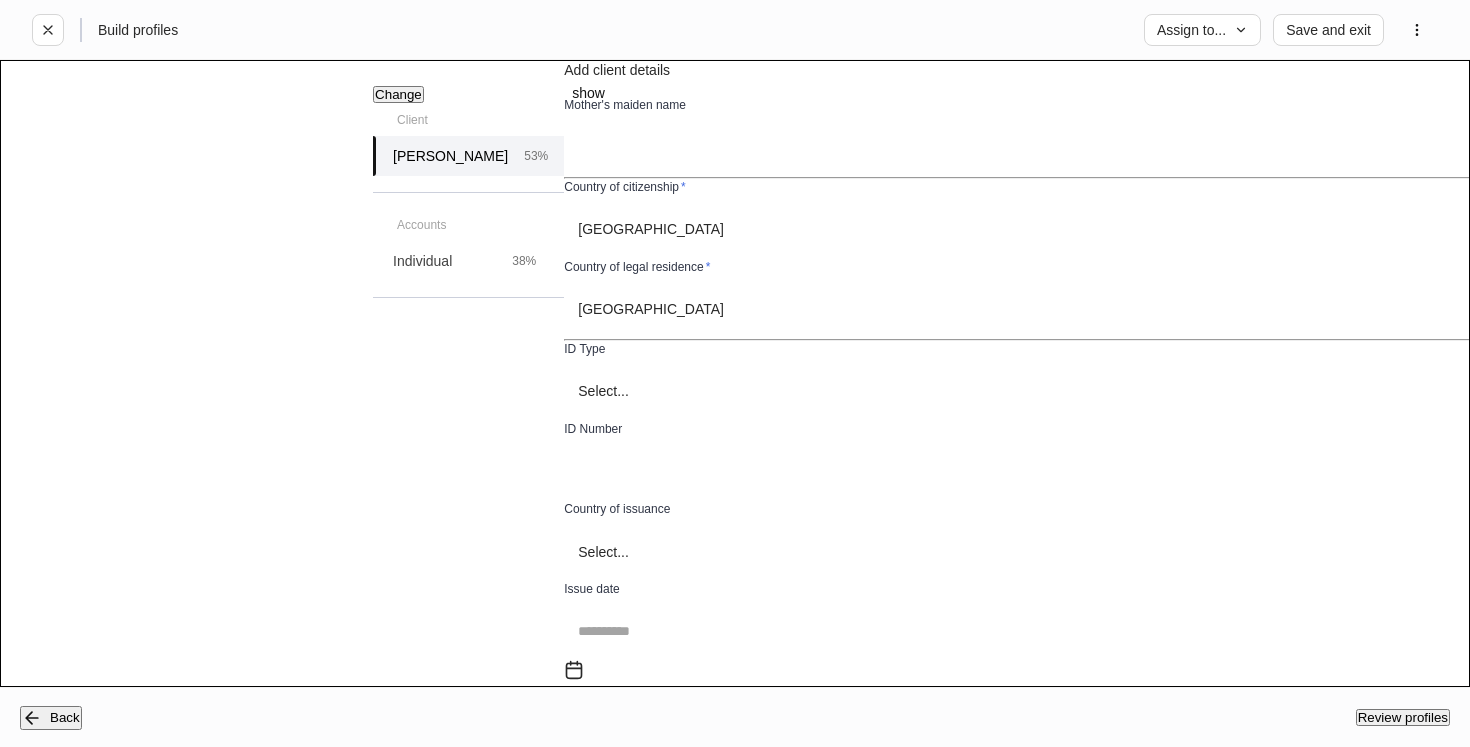 click on "show" at bounding box center (588, 93) 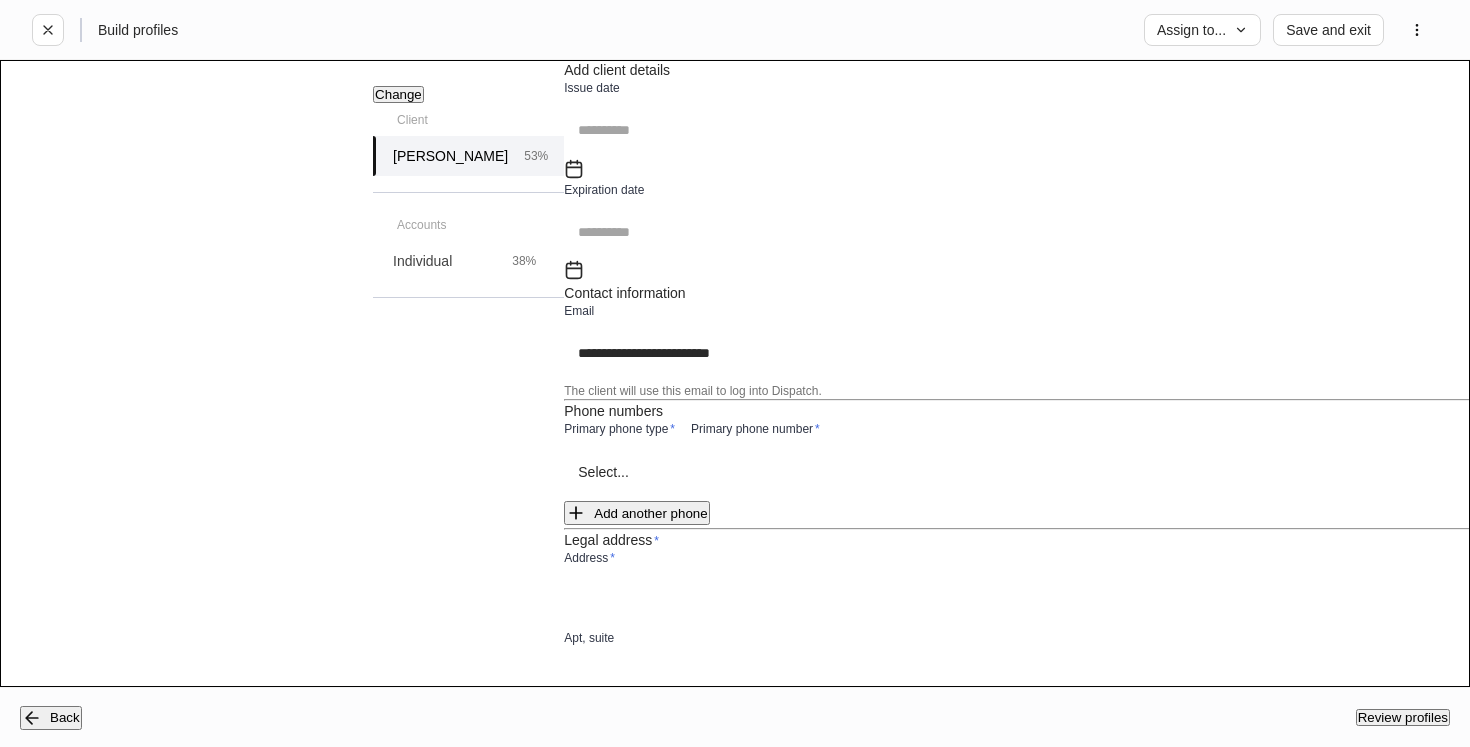 scroll, scrollTop: 1055, scrollLeft: 0, axis: vertical 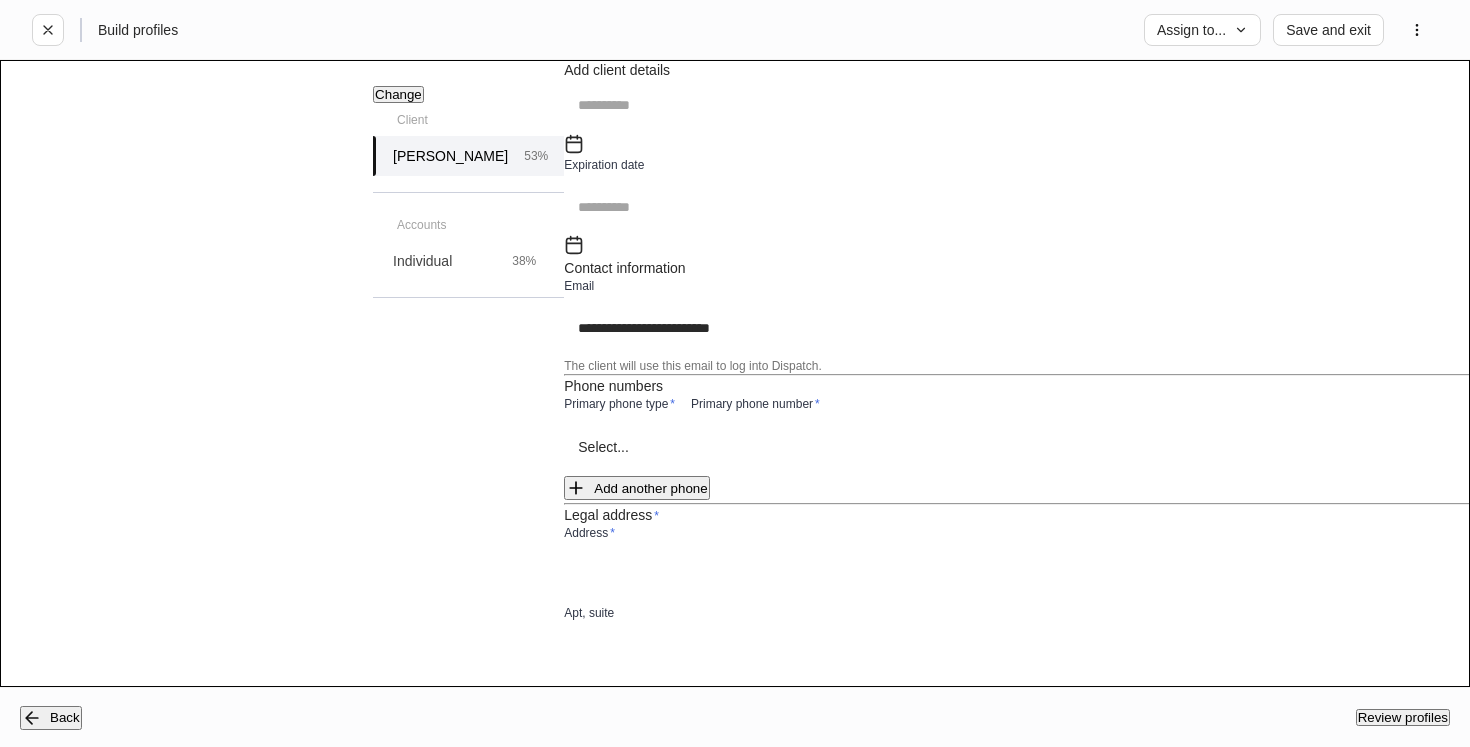 click on "**********" at bounding box center (735, 373) 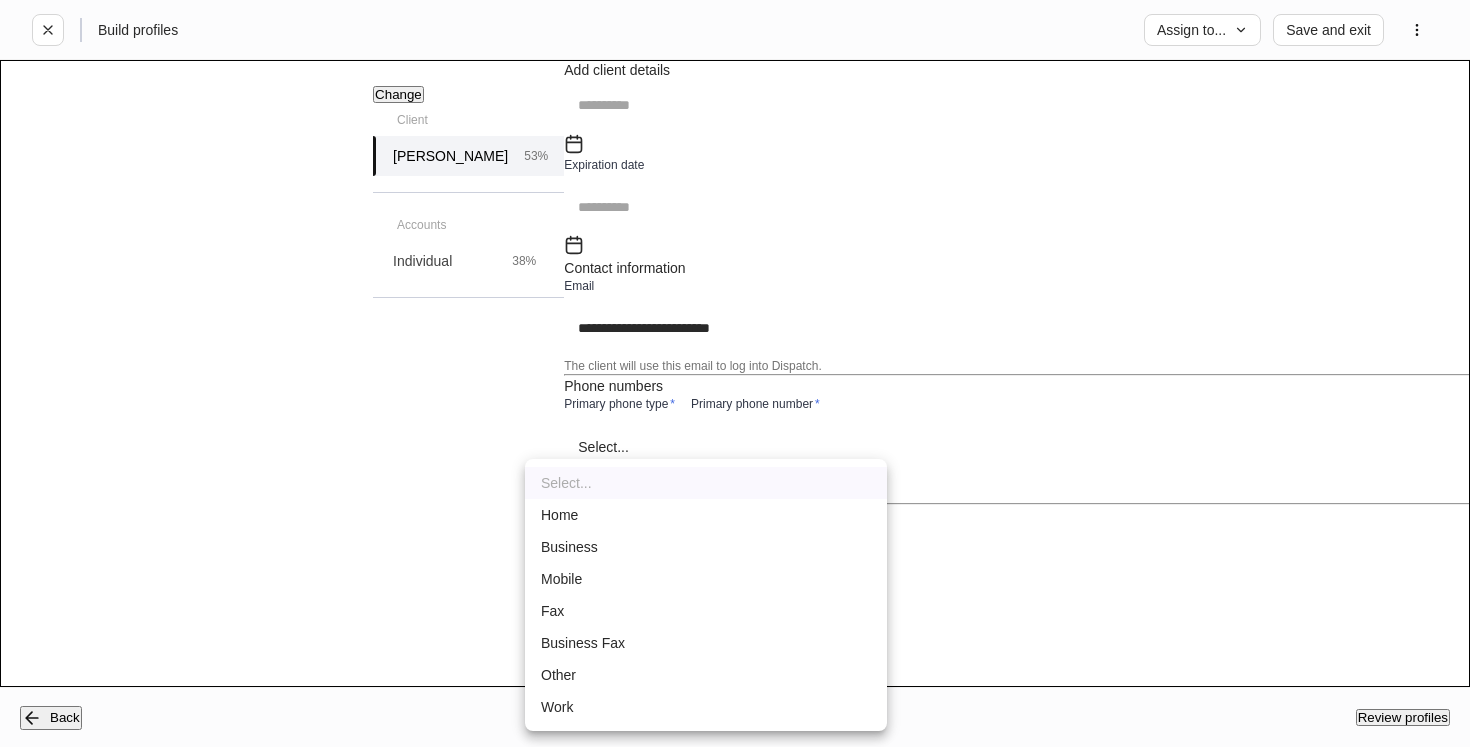 click on "Mobile" at bounding box center (706, 579) 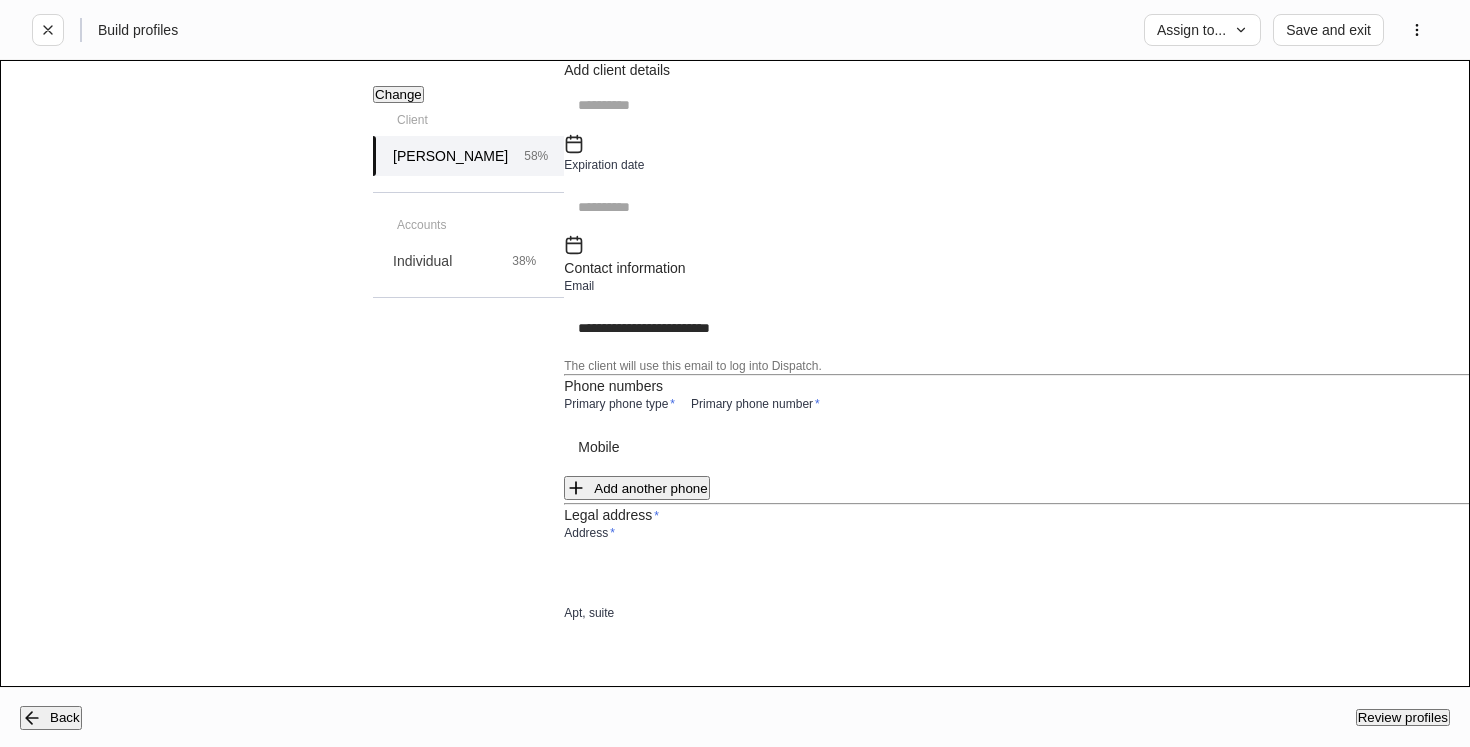 click at bounding box center [789, 446] 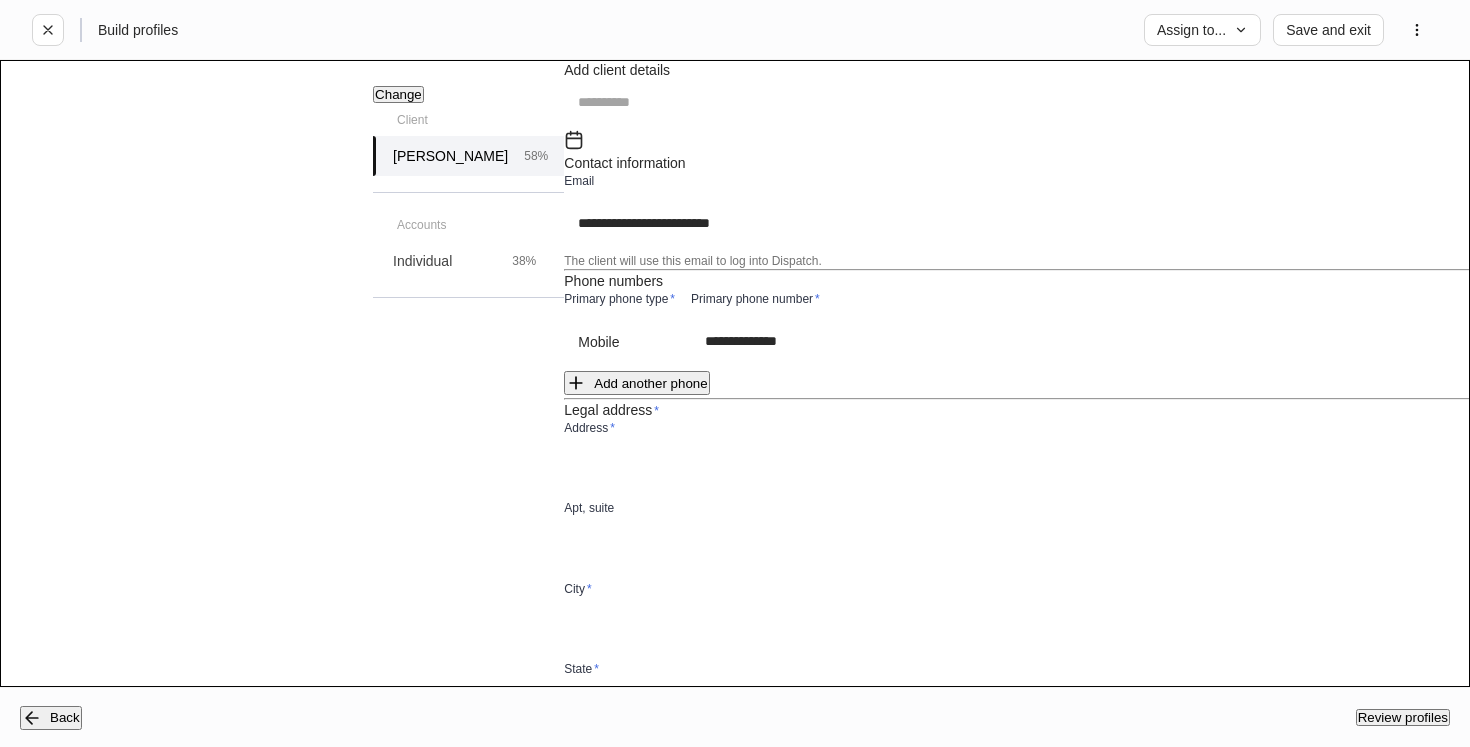 scroll, scrollTop: 1350, scrollLeft: 0, axis: vertical 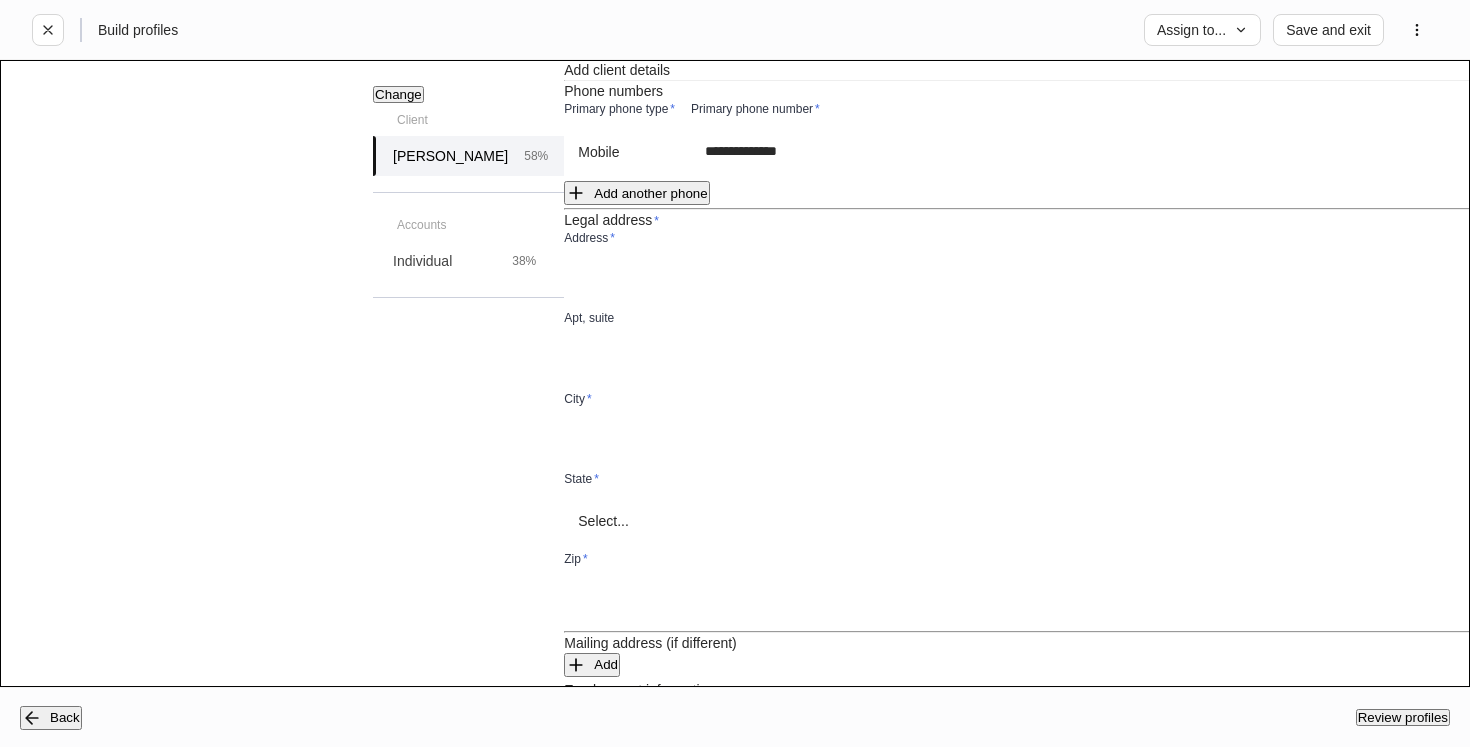 type on "**********" 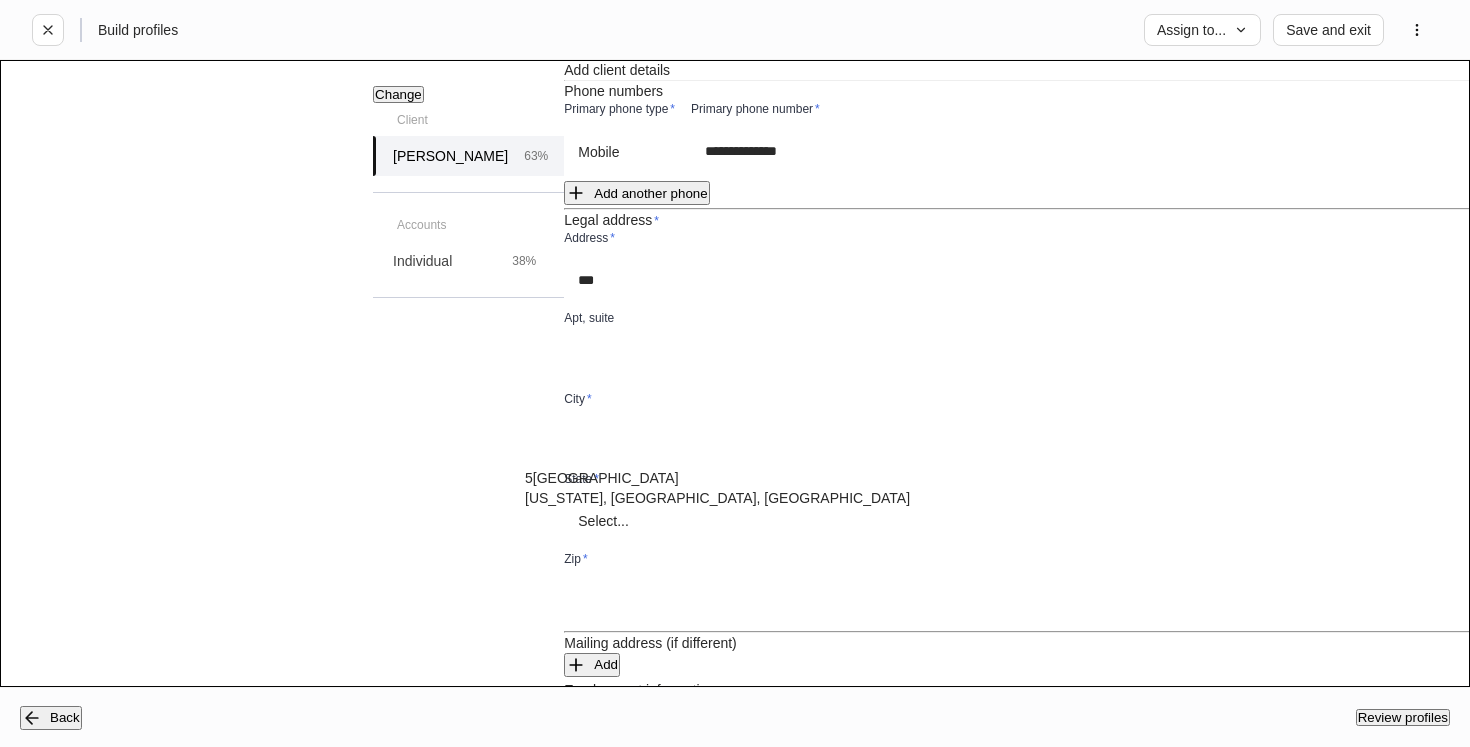 click on "5  East 98th Street New York, NY, USA" at bounding box center (769, 488) 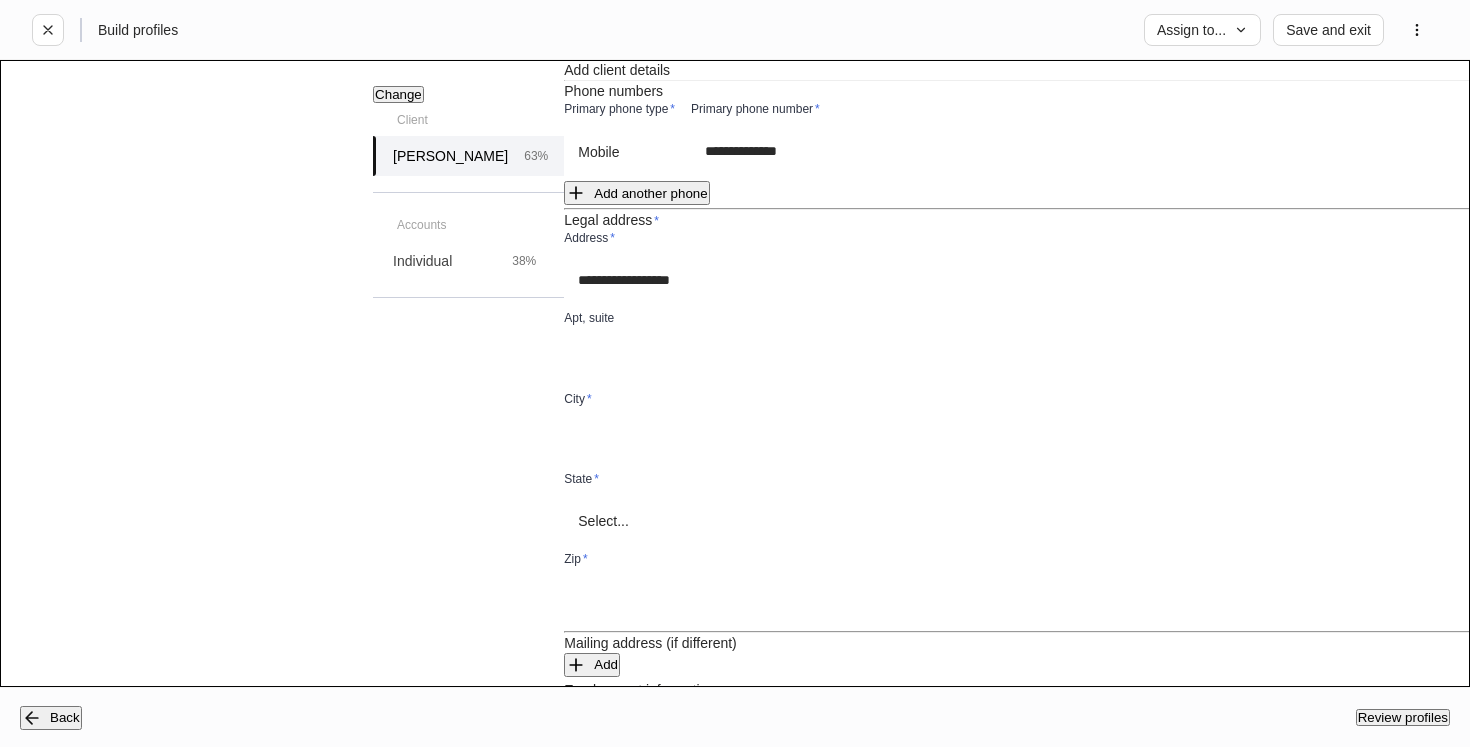type on "*********" 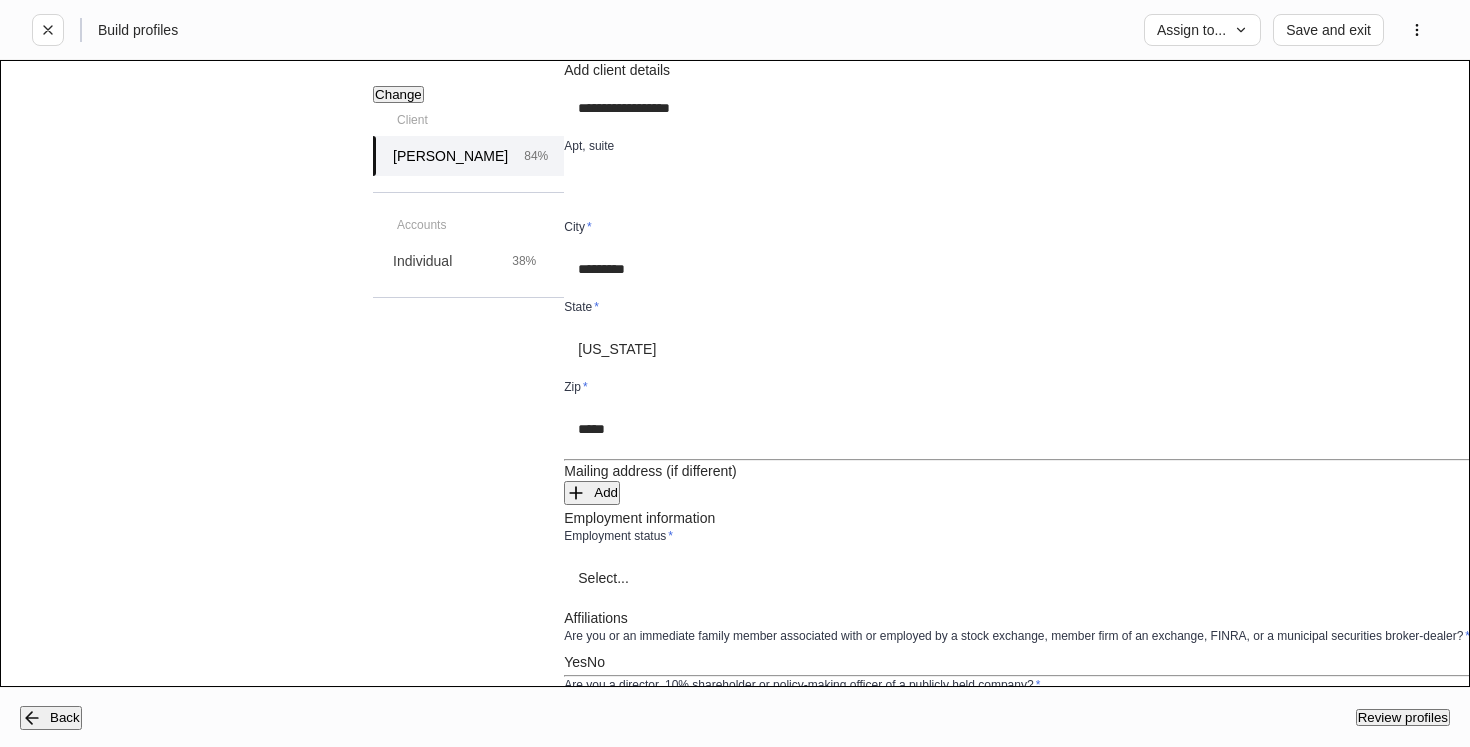 scroll, scrollTop: 1887, scrollLeft: 0, axis: vertical 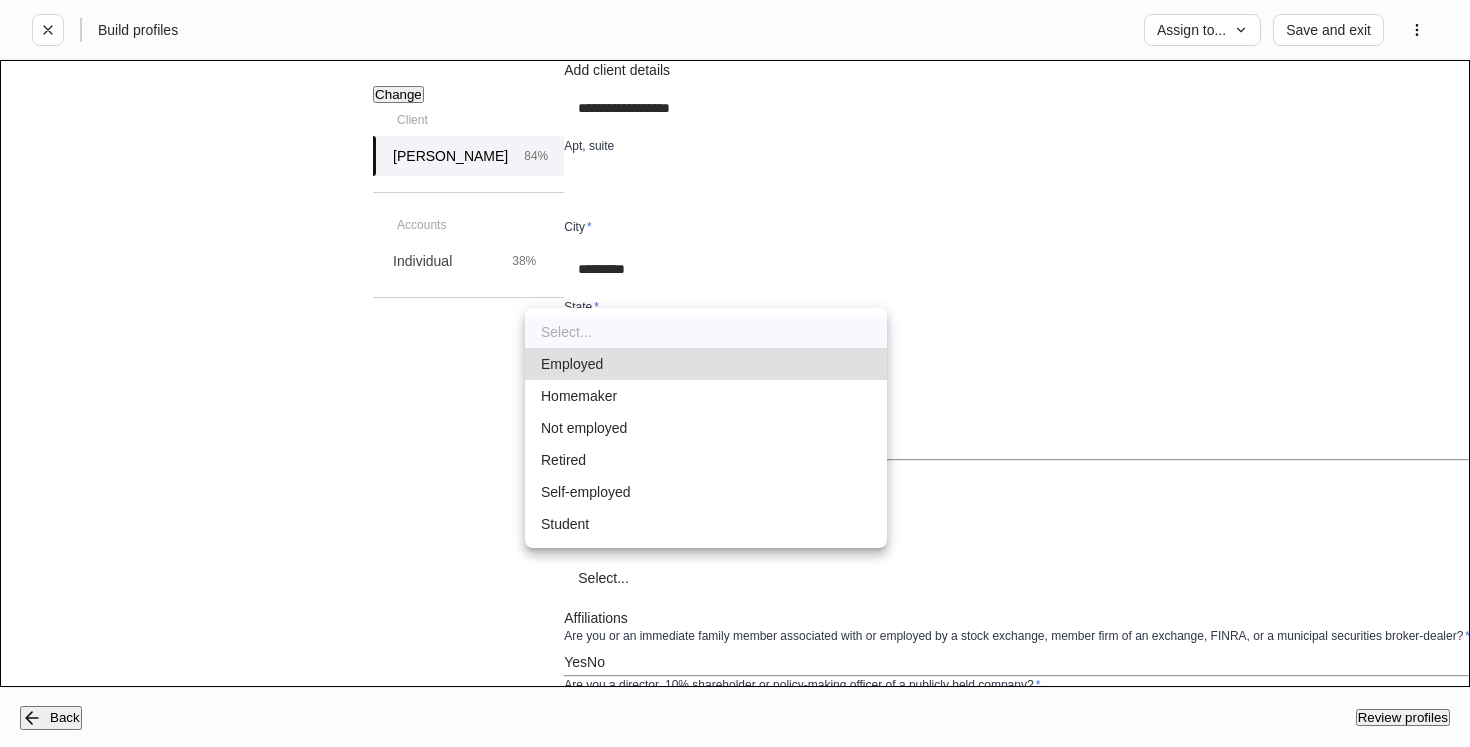 click on "Retired" at bounding box center [706, 460] 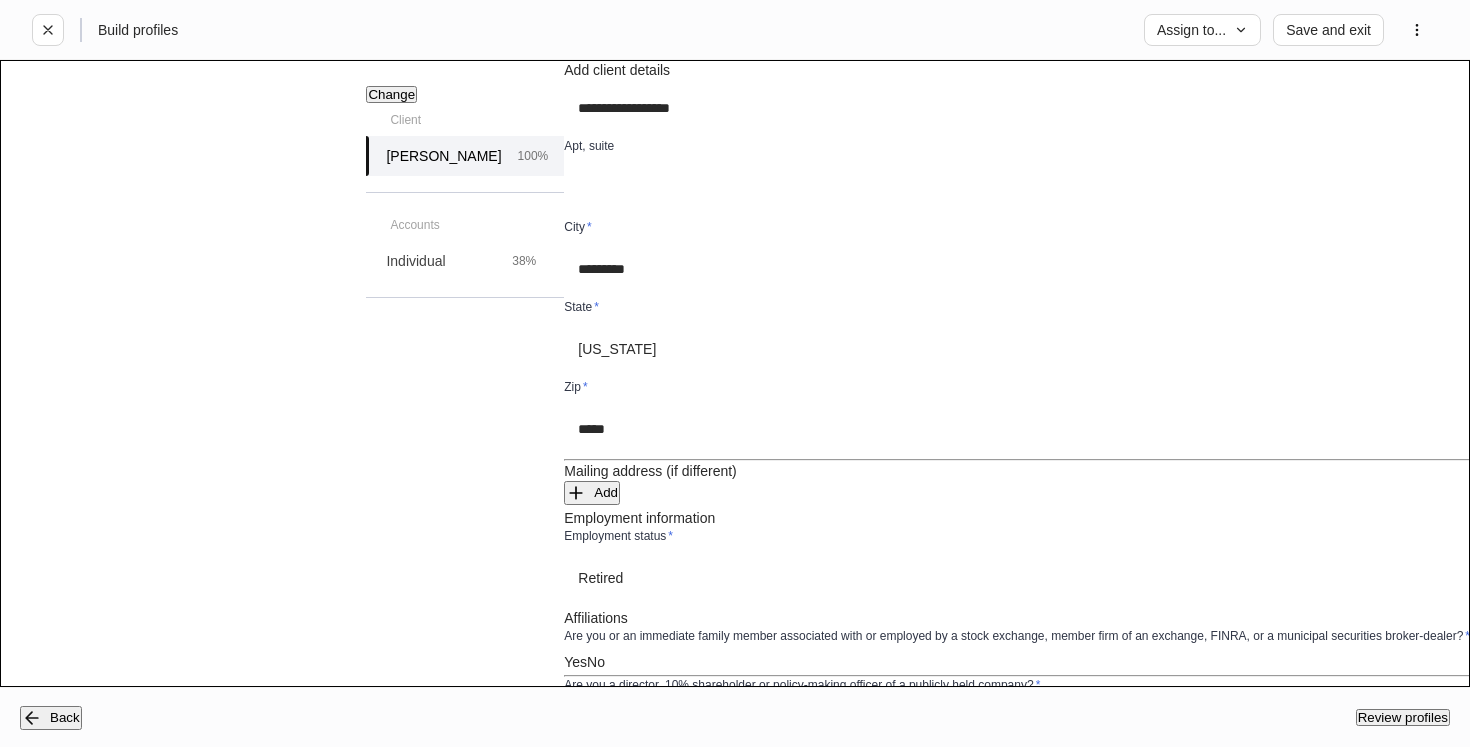 scroll, scrollTop: 2057, scrollLeft: 0, axis: vertical 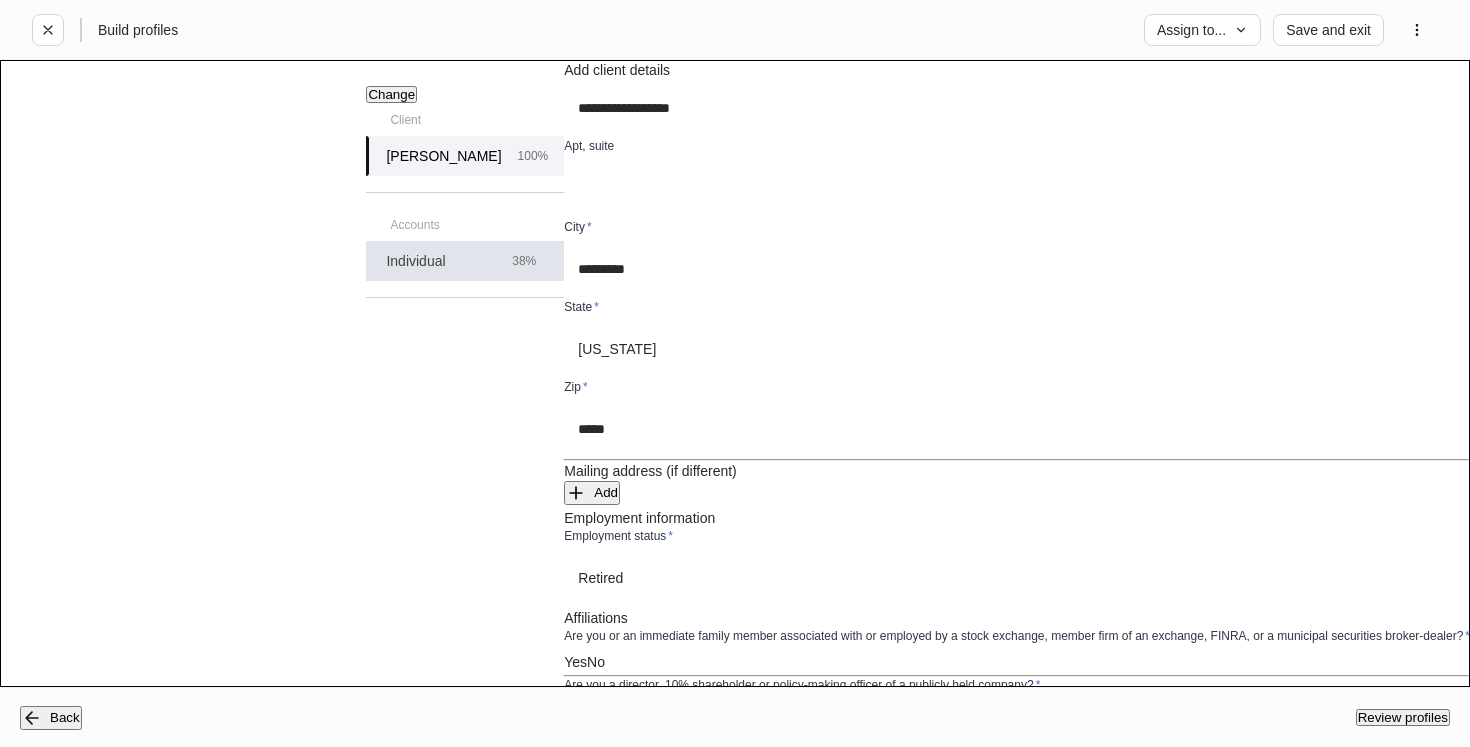 click on "Individual 38%" at bounding box center [465, 261] 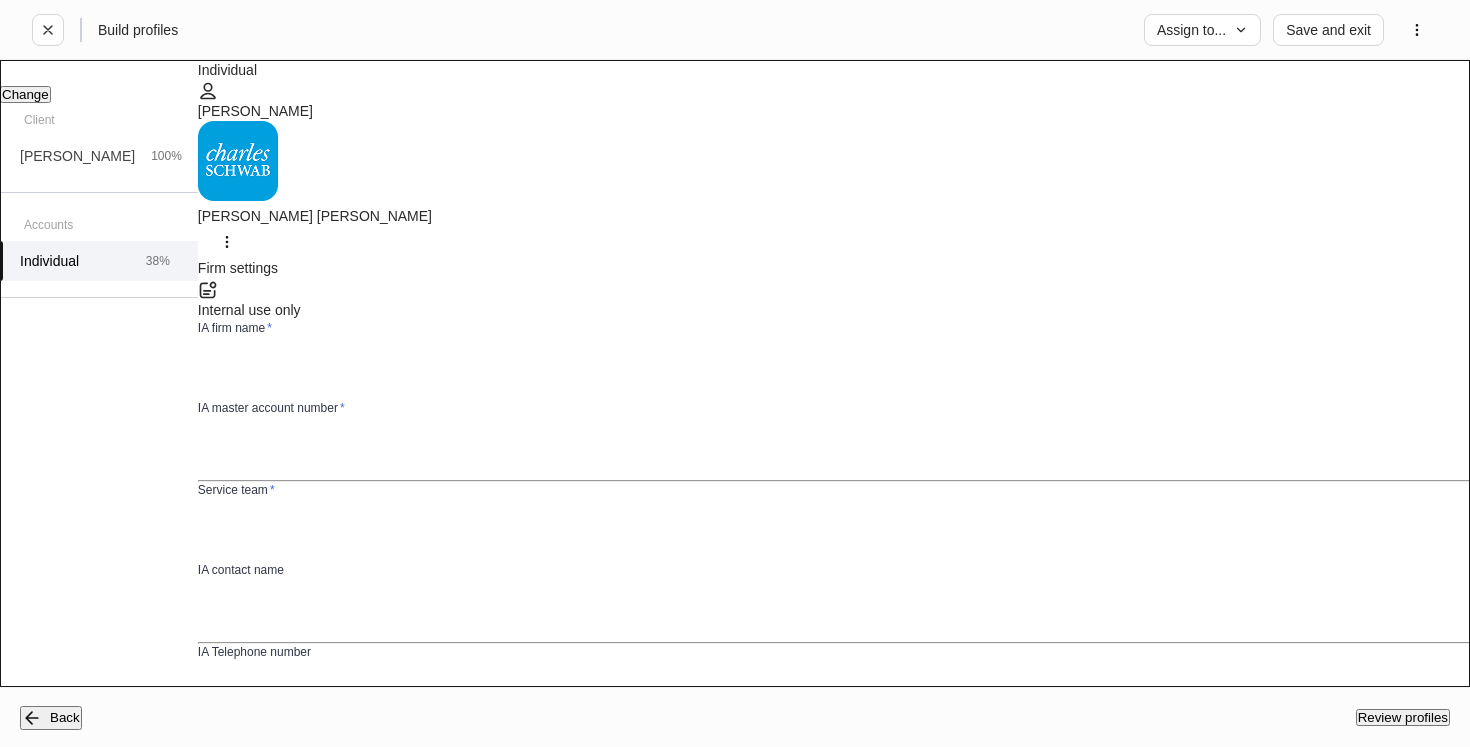 click at bounding box center (848, 370) 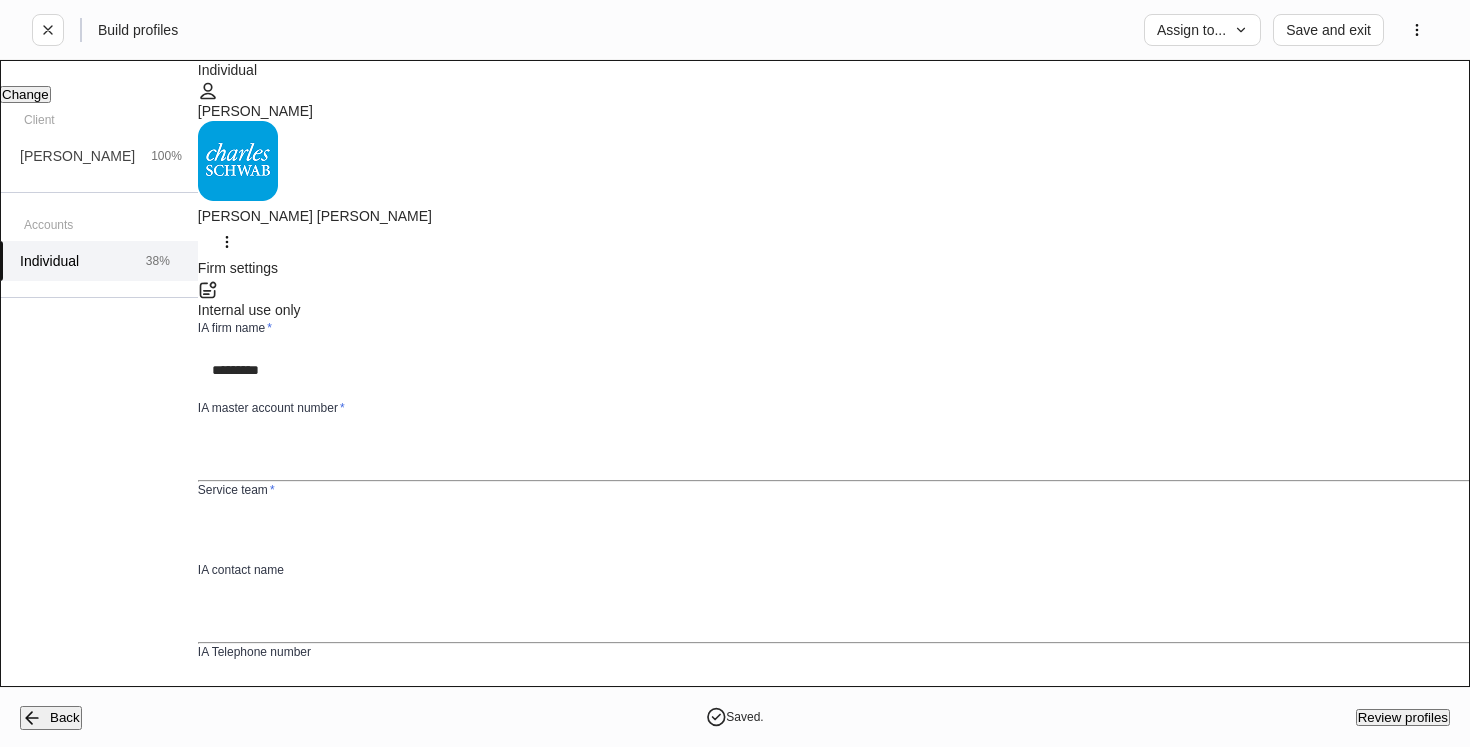 type on "********" 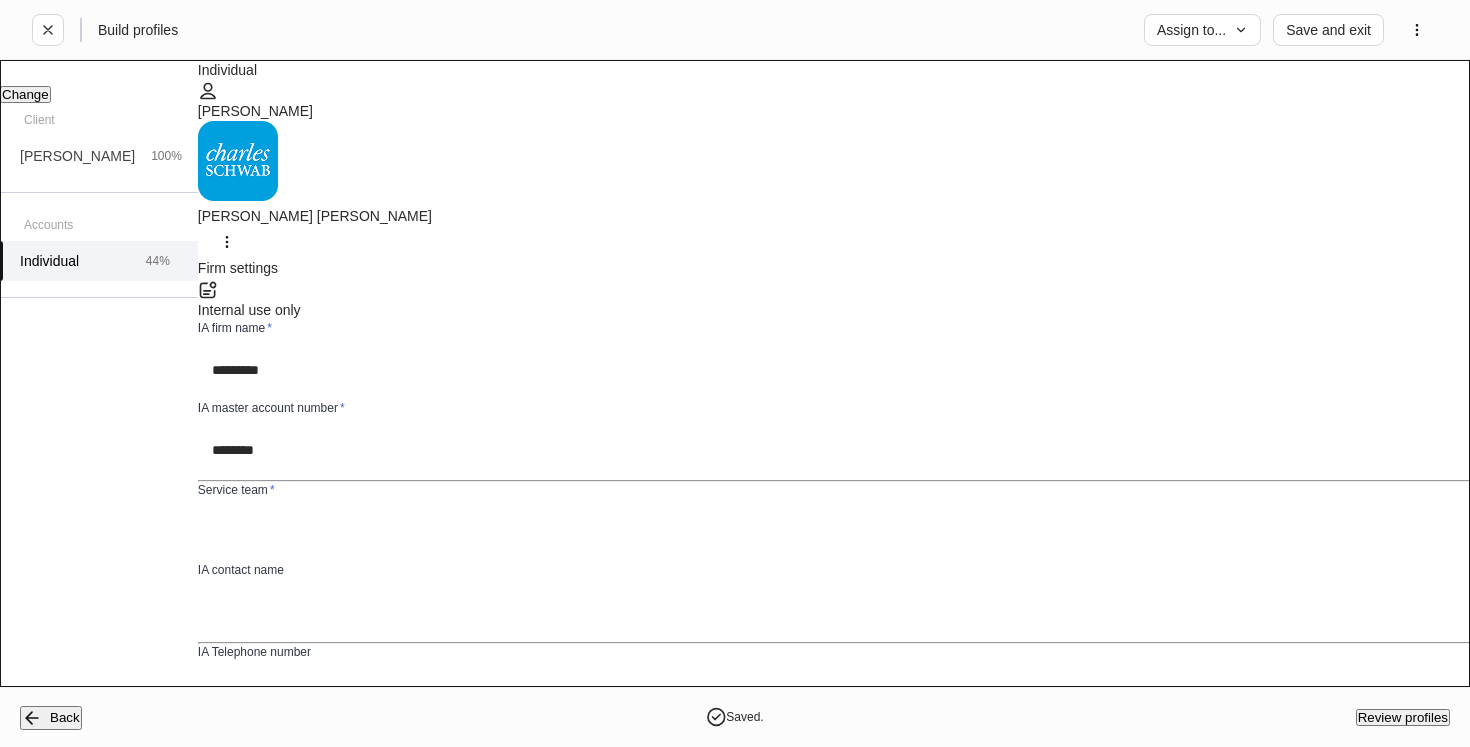 type on "********" 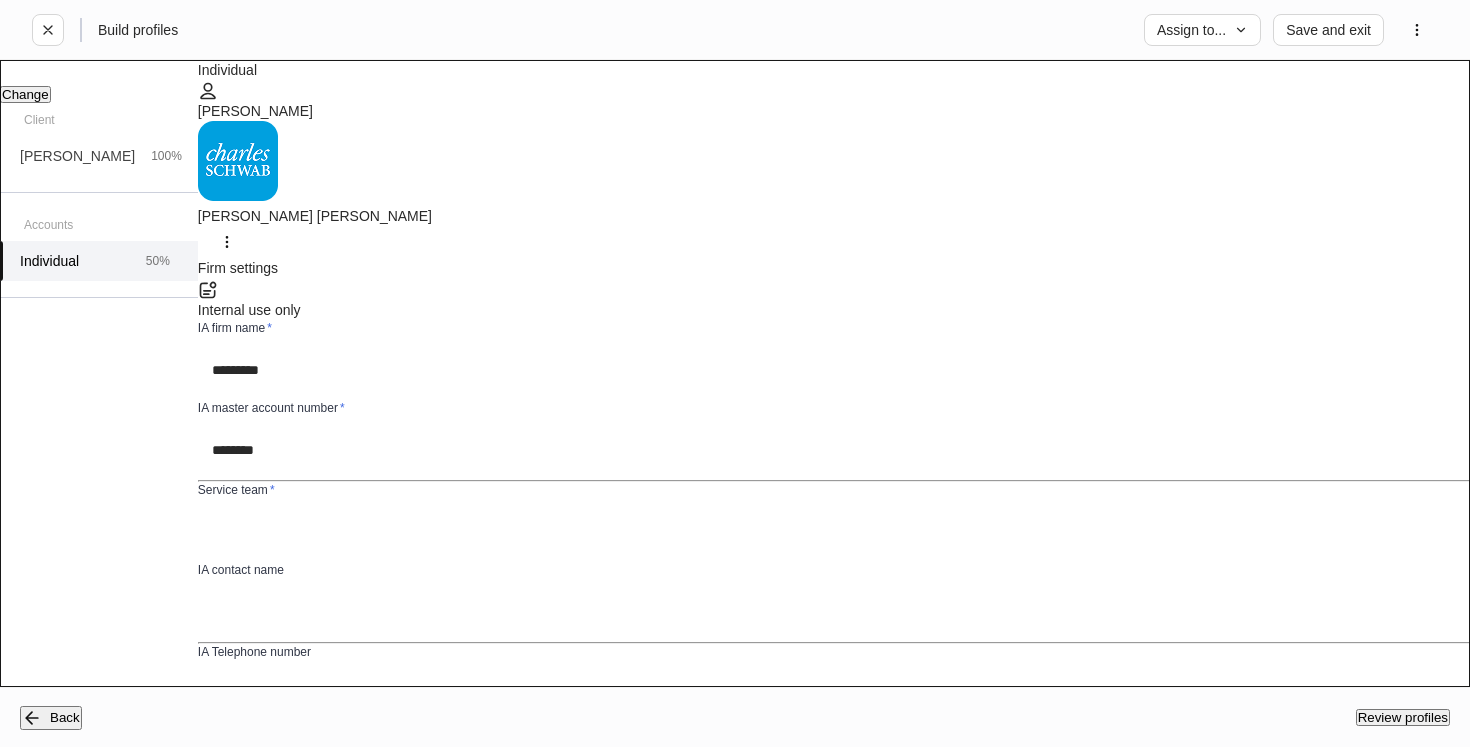click at bounding box center (848, 532) 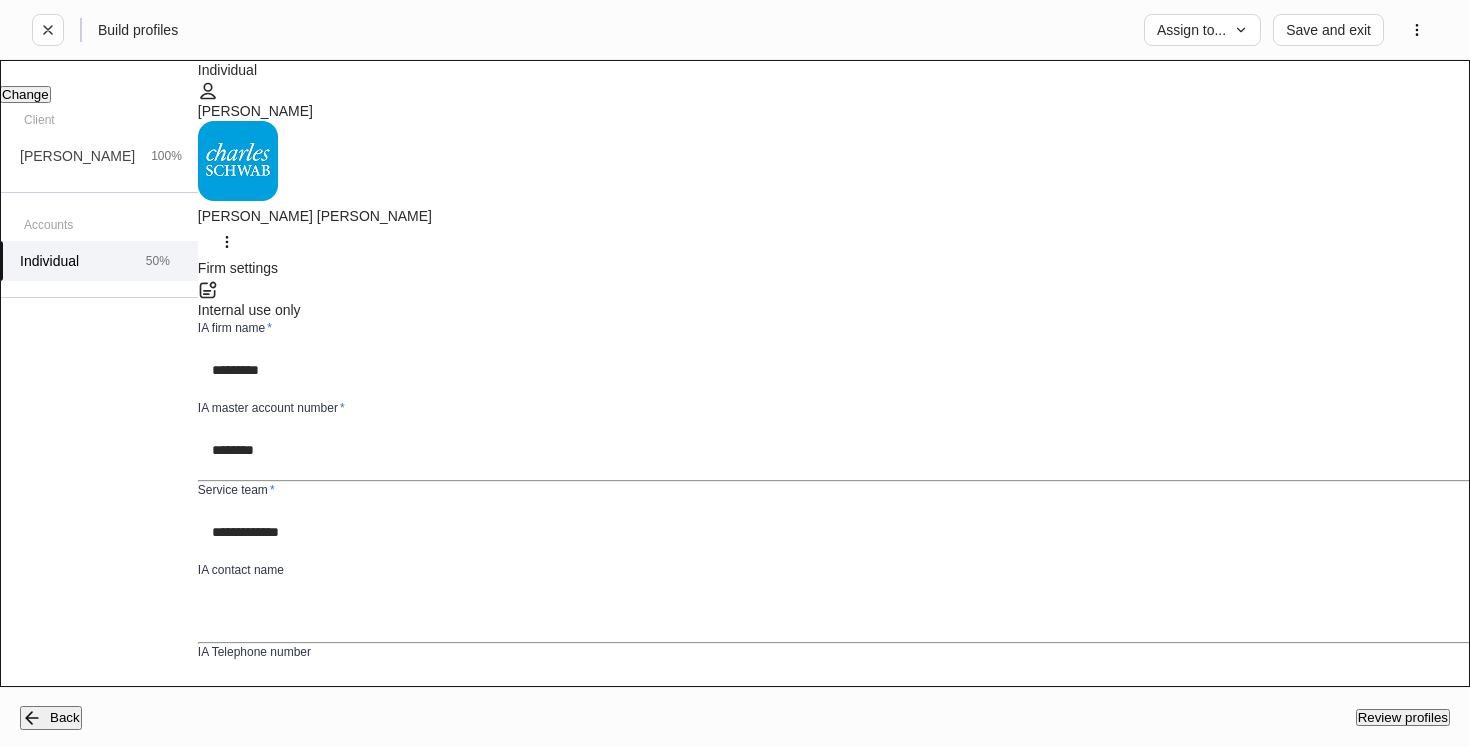 type on "**********" 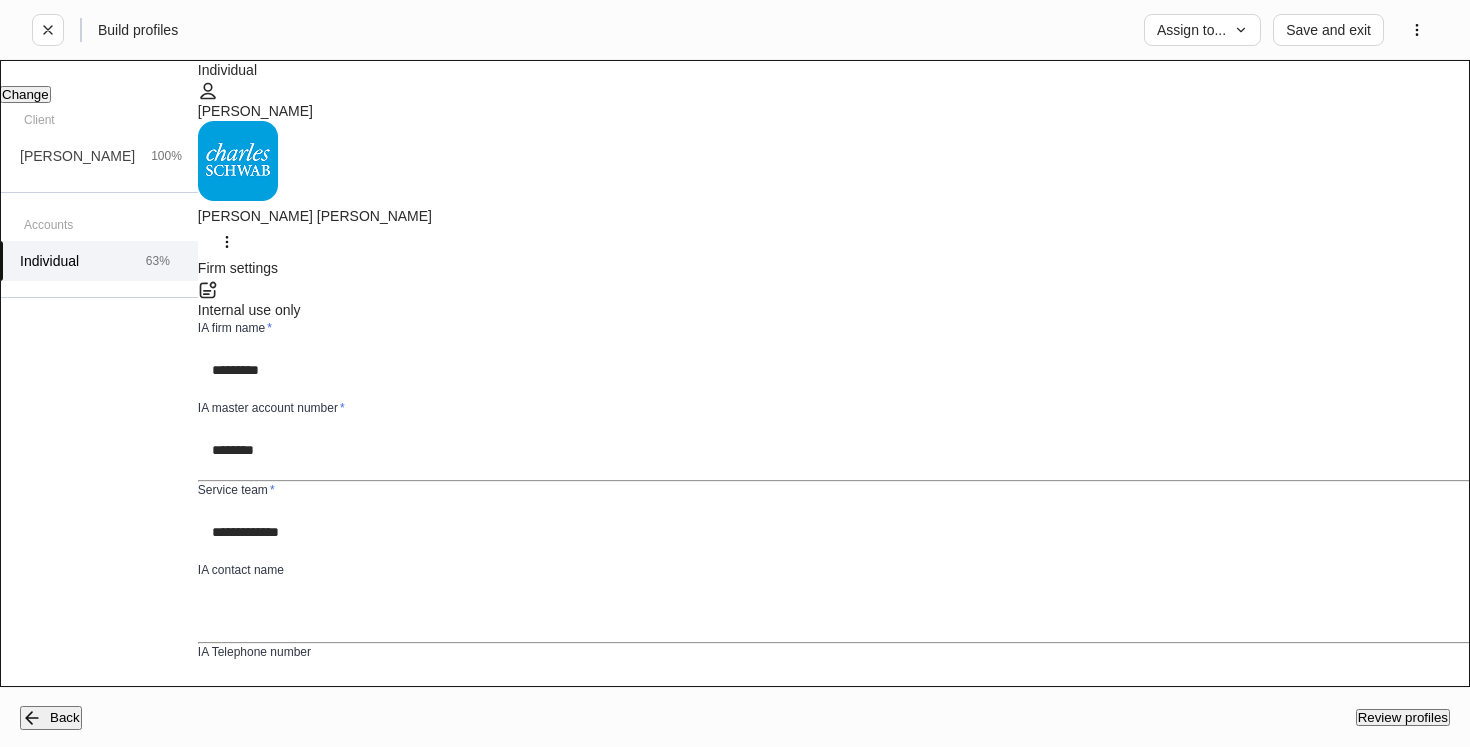 scroll, scrollTop: 500, scrollLeft: 0, axis: vertical 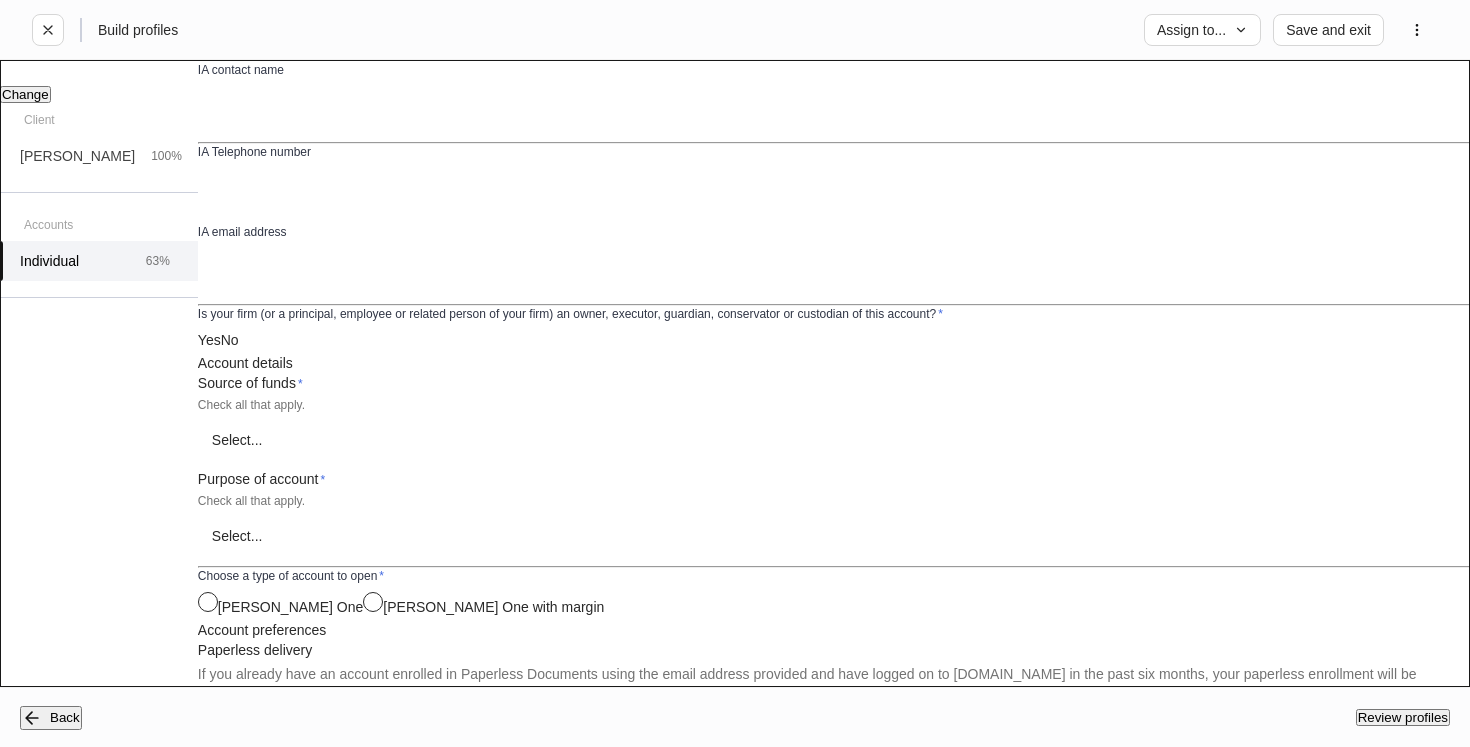 click on "**********" at bounding box center (735, 373) 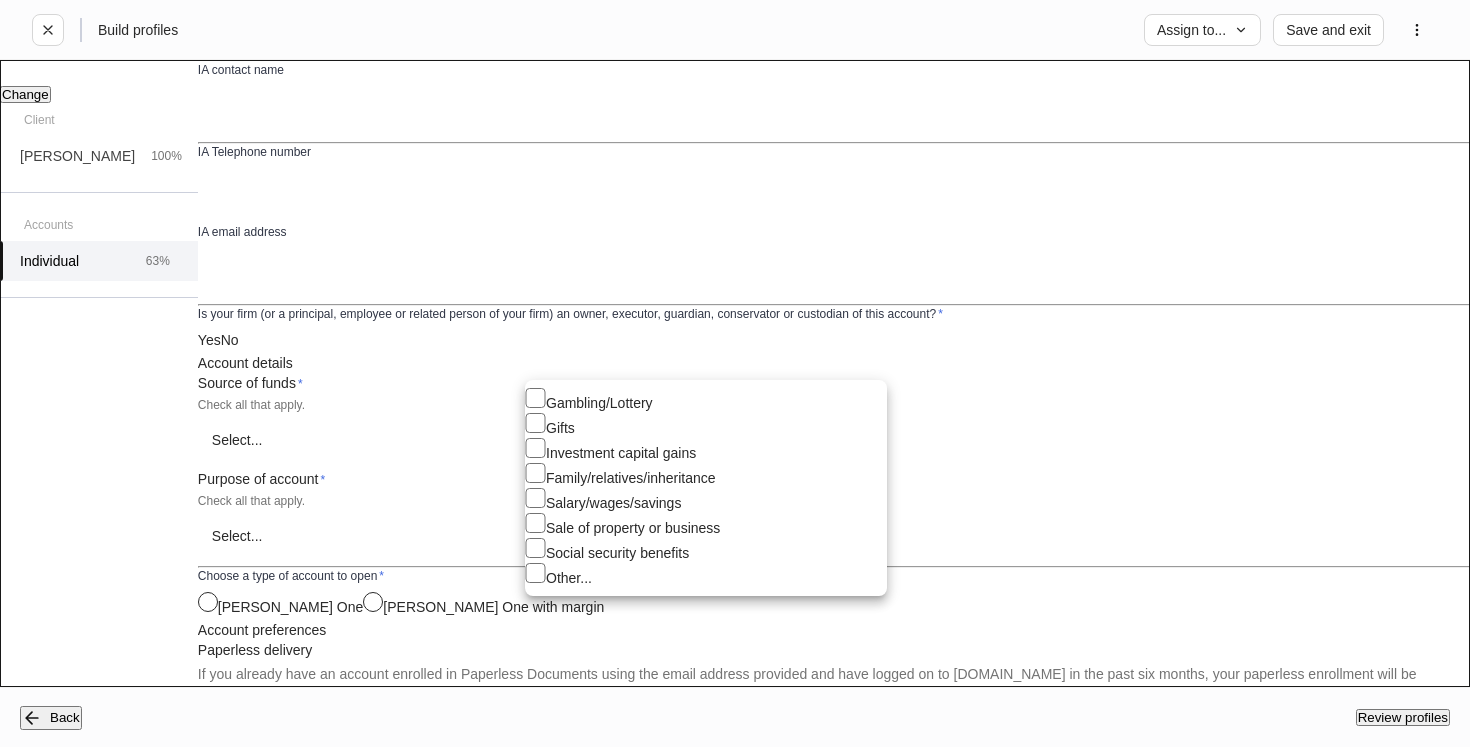 click on "Gambling/Lottery" at bounding box center [706, 400] 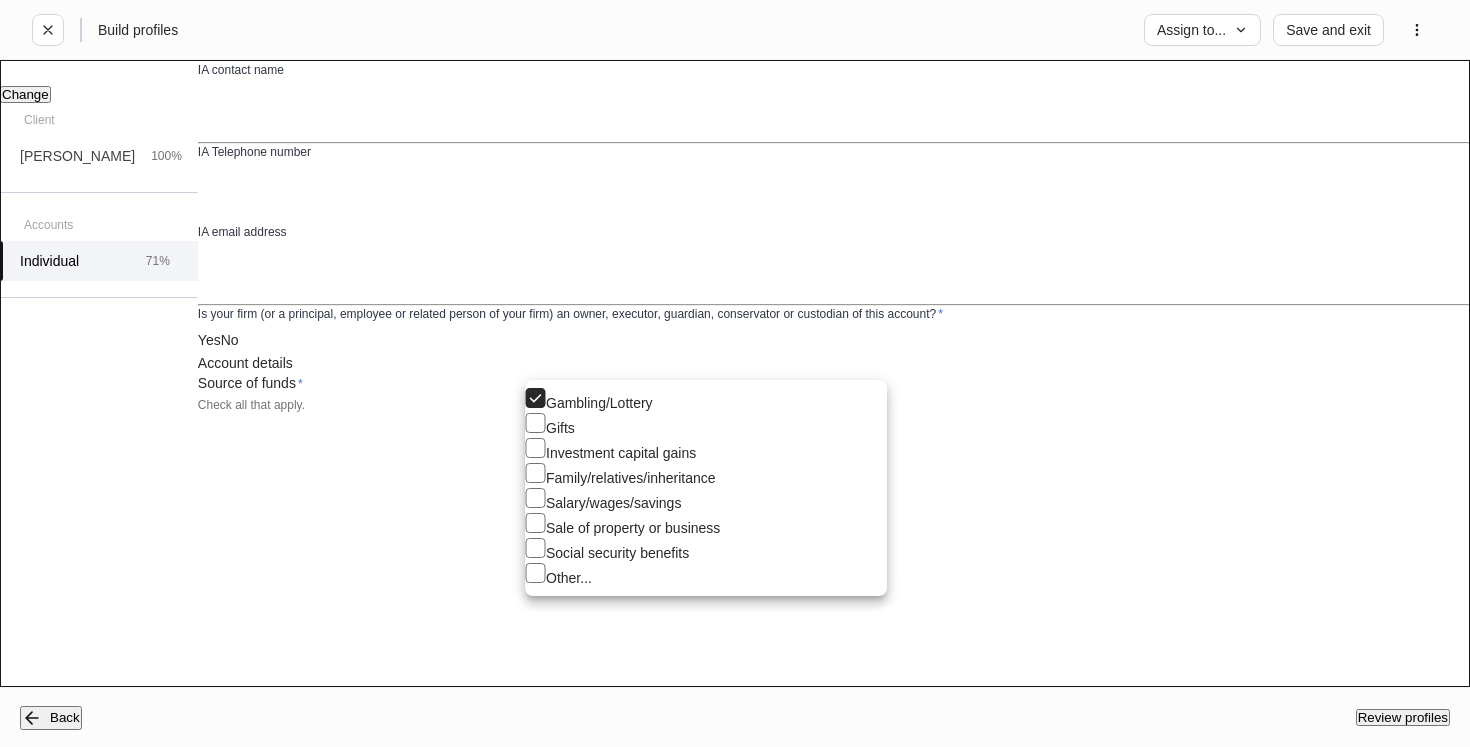 click at bounding box center [735, 373] 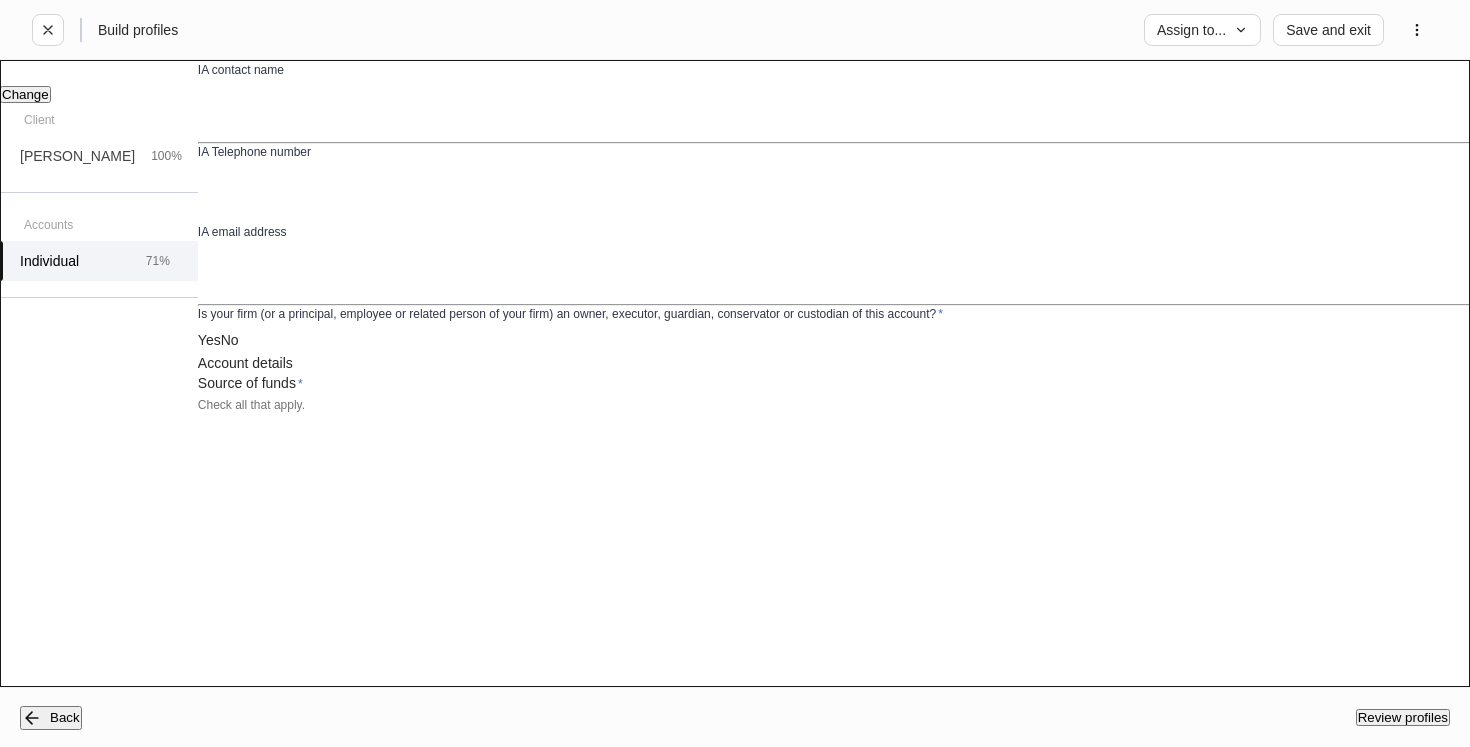 click on "**********" at bounding box center (735, 373) 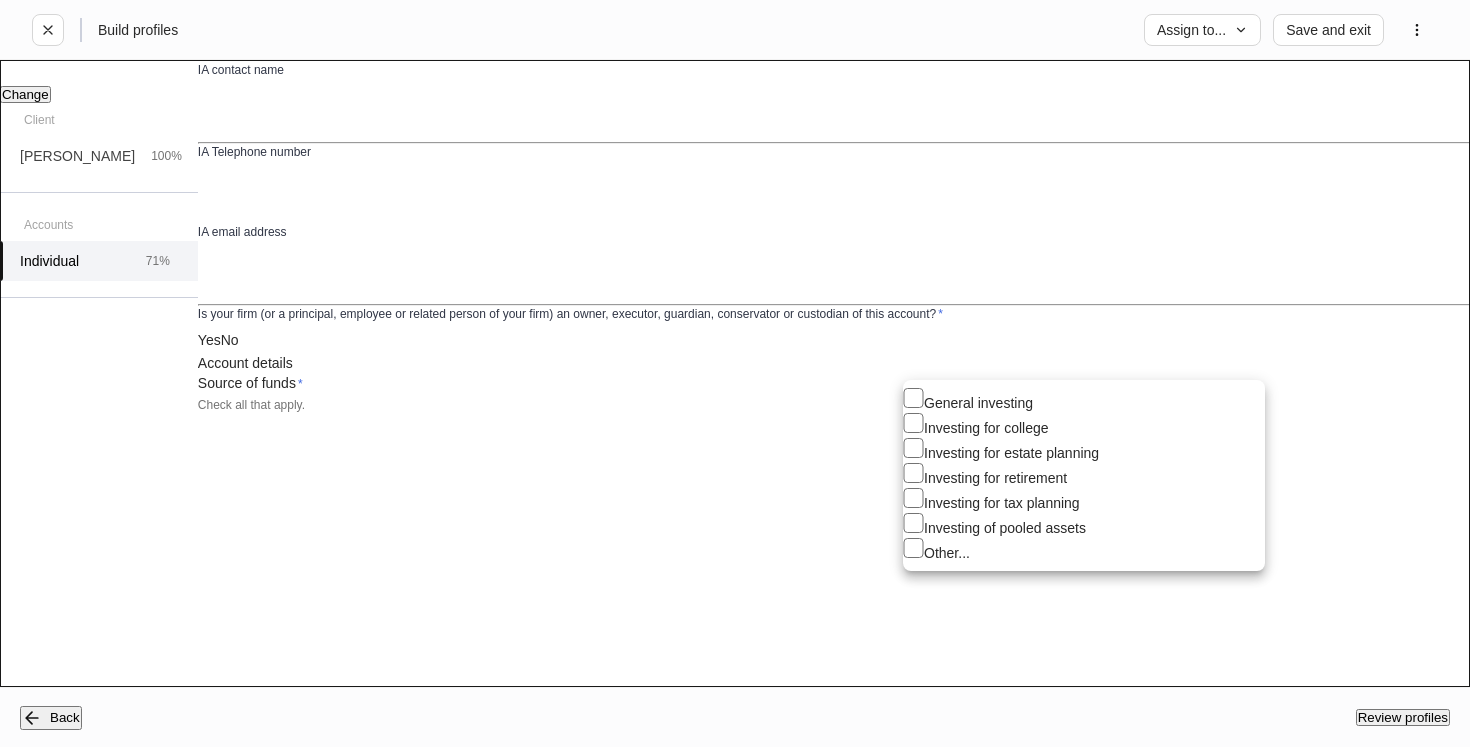 click on "General investing" at bounding box center (1084, 400) 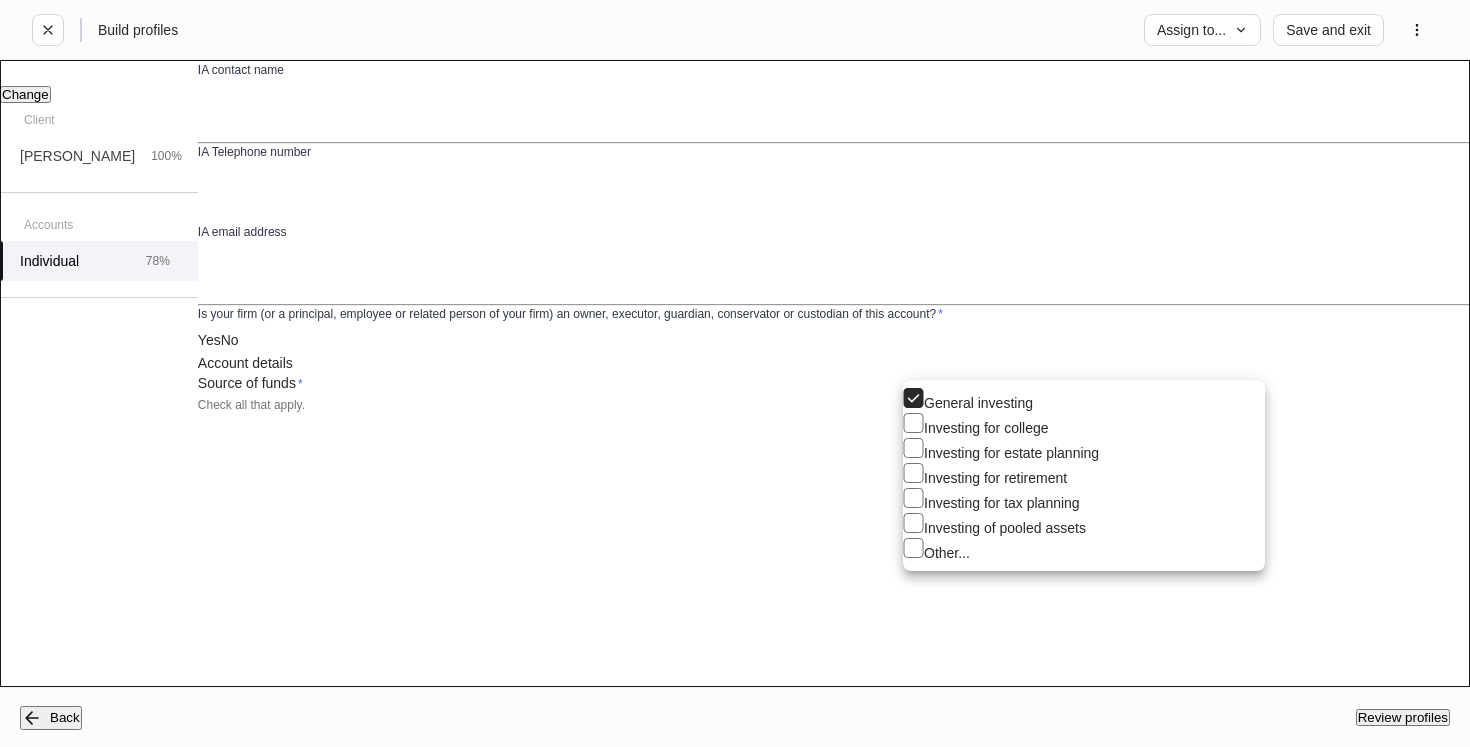click at bounding box center [735, 373] 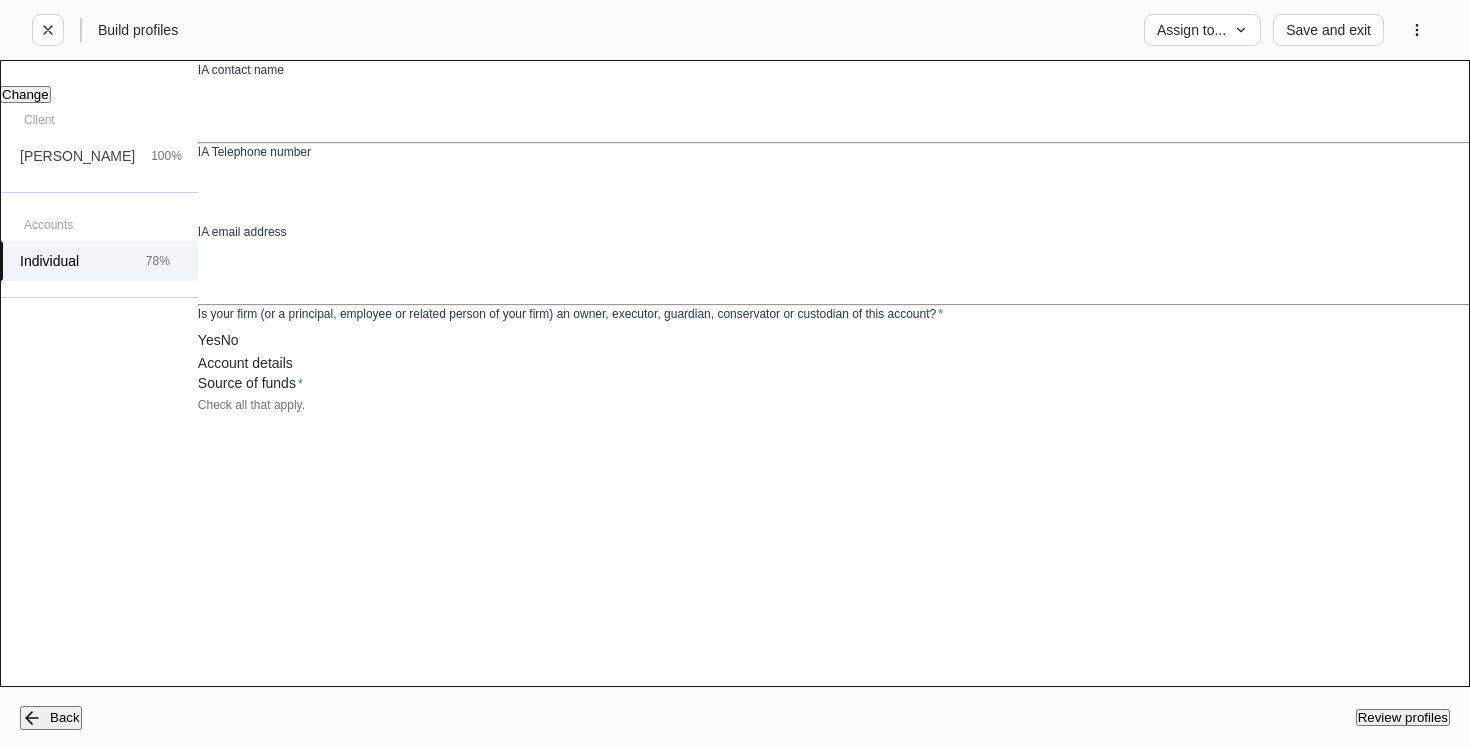 click on "[PERSON_NAME] One" at bounding box center [281, 5675] 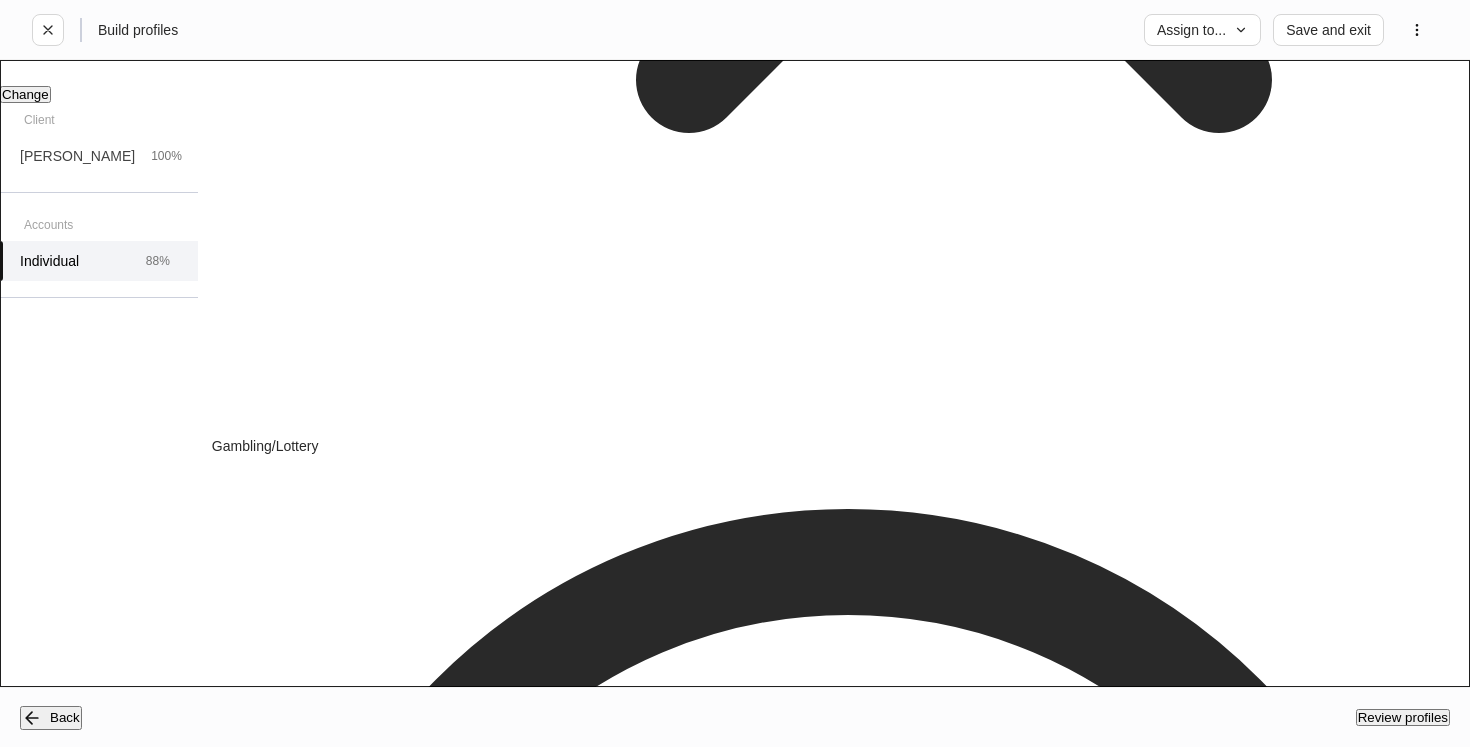 scroll, scrollTop: 2086, scrollLeft: 0, axis: vertical 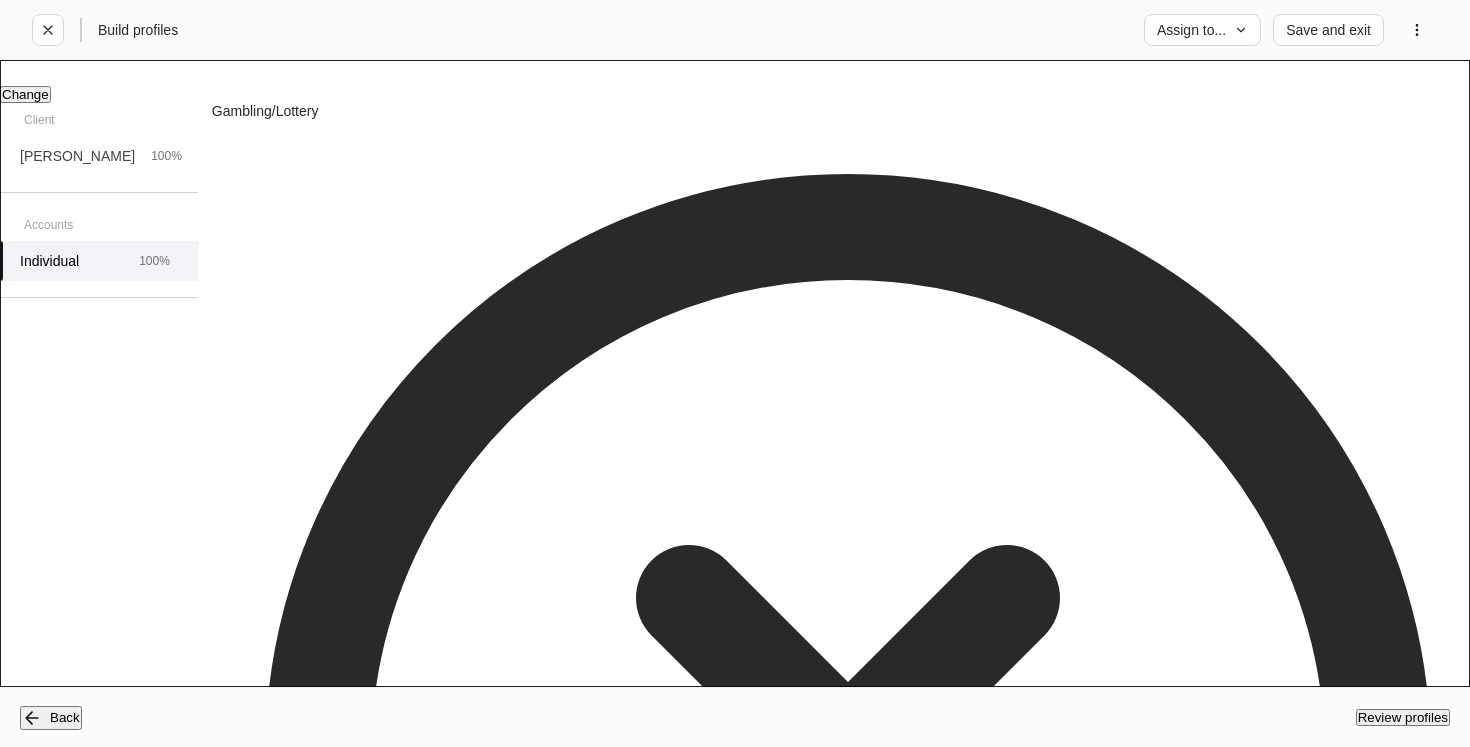 click on "Review profiles" at bounding box center (1403, 717) 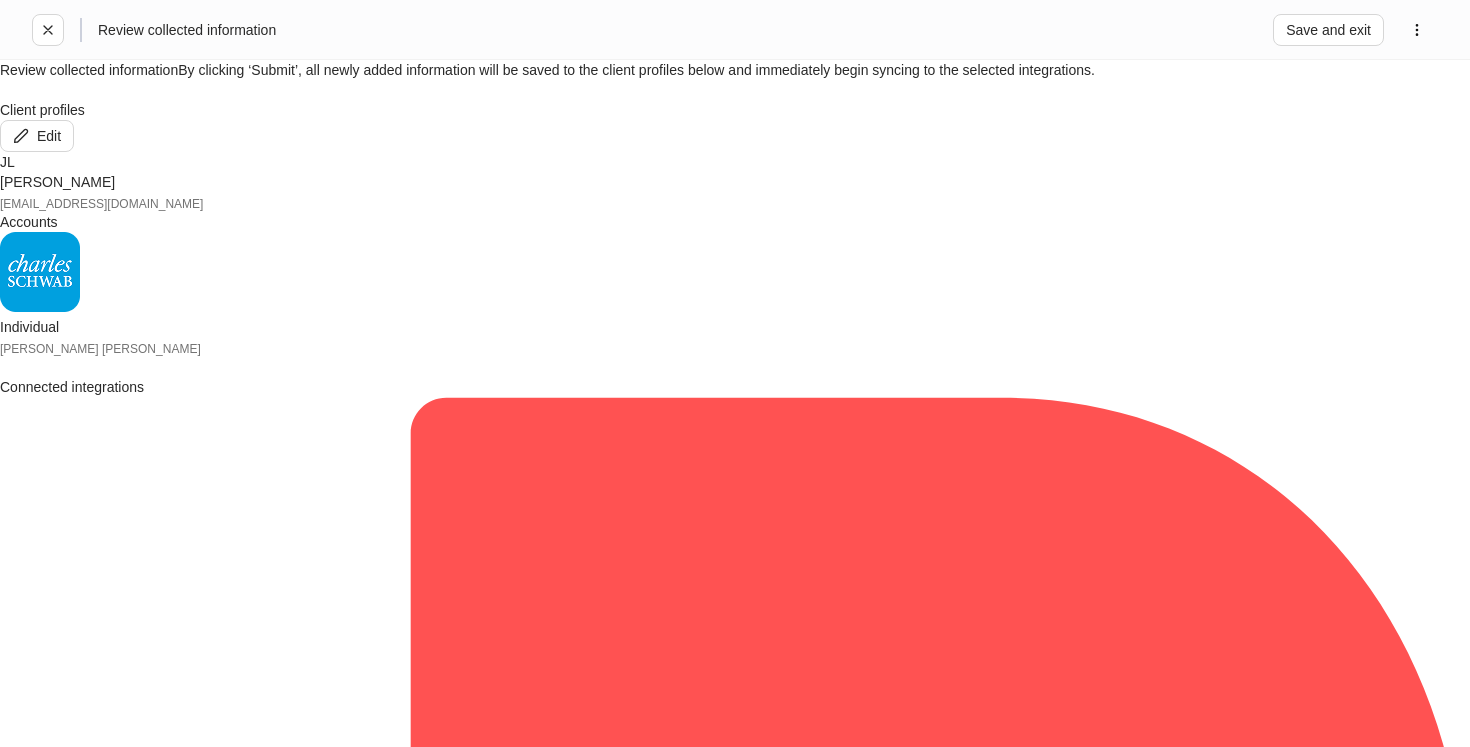 click on "Submit" at bounding box center (1427, 2079) 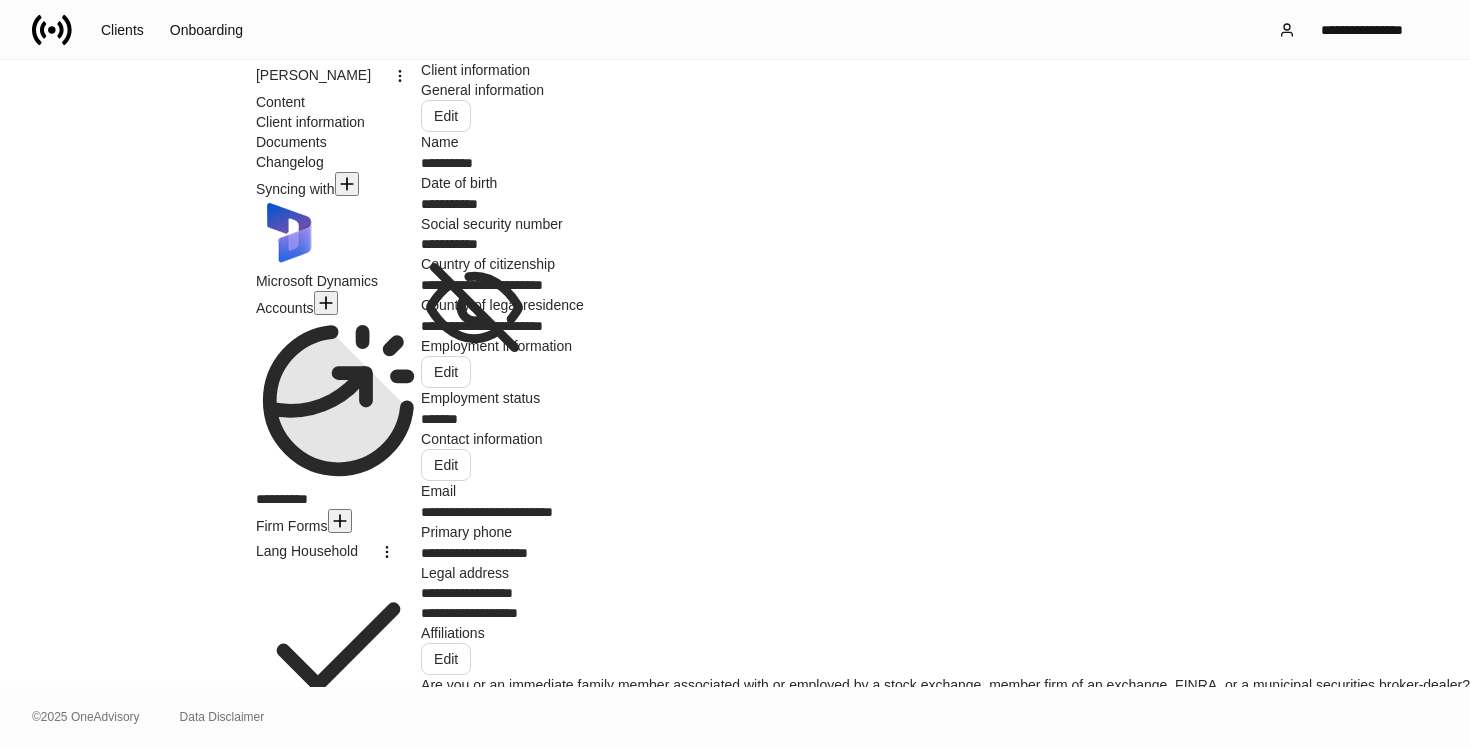 click on "**********" at bounding box center (282, 499) 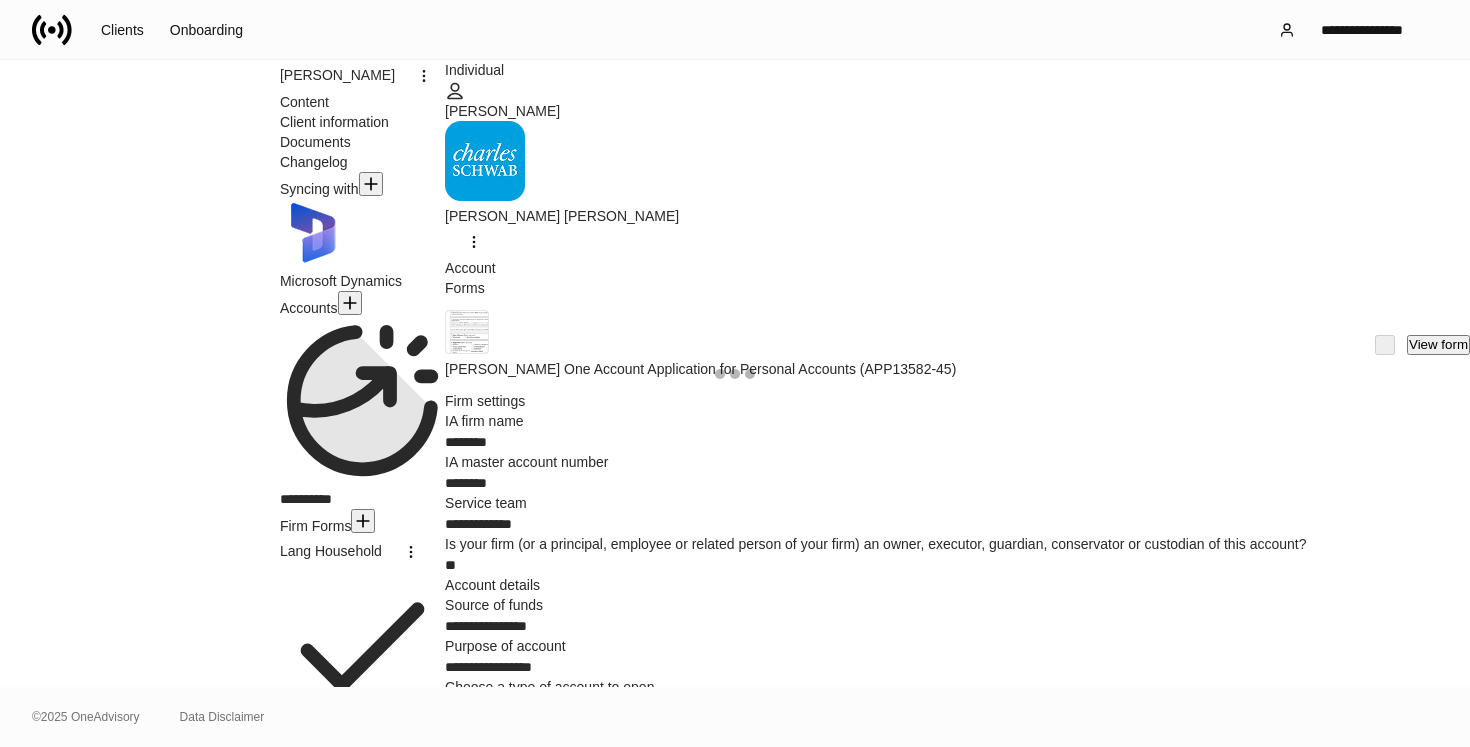click on "Microsoft Dynamics" at bounding box center (362, 245) 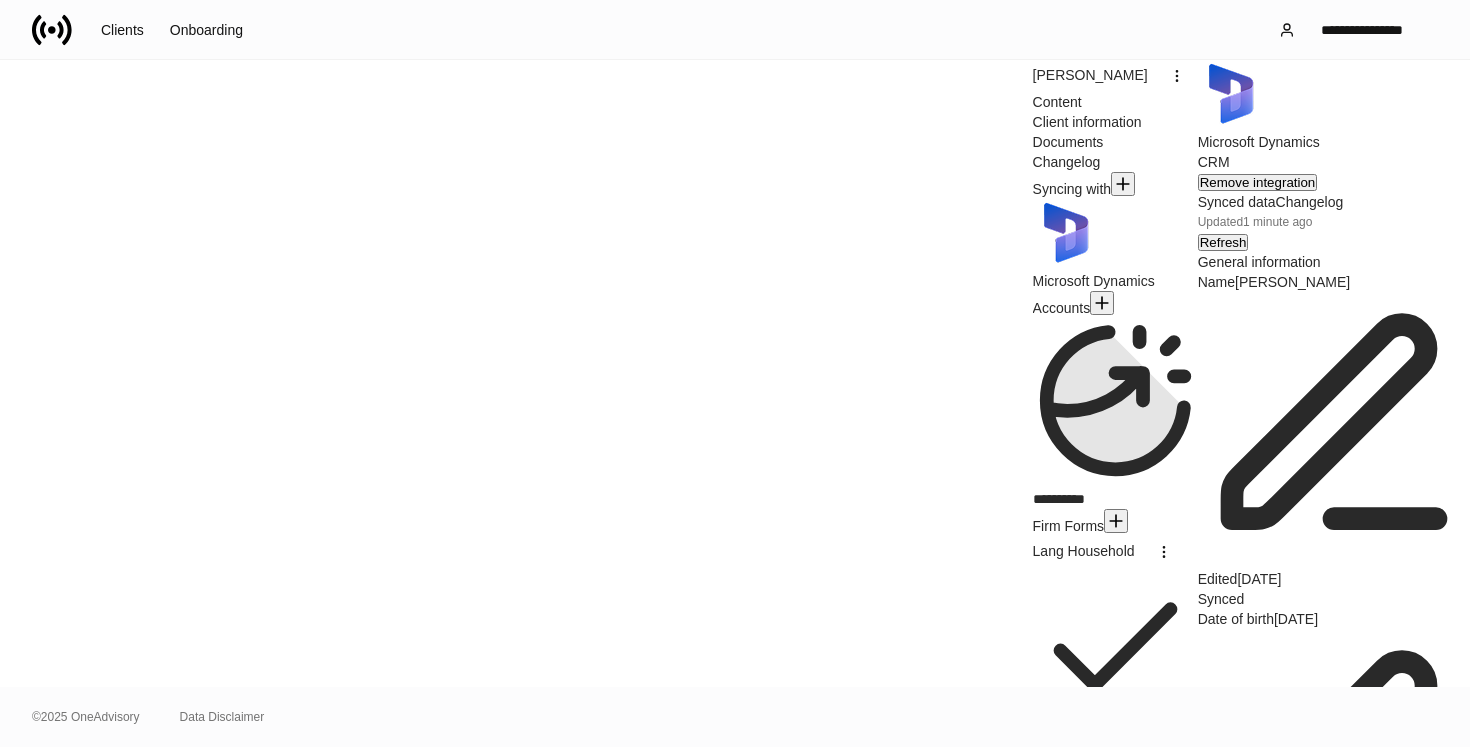 scroll, scrollTop: 0, scrollLeft: 0, axis: both 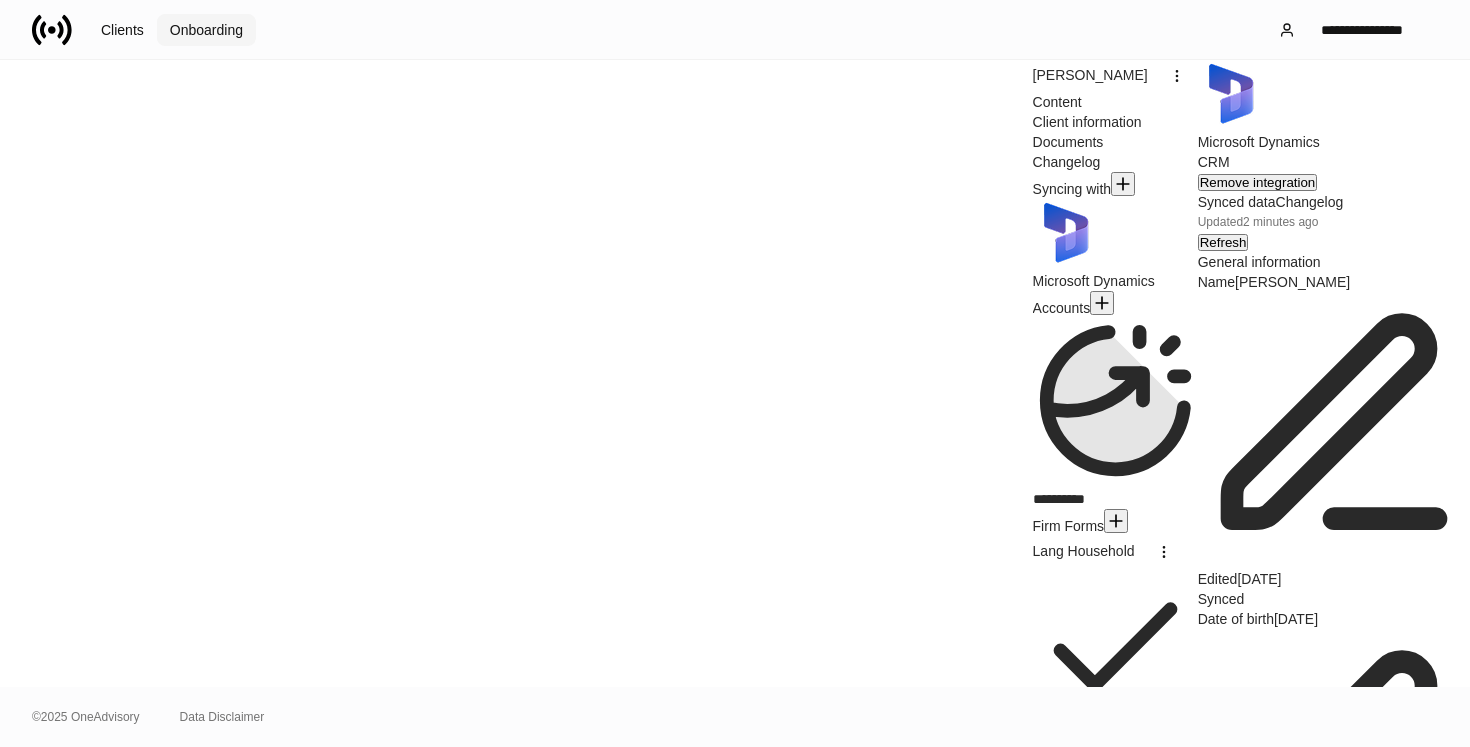 click on "Onboarding" at bounding box center [206, 30] 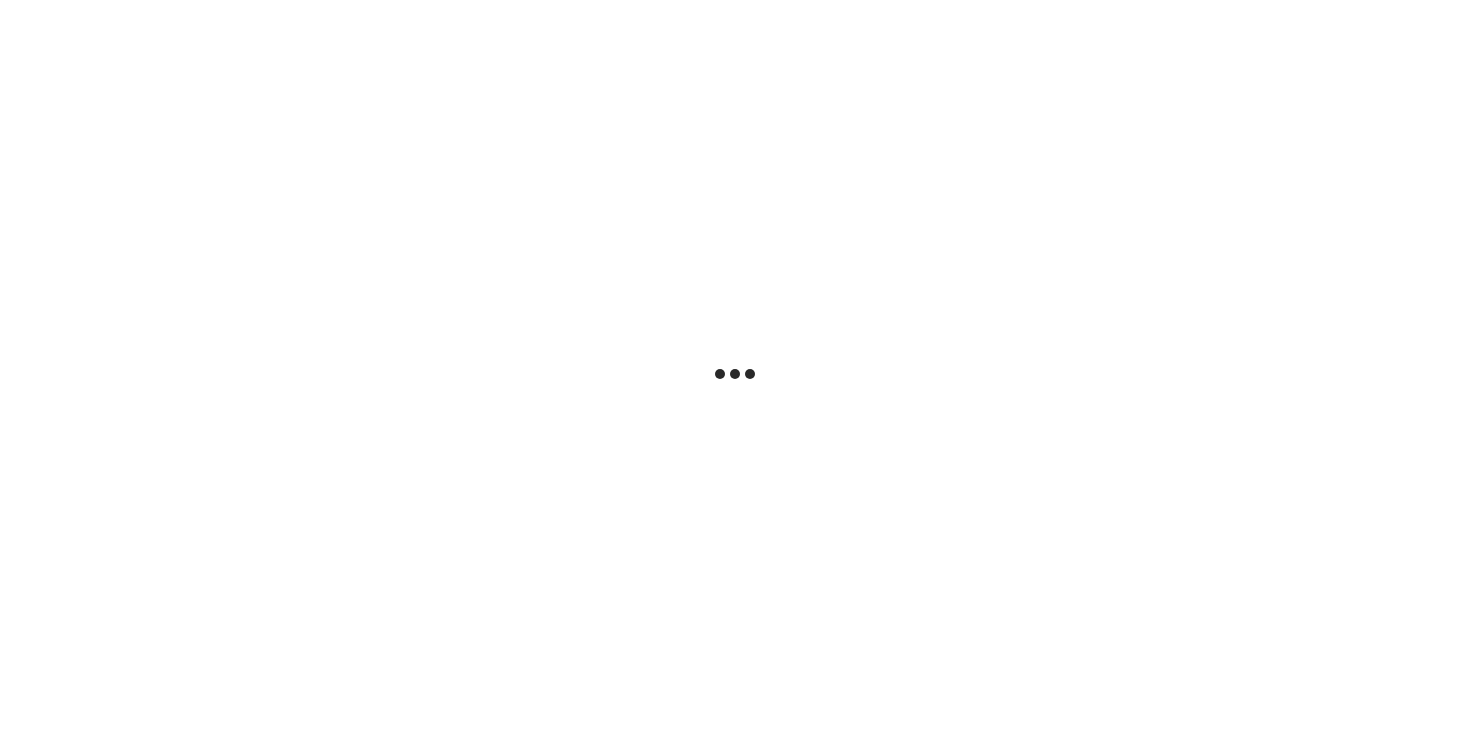 scroll, scrollTop: 0, scrollLeft: 0, axis: both 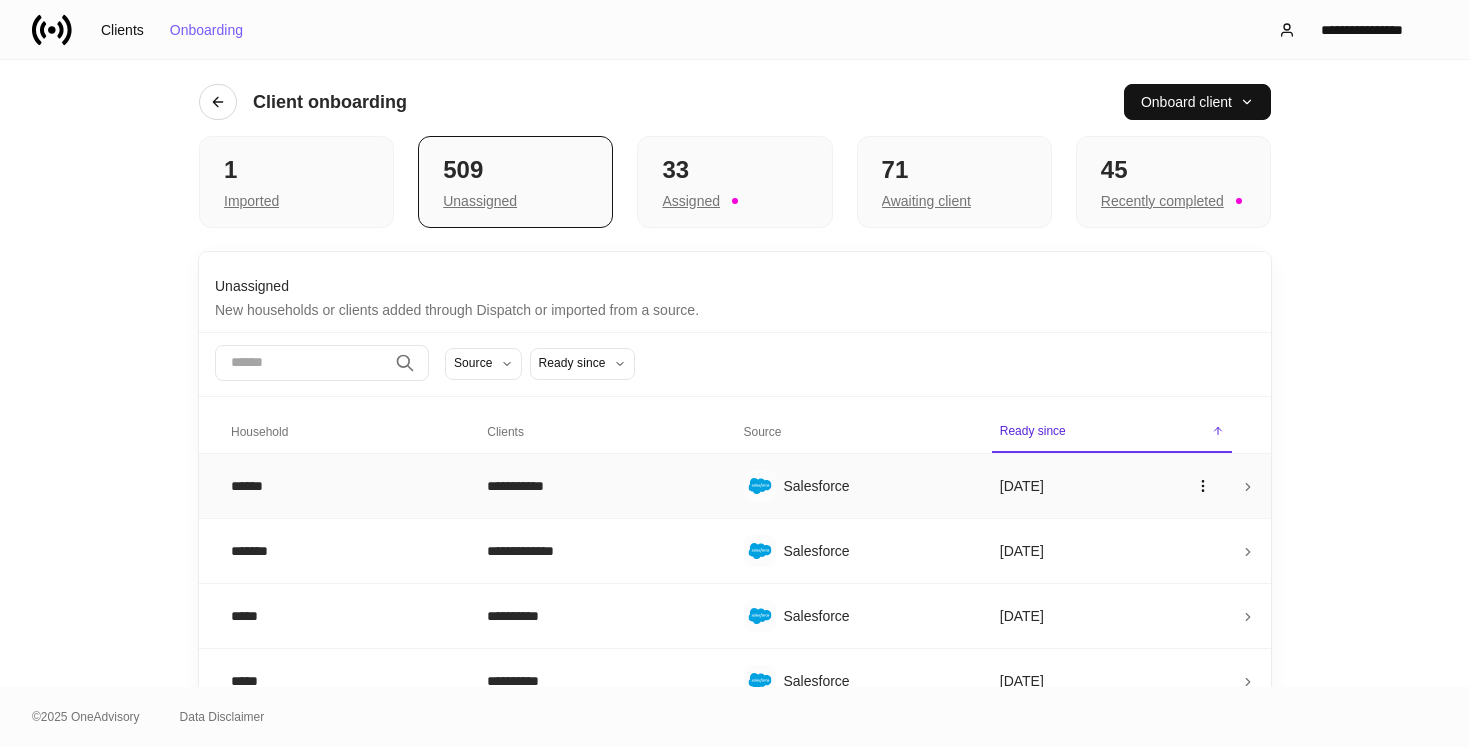 click on "**********" at bounding box center [599, 485] 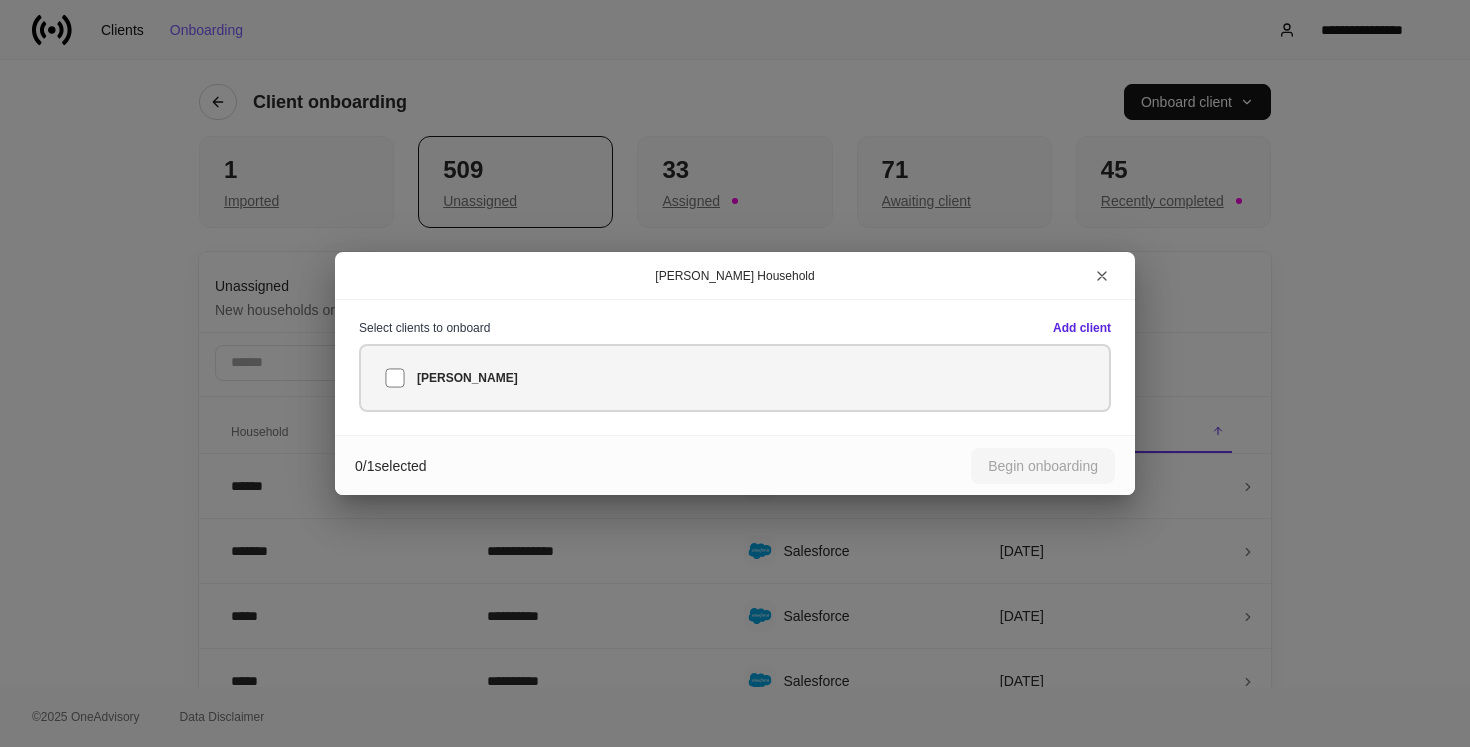click on "[PERSON_NAME]" at bounding box center (735, 378) 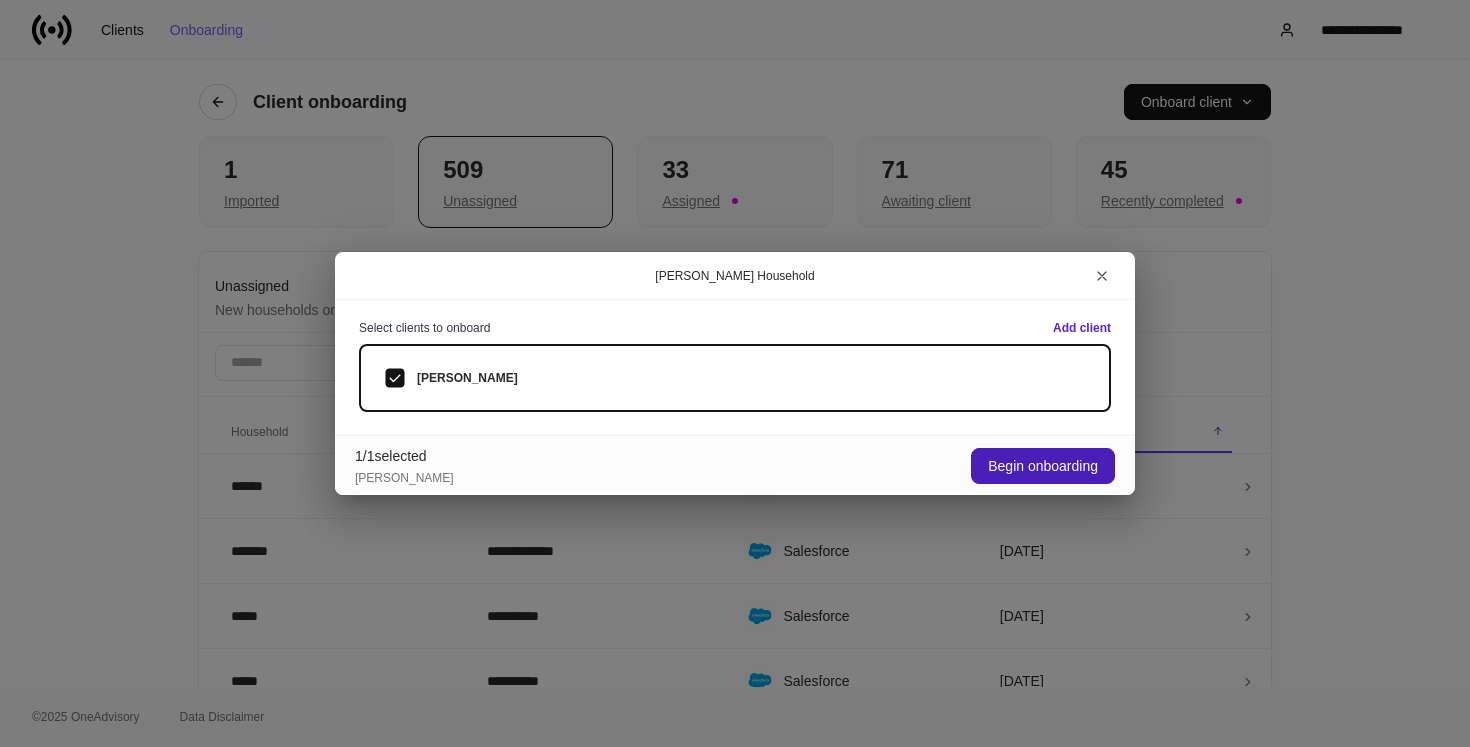 click on "Begin onboarding" at bounding box center (1043, 466) 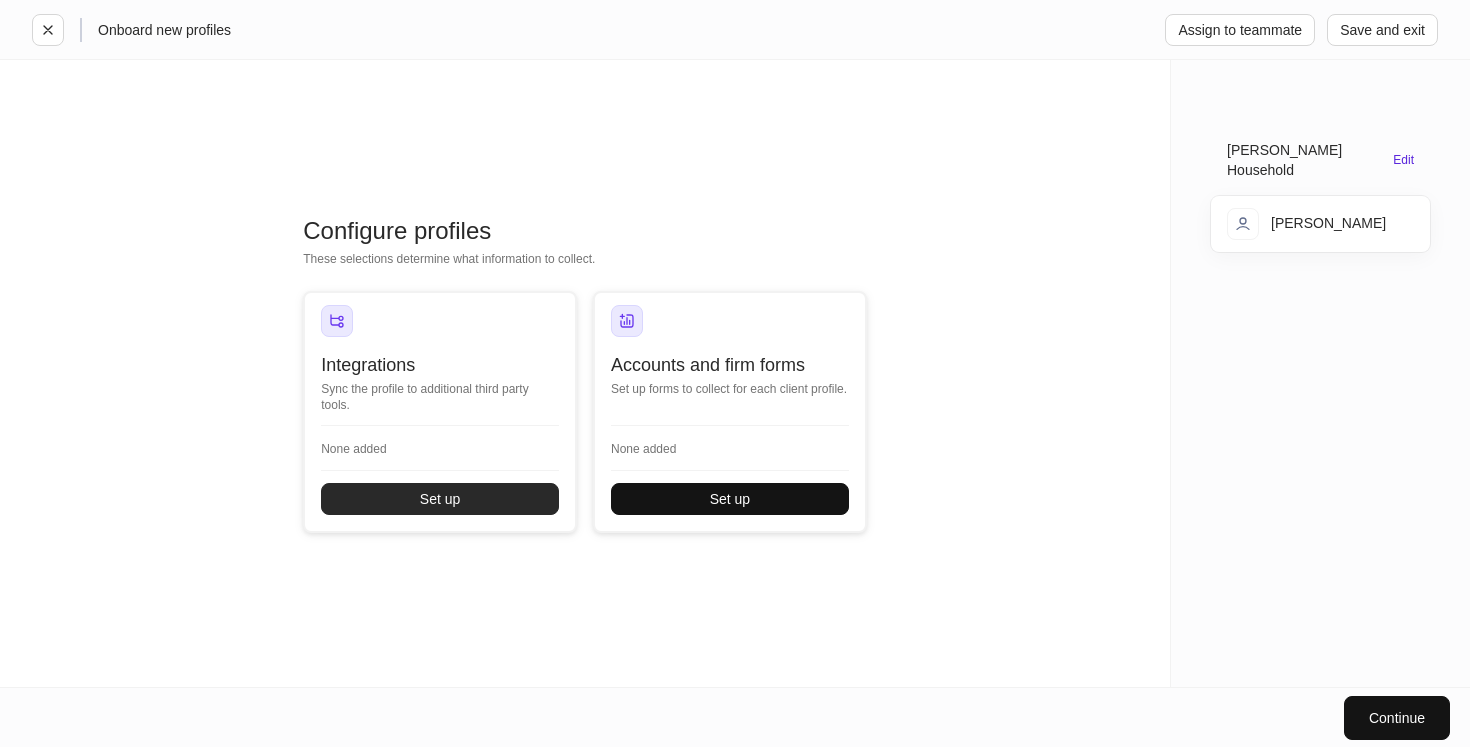 click on "Set up" at bounding box center [440, 499] 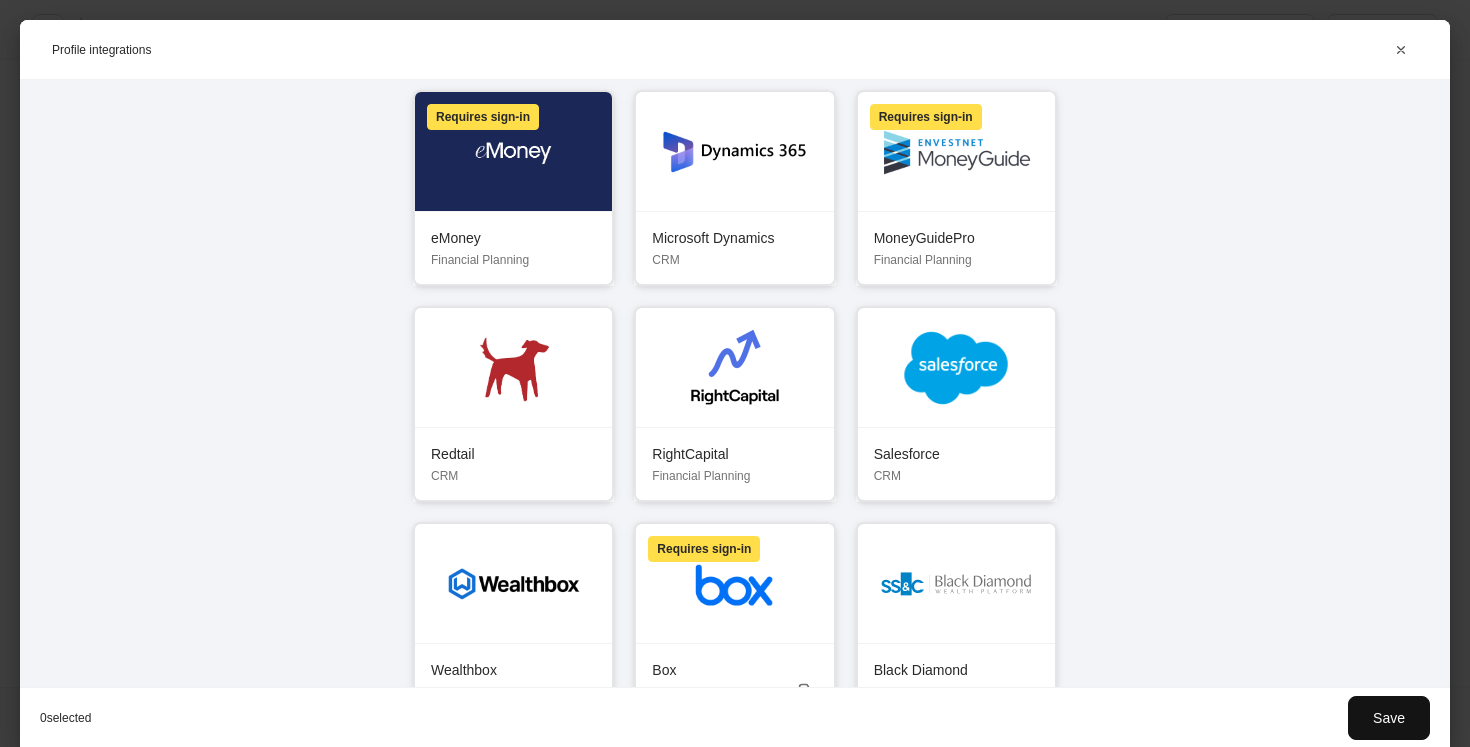 scroll, scrollTop: 187, scrollLeft: 0, axis: vertical 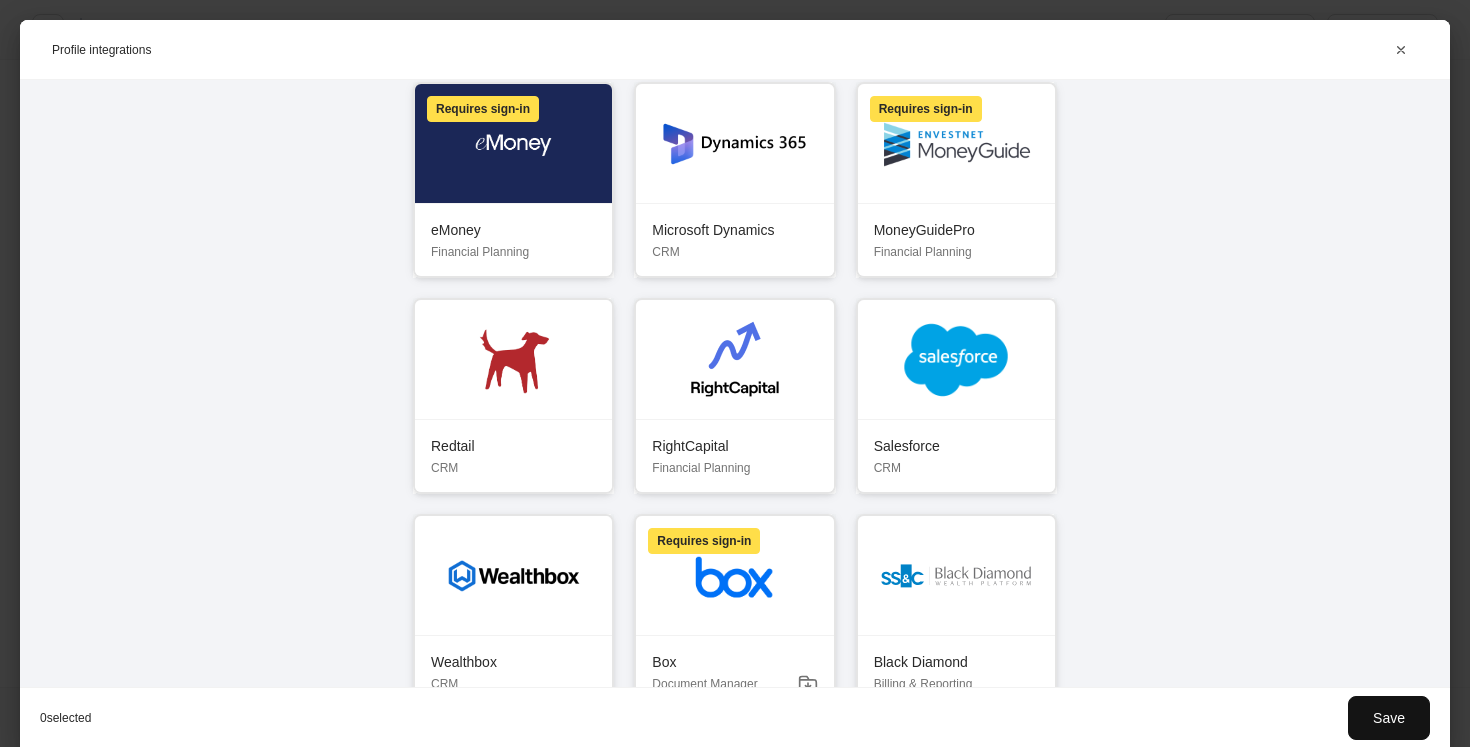 click on "Salesforce" at bounding box center (956, 446) 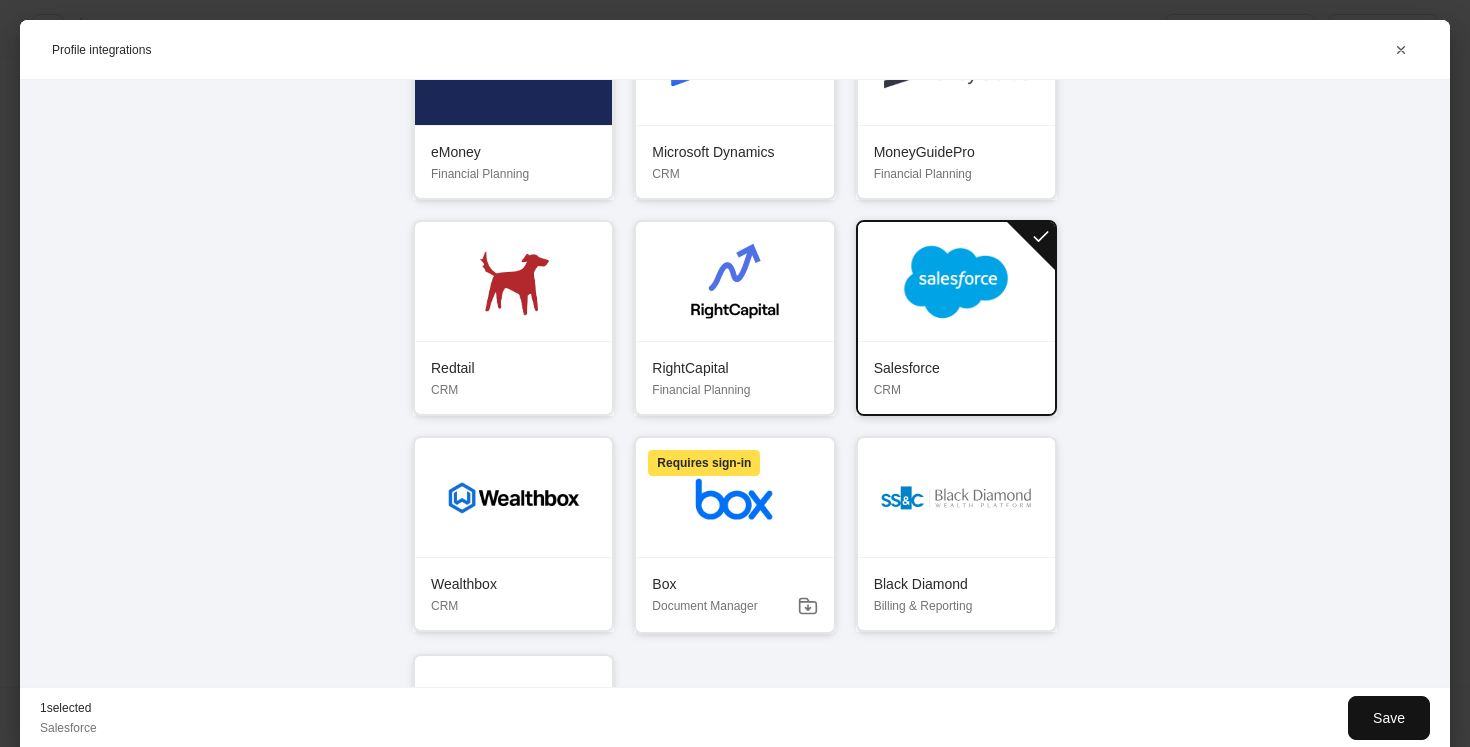 scroll, scrollTop: 247, scrollLeft: 0, axis: vertical 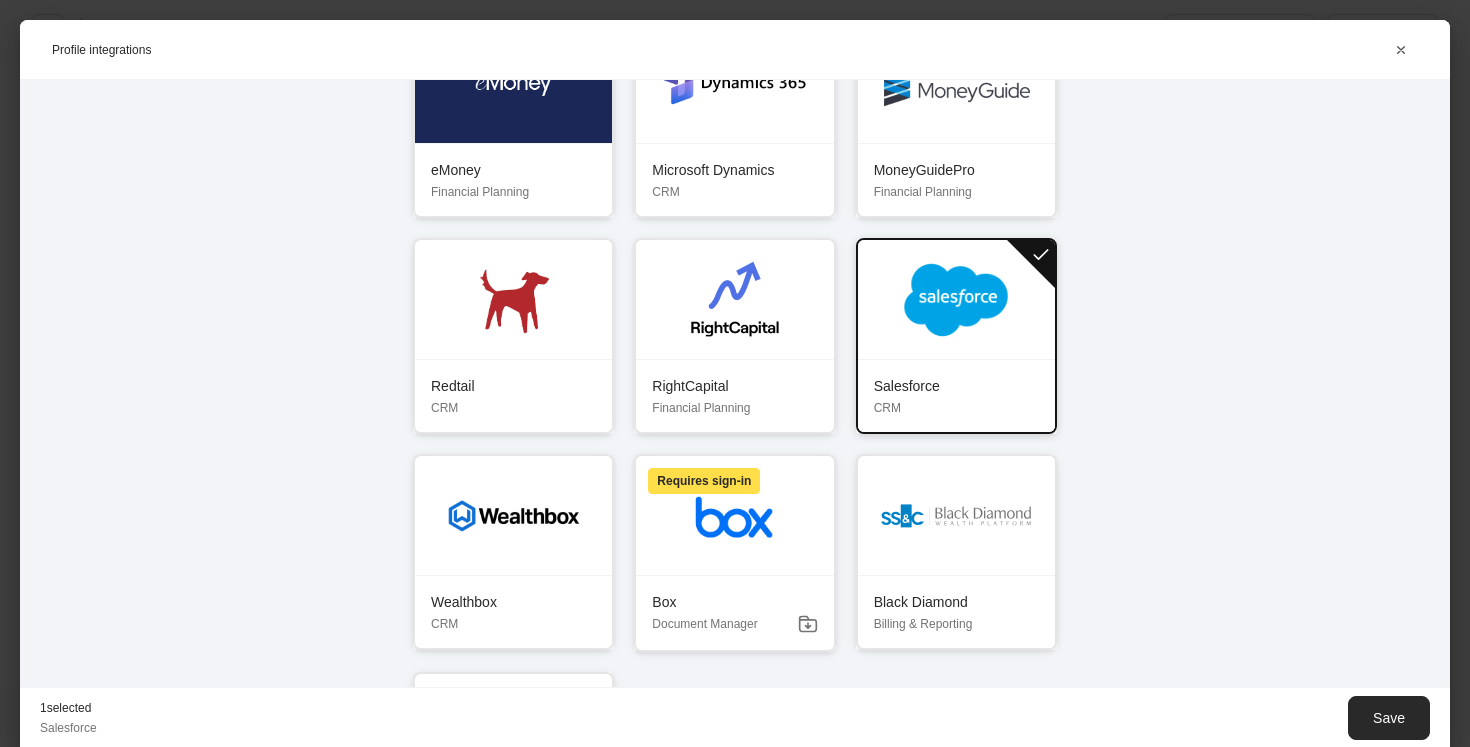 click on "Save" at bounding box center [1389, 718] 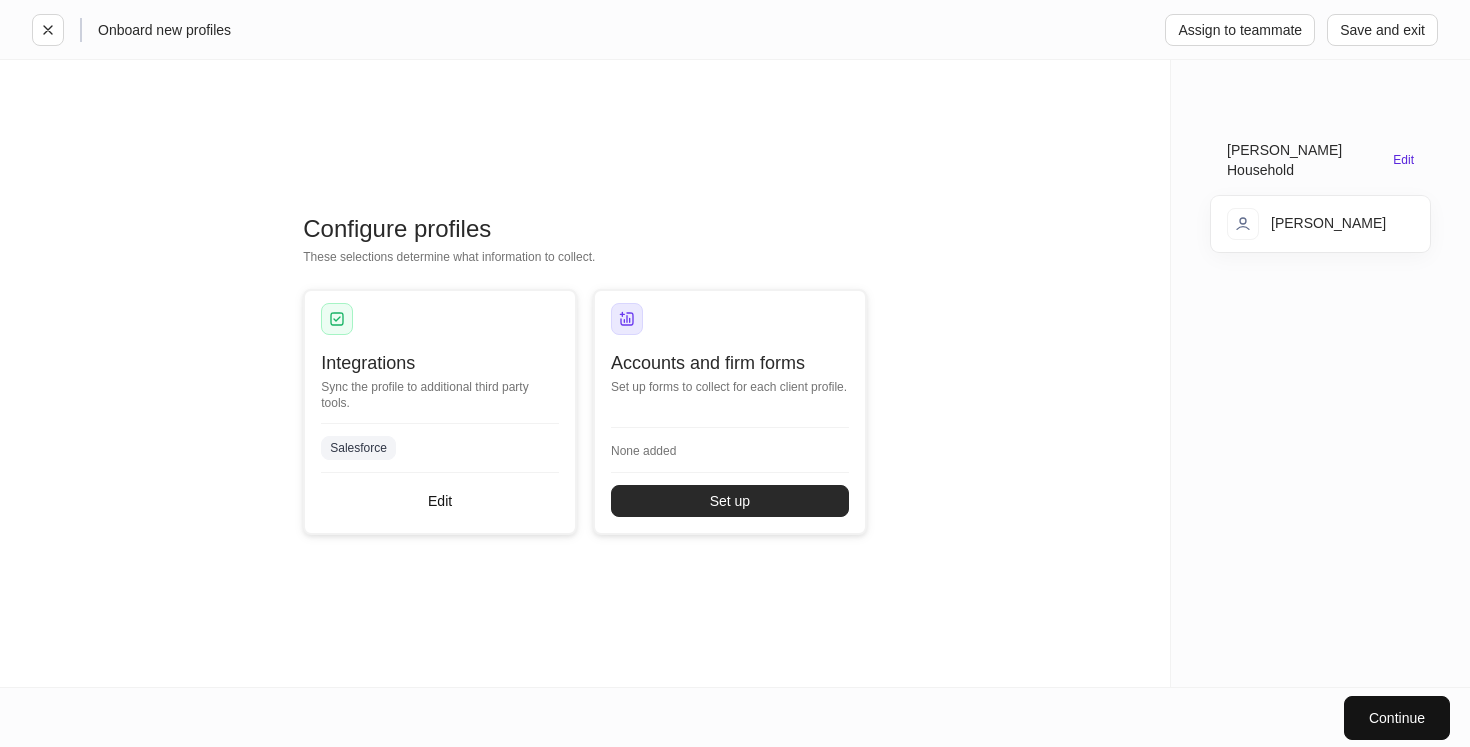 click on "Set up" at bounding box center [730, 501] 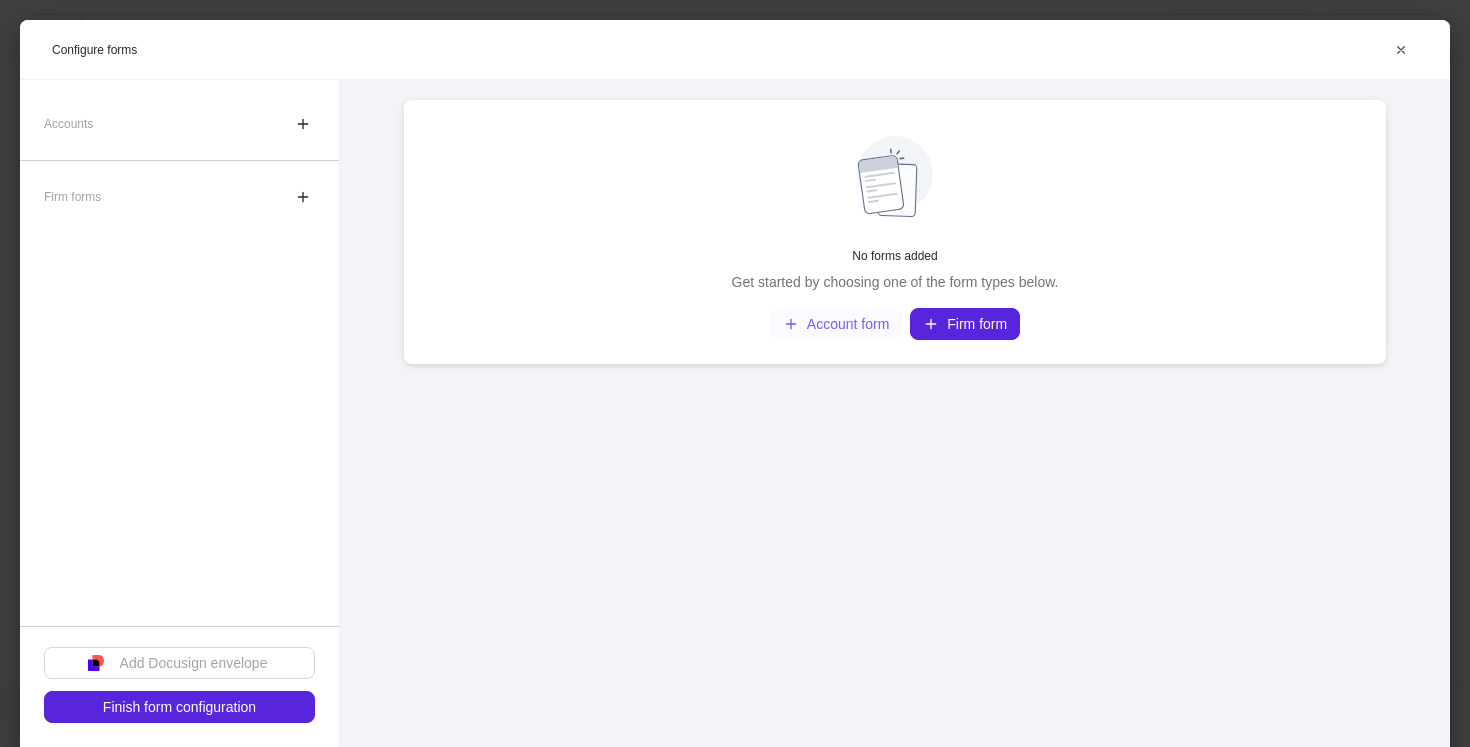 click on "Account form" at bounding box center (836, 324) 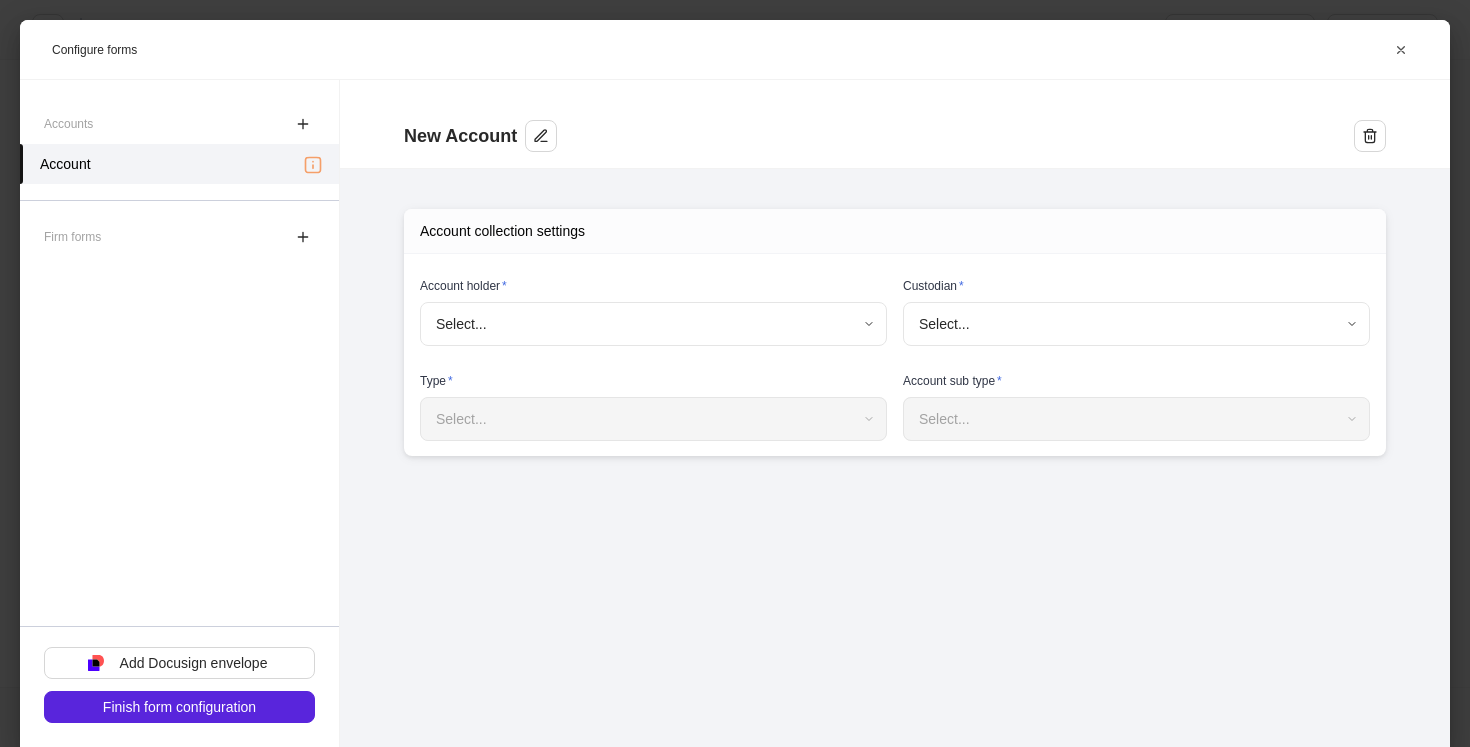 type on "**********" 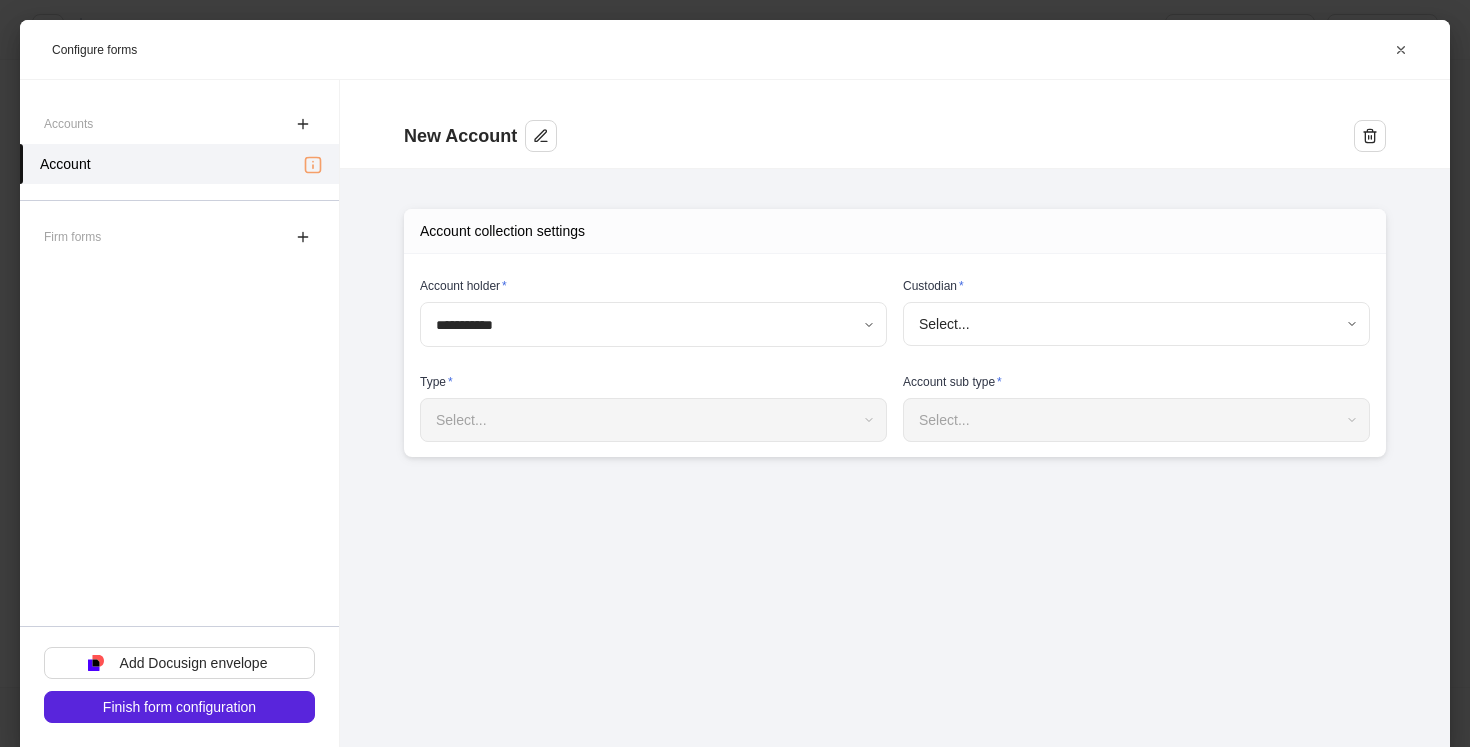 click on "**********" at bounding box center [735, 373] 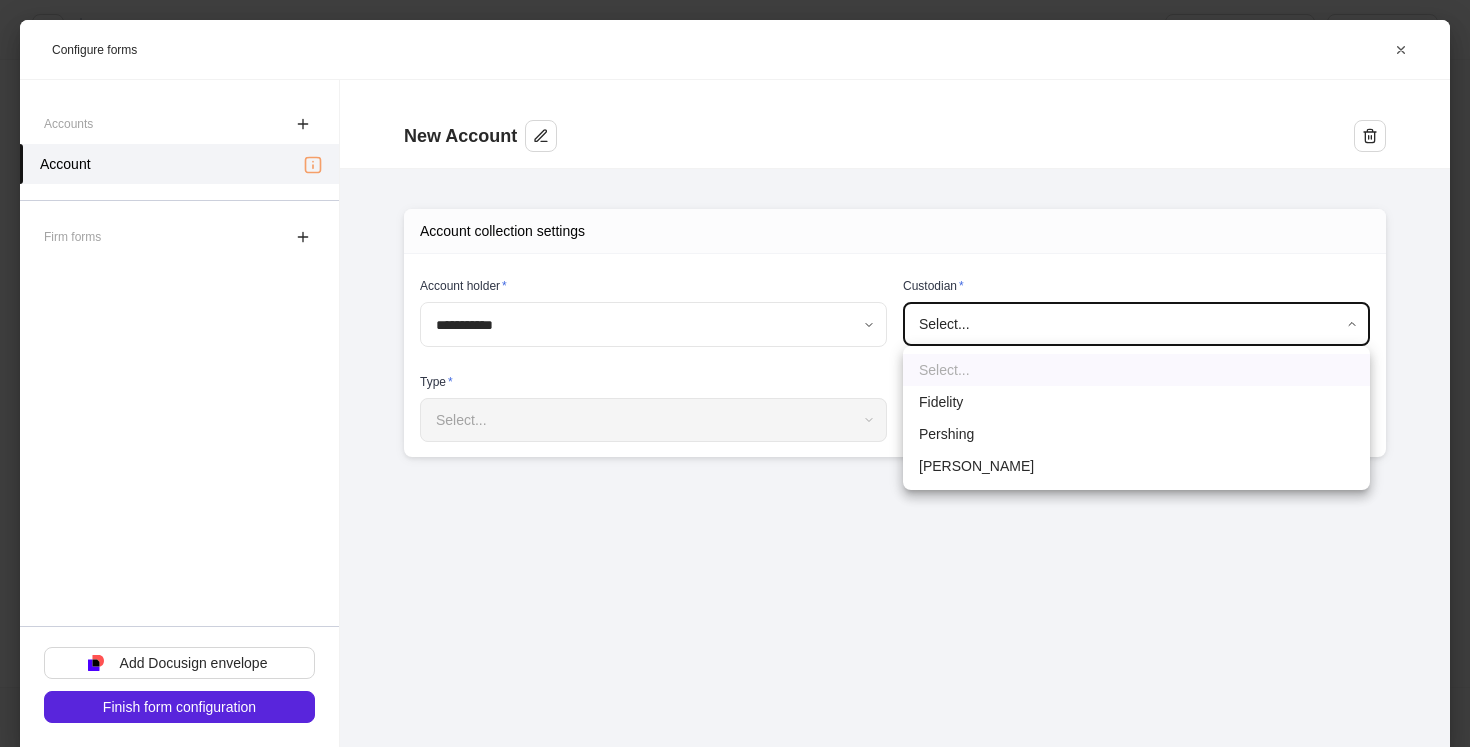 click on "[PERSON_NAME]" at bounding box center [1136, 466] 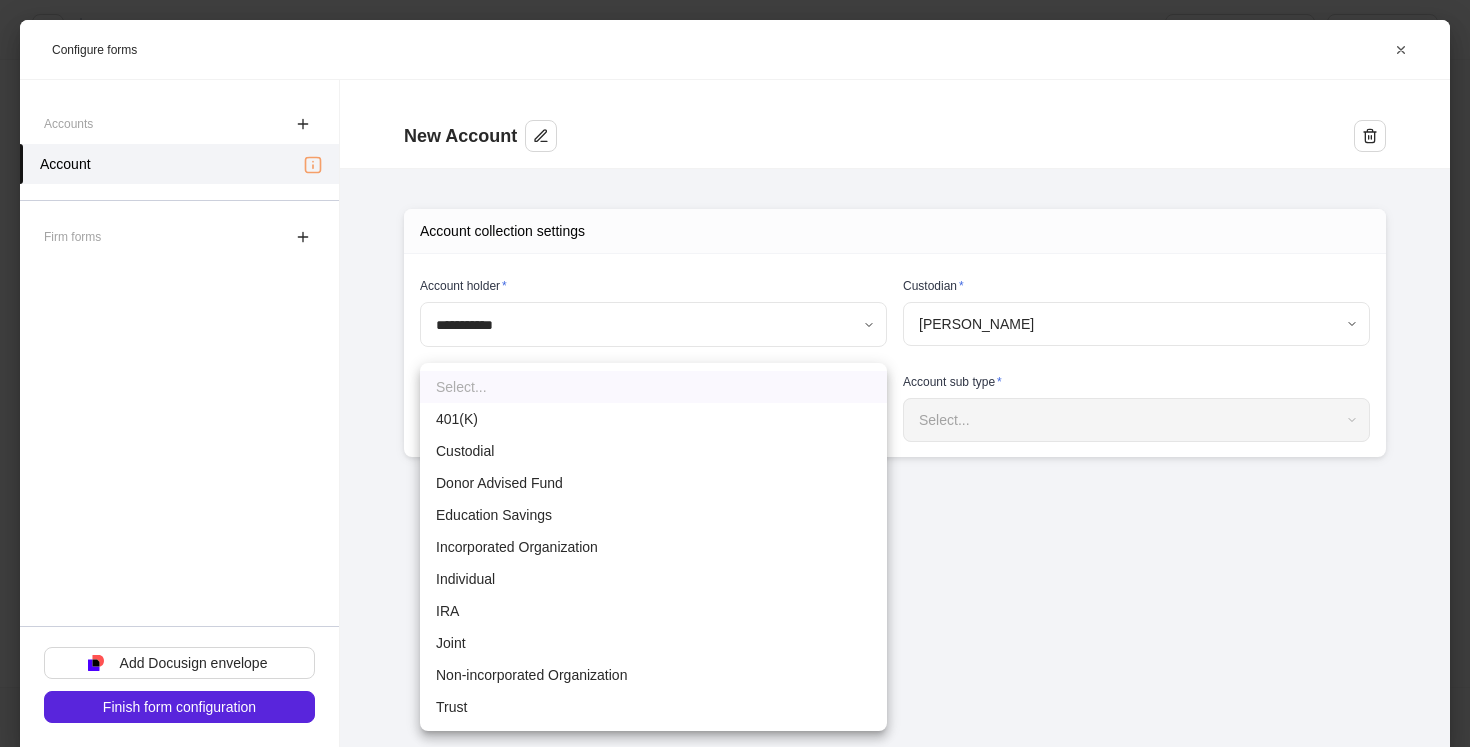 click on "**********" at bounding box center [735, 373] 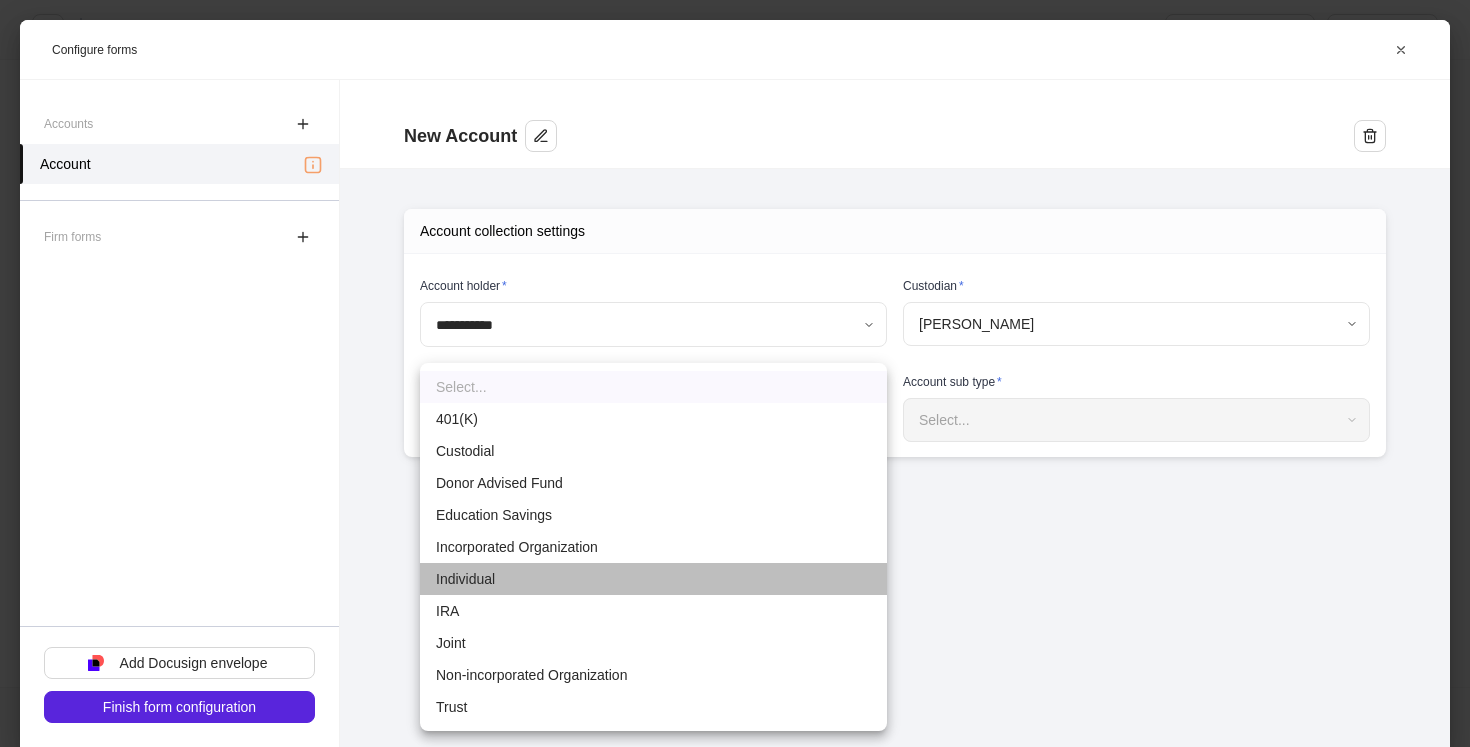 click on "Individual" at bounding box center [653, 579] 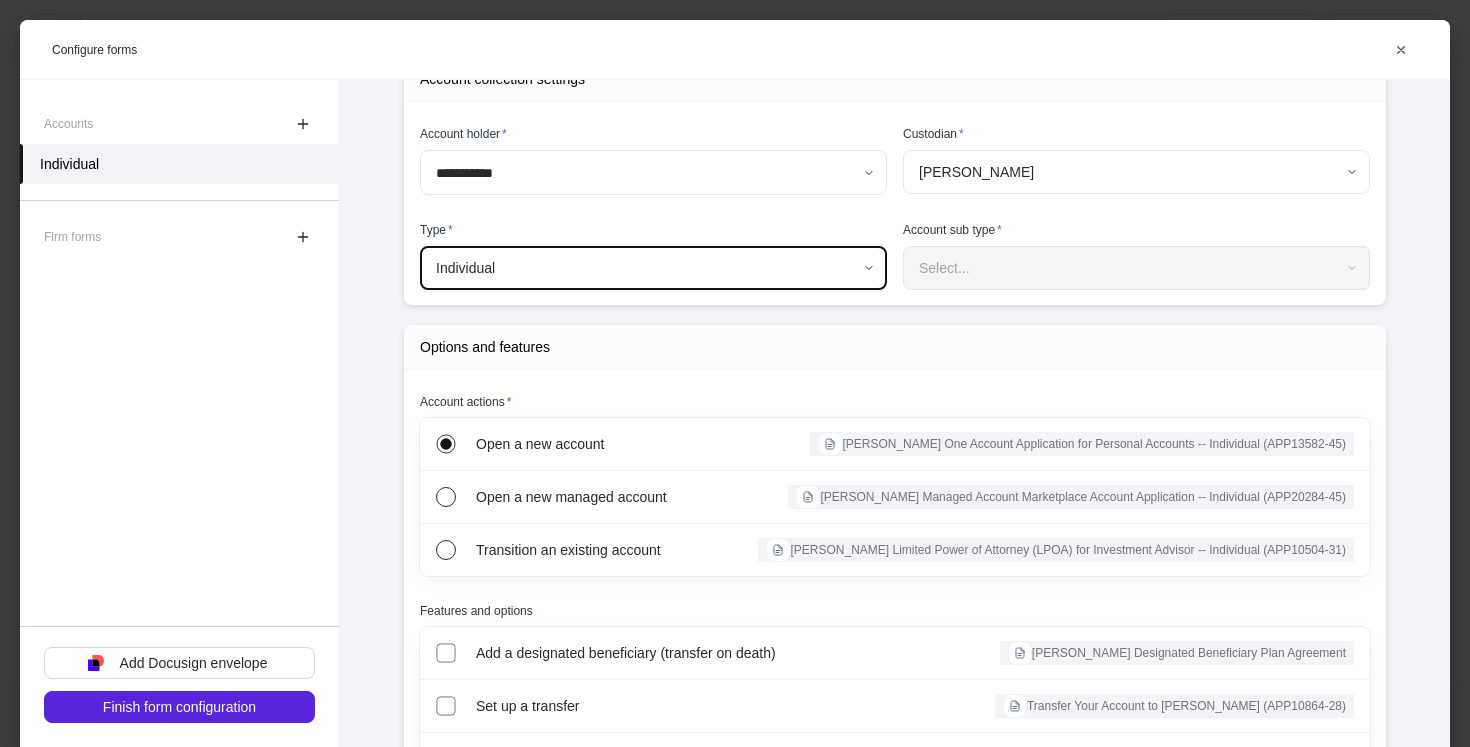 scroll, scrollTop: 155, scrollLeft: 0, axis: vertical 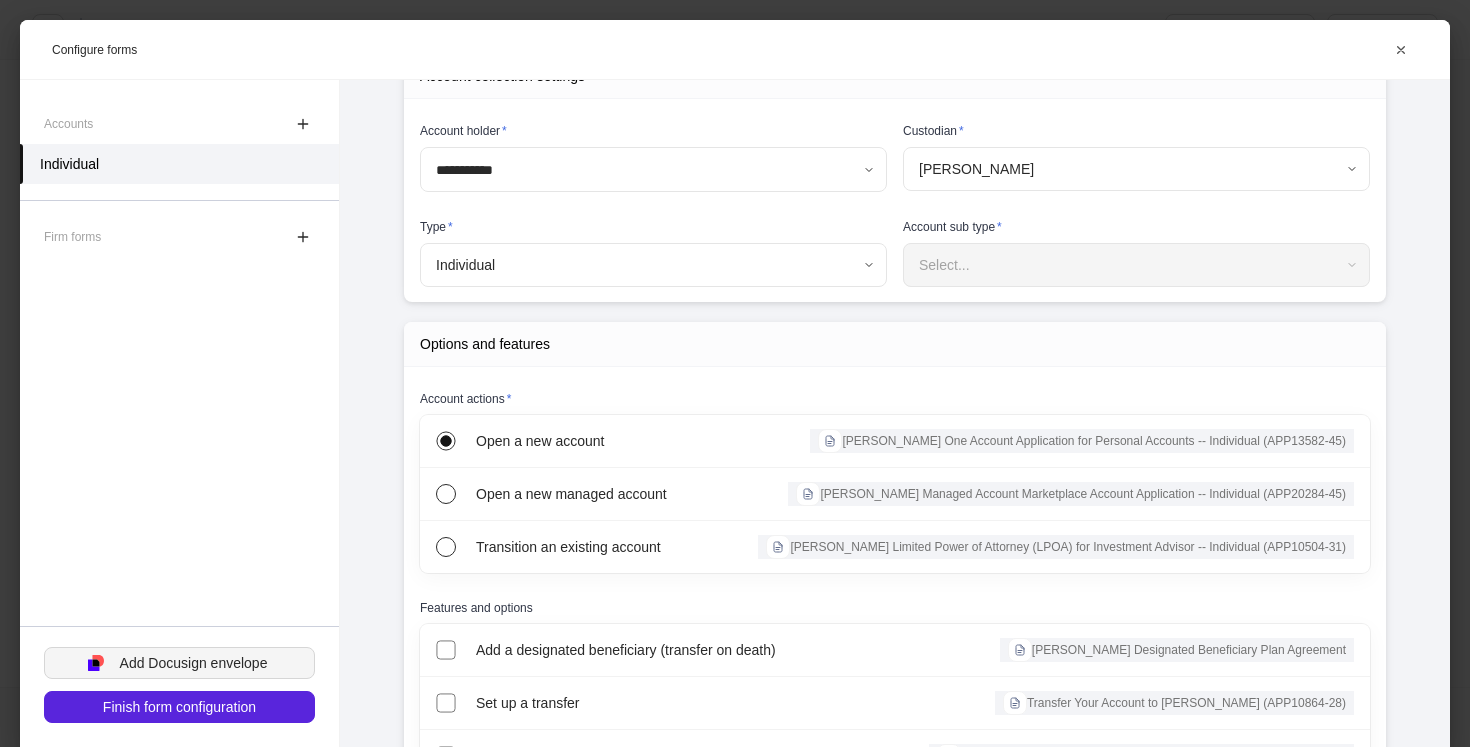 click on "Add Docusign envelope" at bounding box center (194, 663) 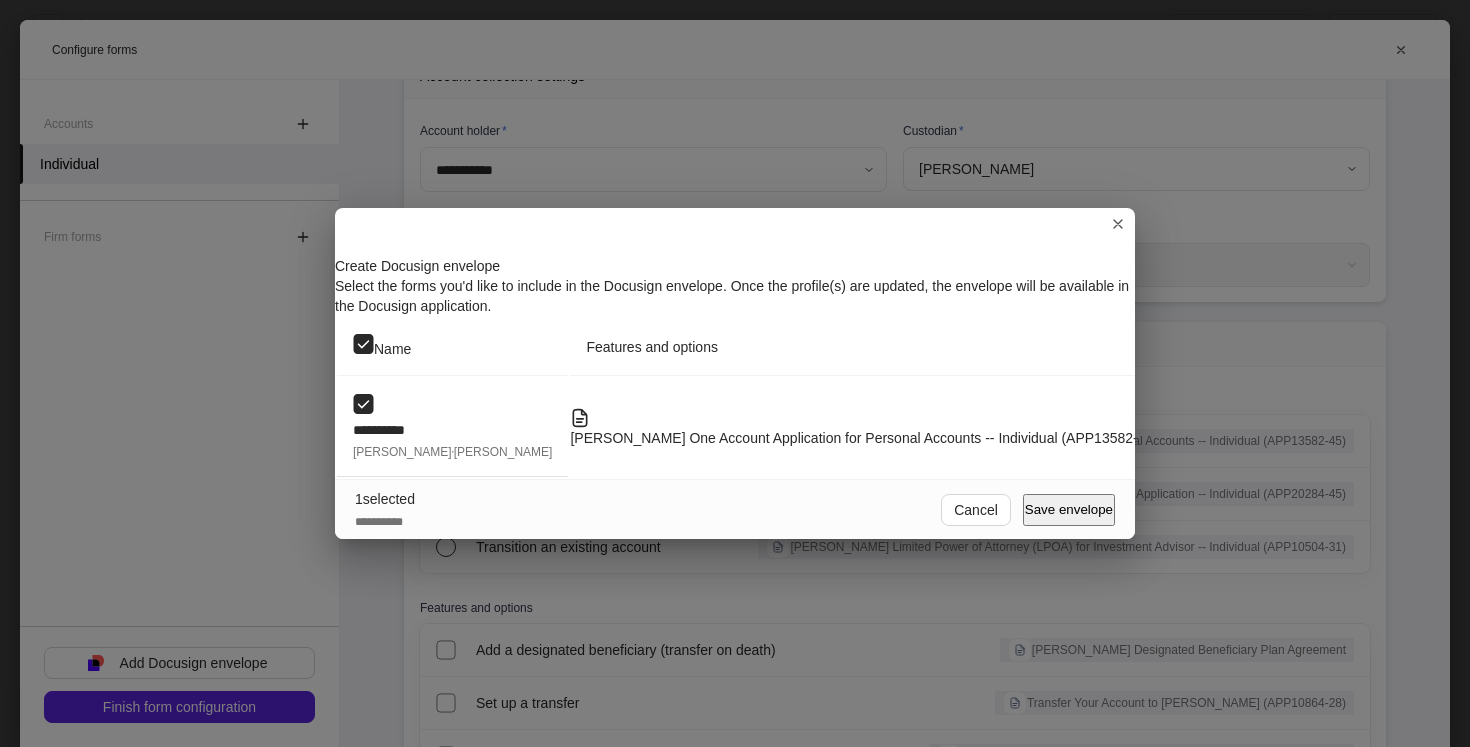 click on "Save envelope" at bounding box center [1069, 509] 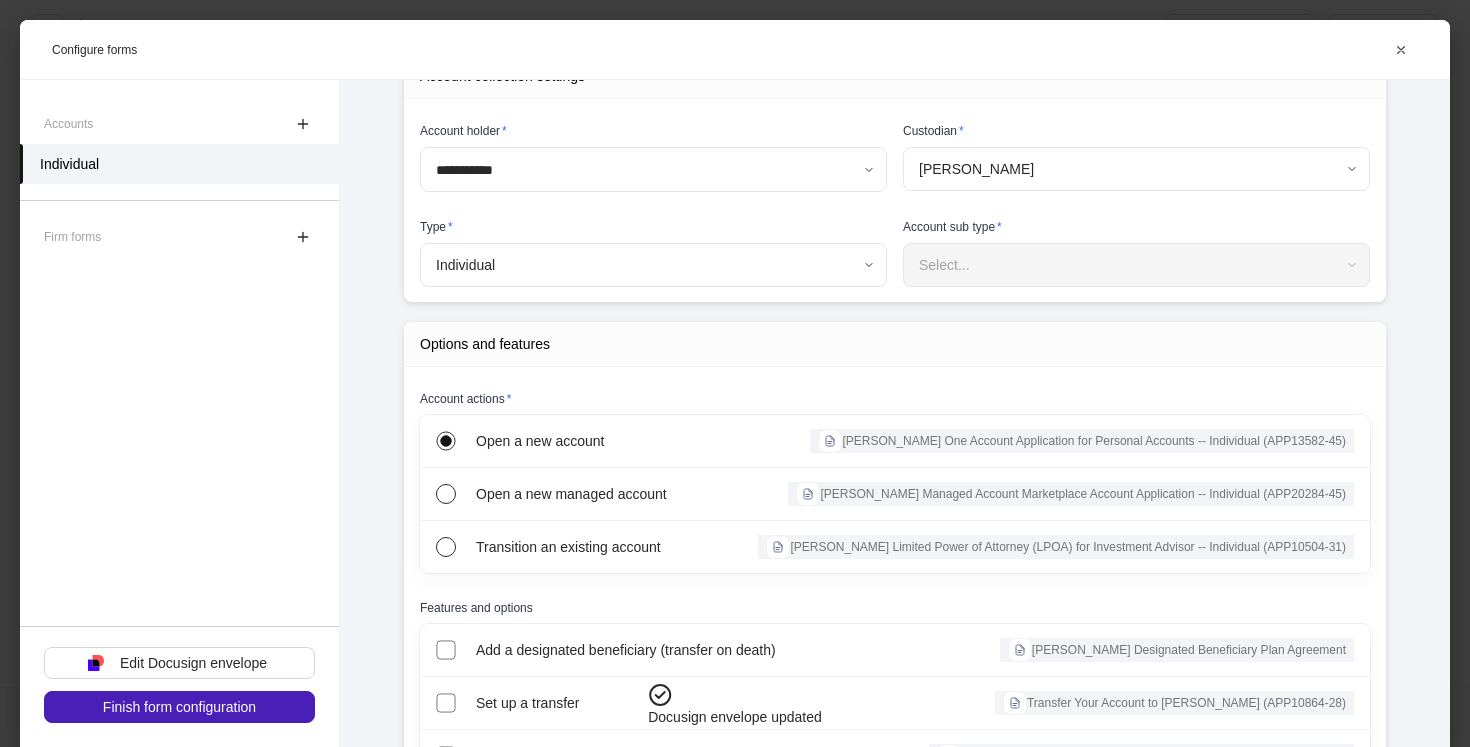 click on "Finish form configuration" at bounding box center (179, 707) 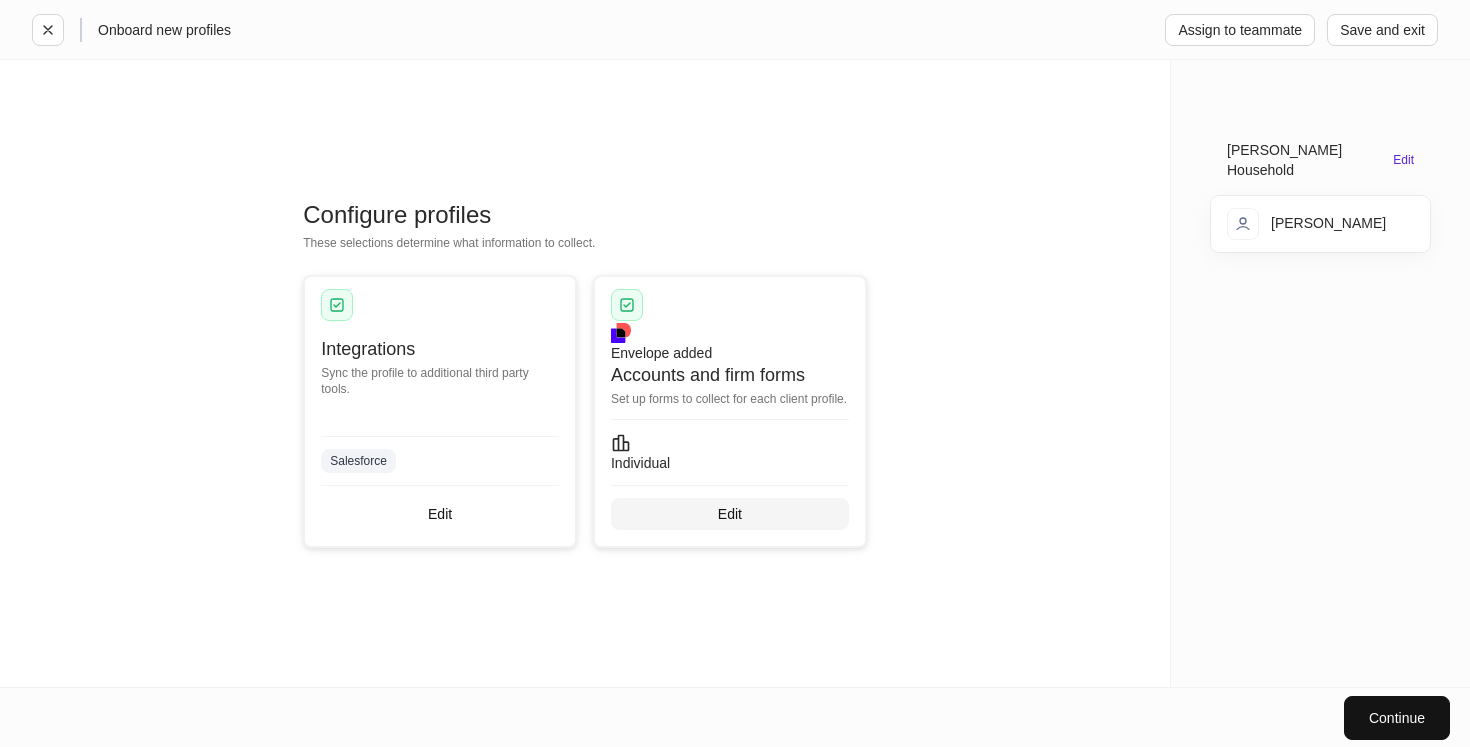 click on "Edit" at bounding box center (730, 514) 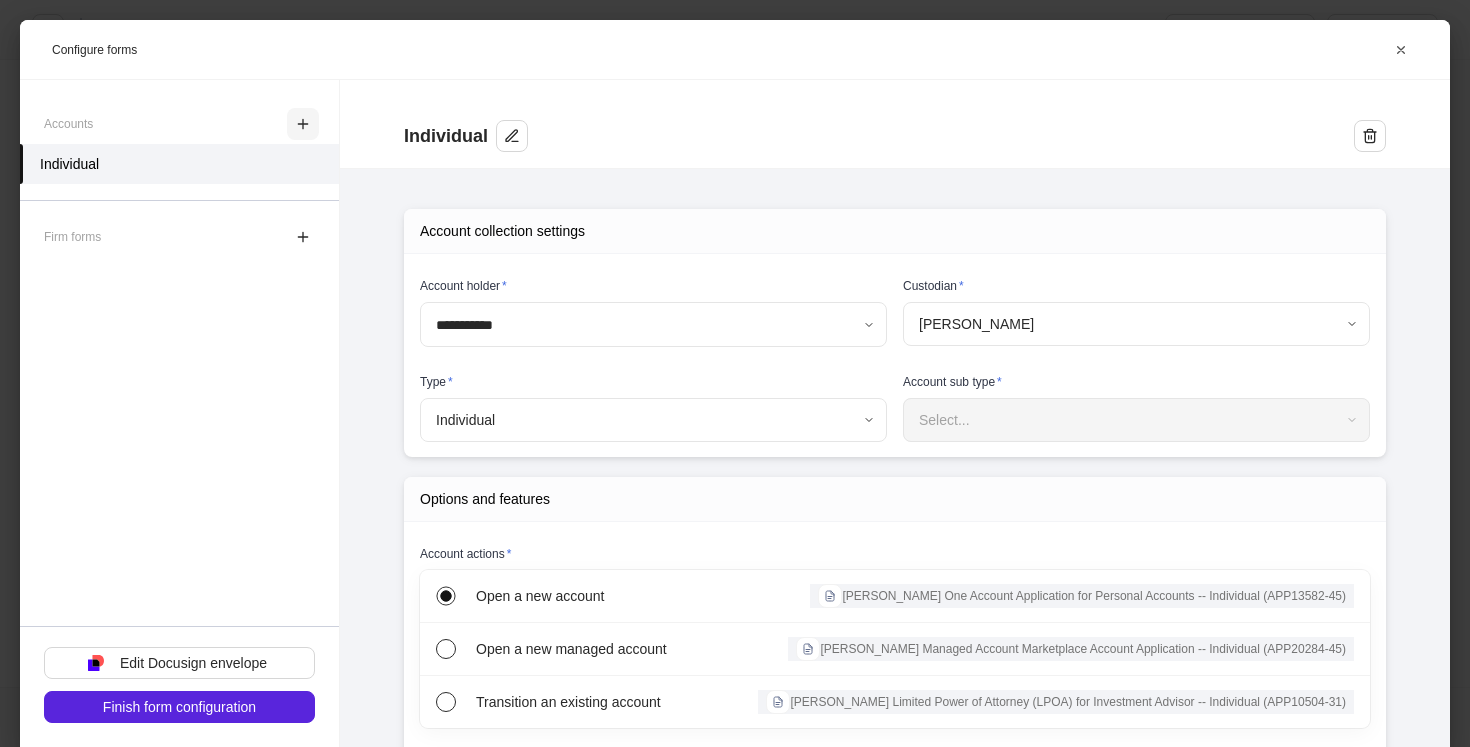 click 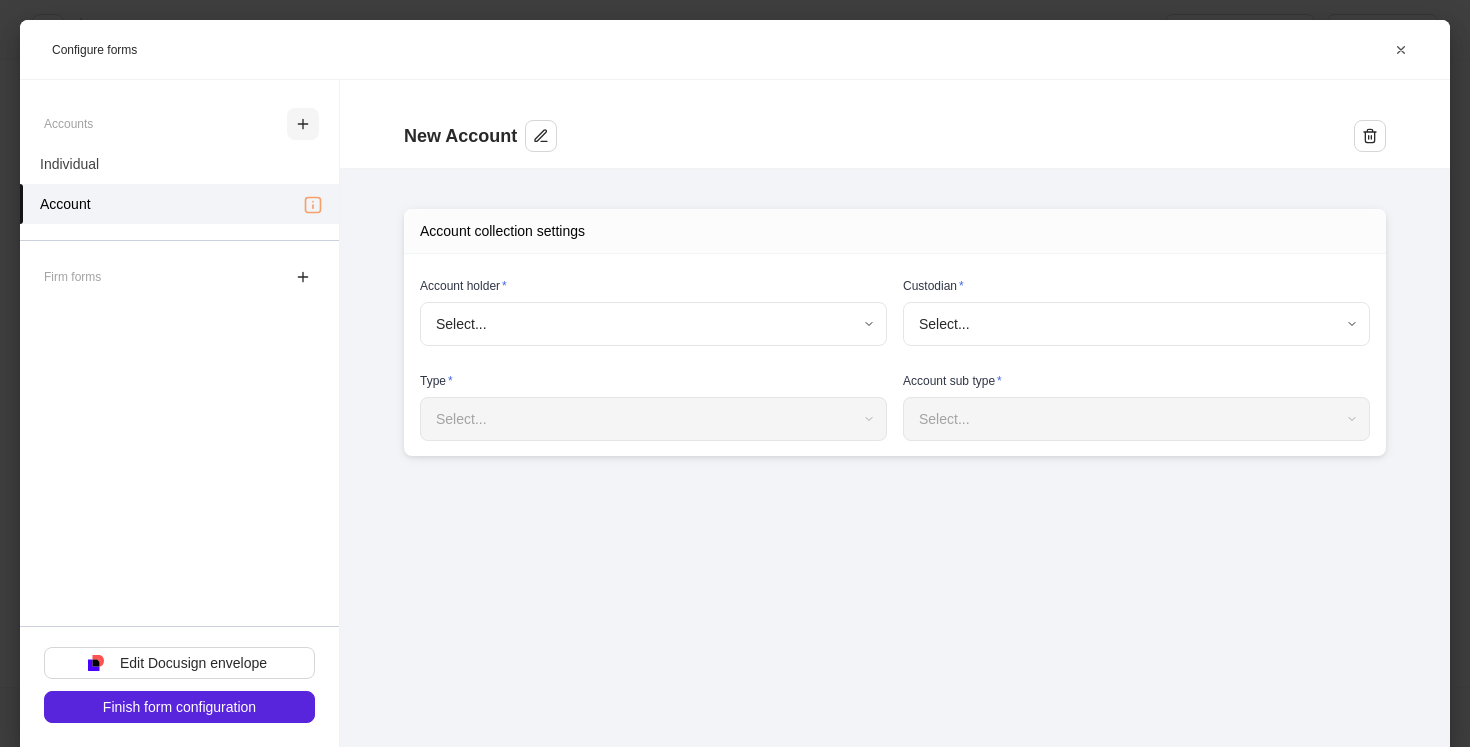 type on "**********" 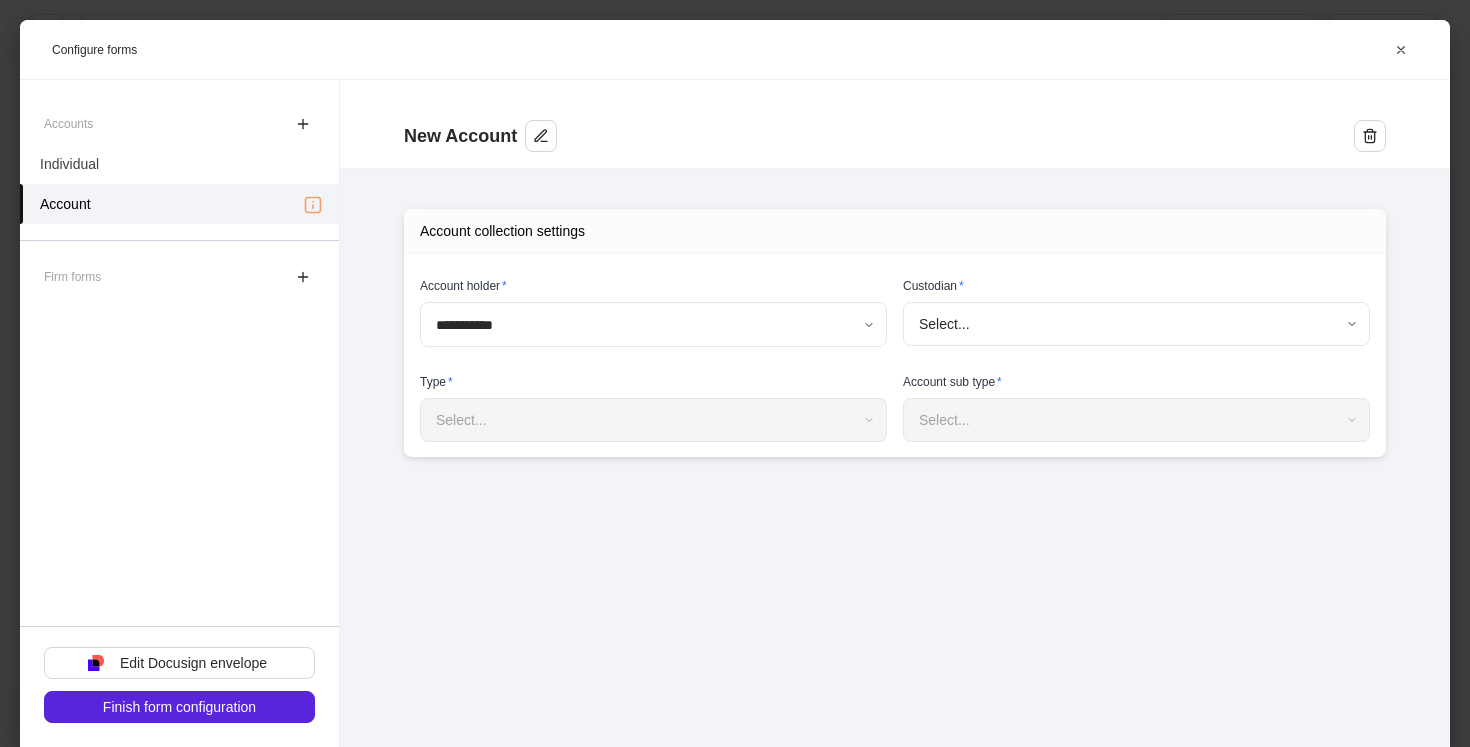 click on "**********" at bounding box center [735, 373] 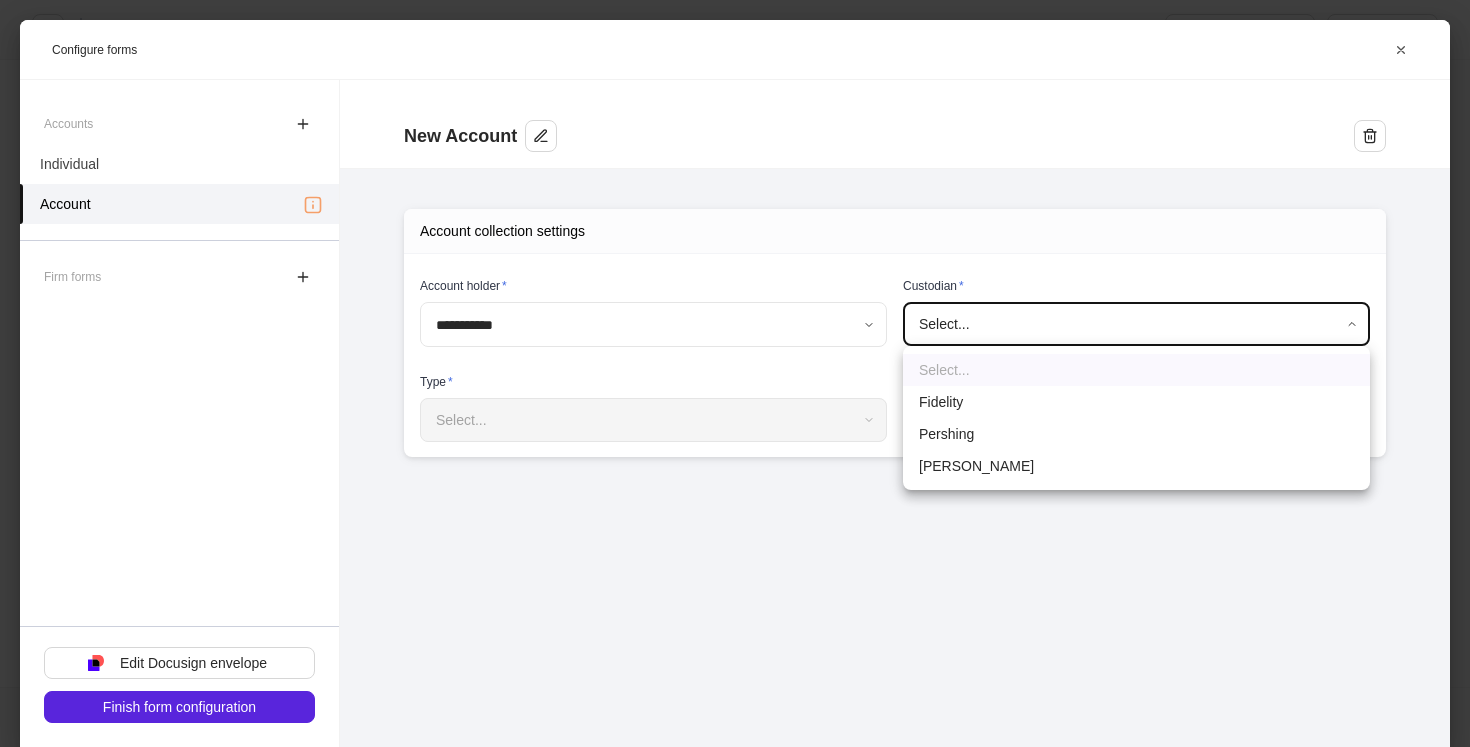 click on "[PERSON_NAME]" at bounding box center (1136, 466) 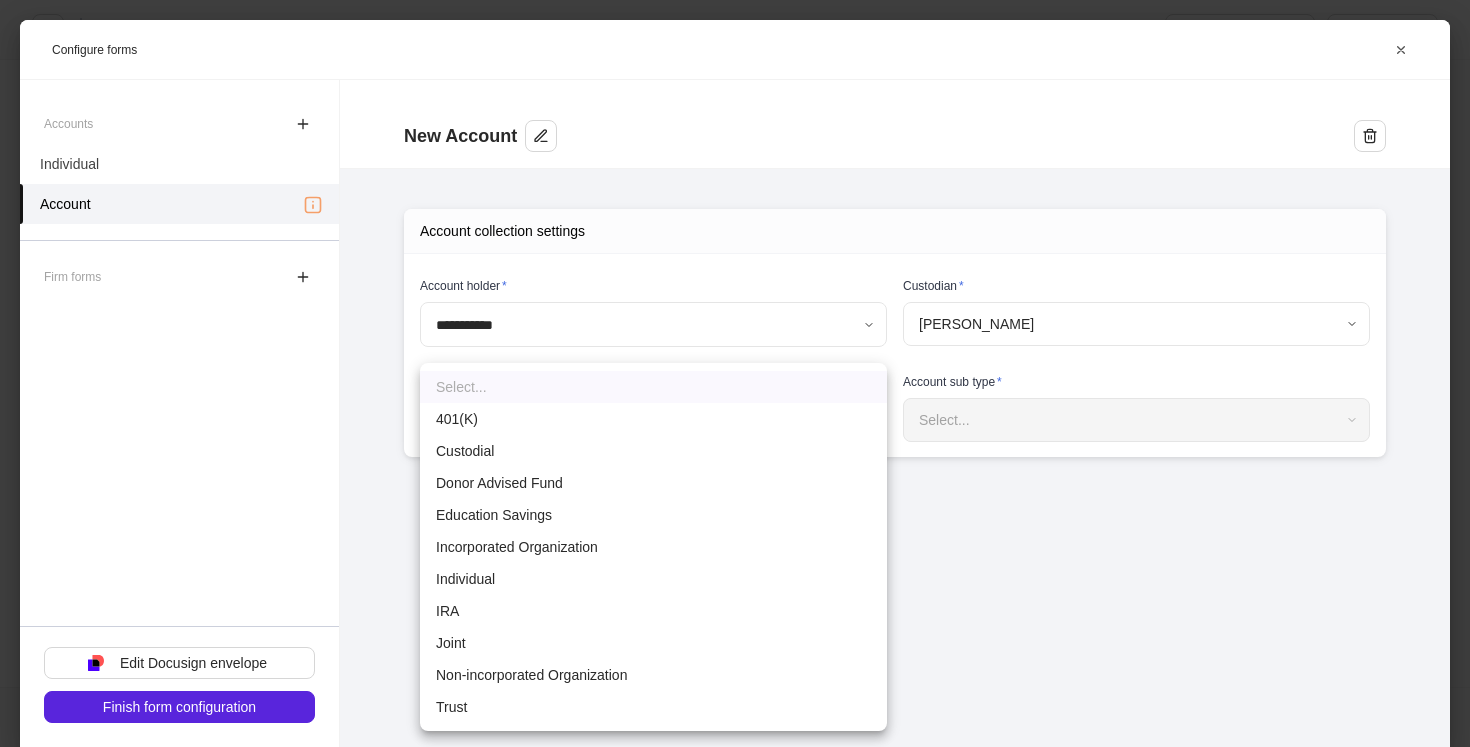 click on "**********" at bounding box center (735, 373) 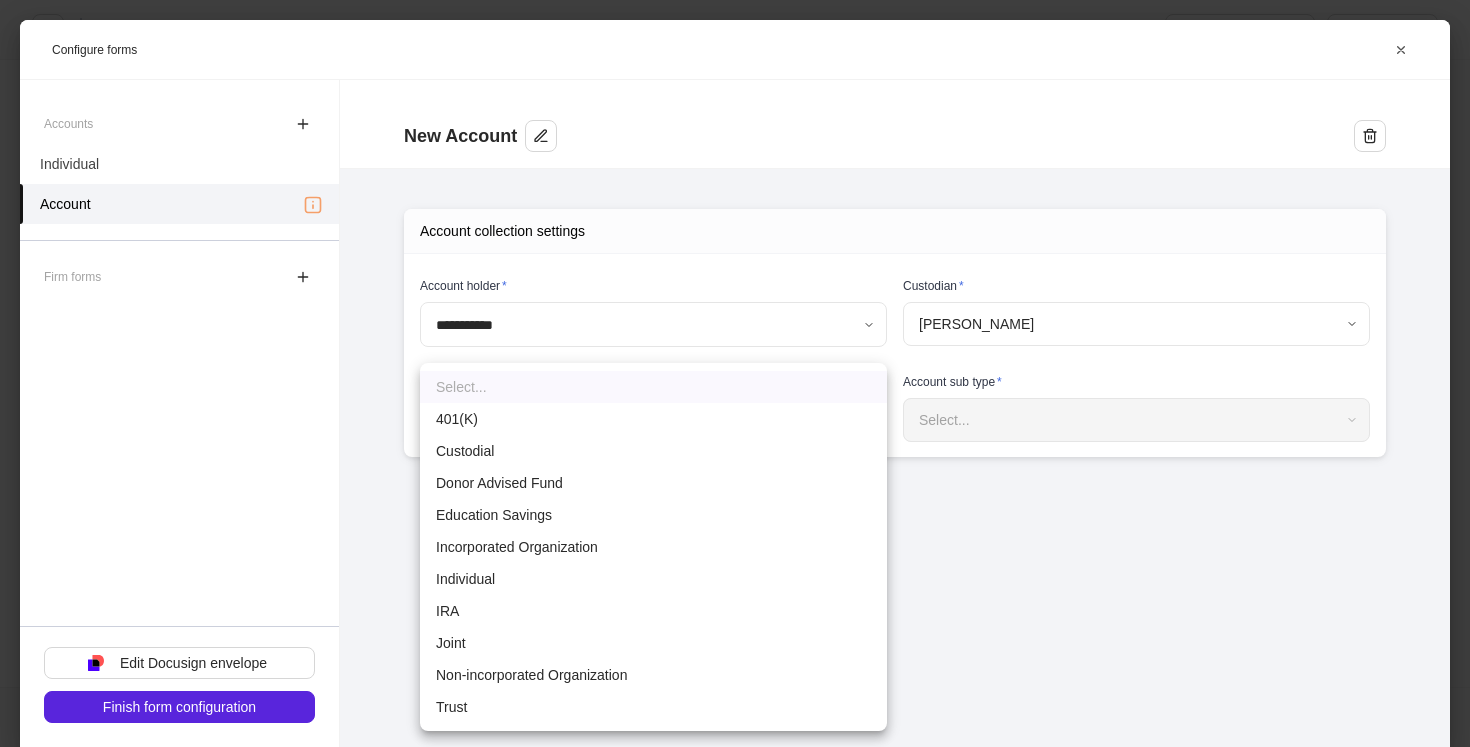 click on "IRA" at bounding box center (653, 611) 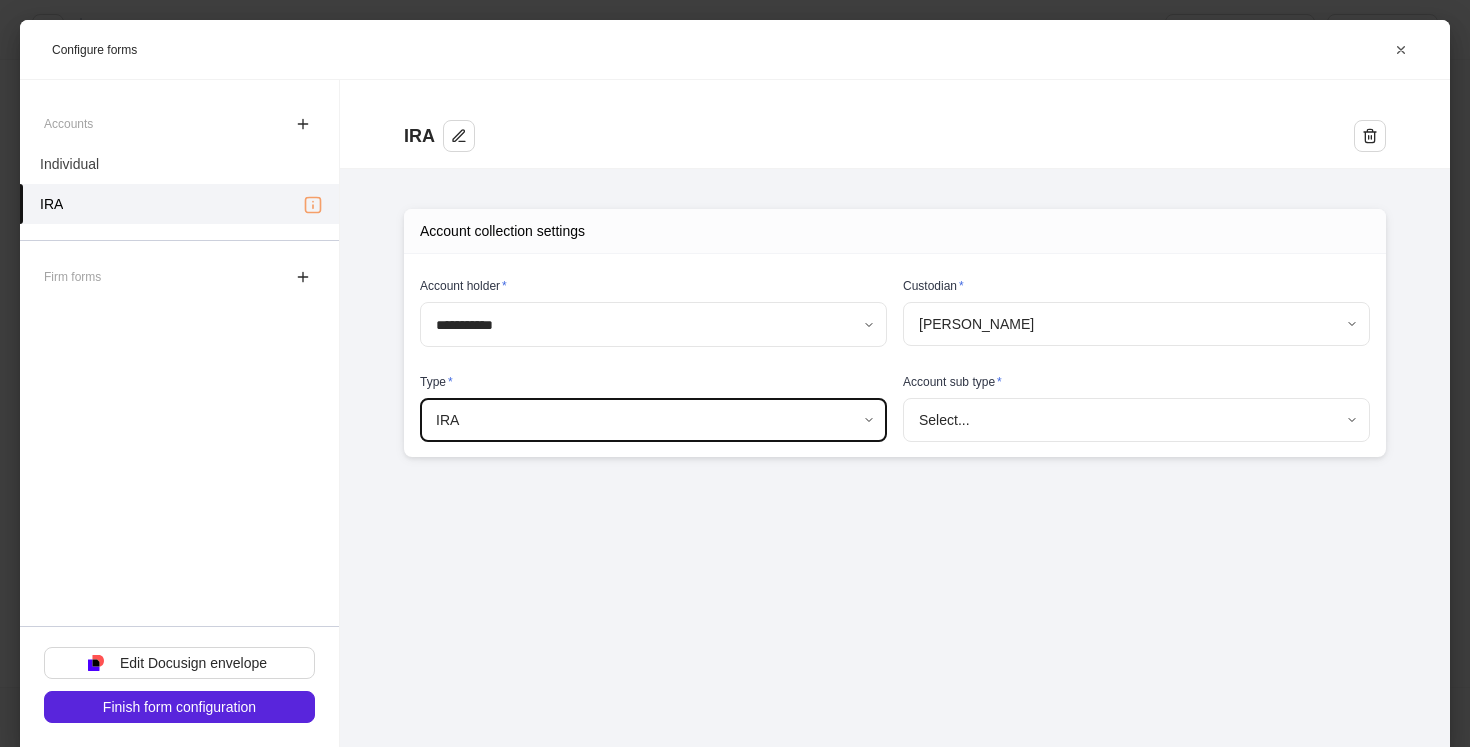 click on "**********" at bounding box center (735, 373) 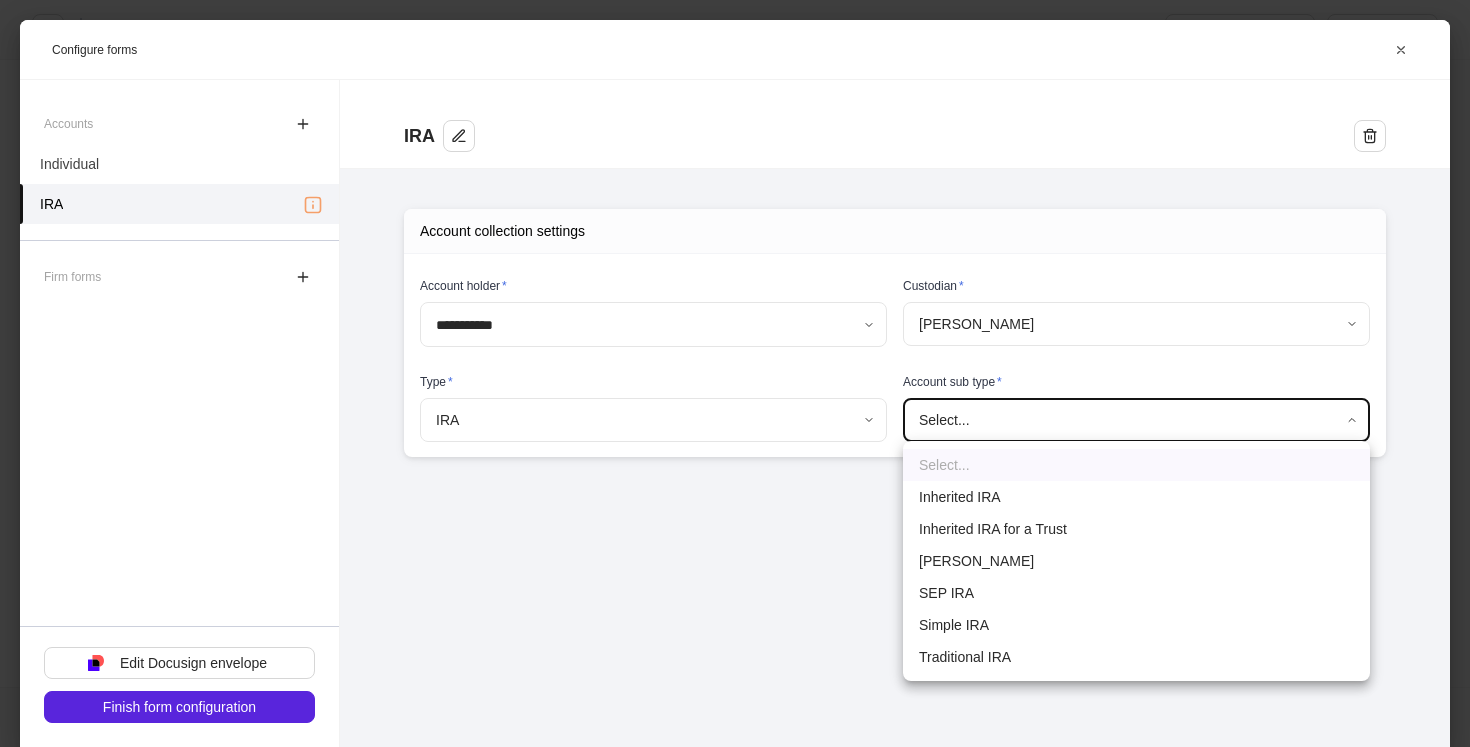 click on "Traditional IRA" at bounding box center [1136, 657] 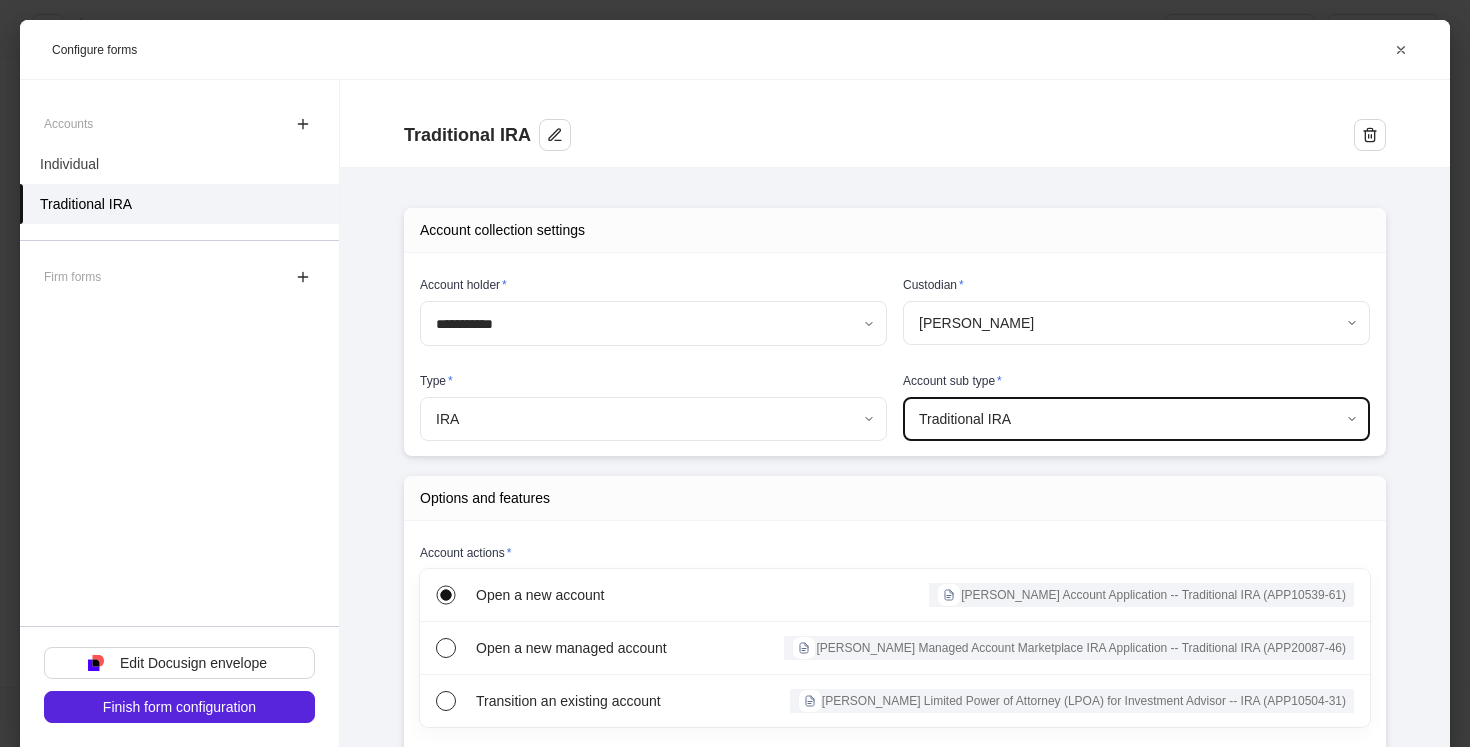 scroll, scrollTop: 0, scrollLeft: 0, axis: both 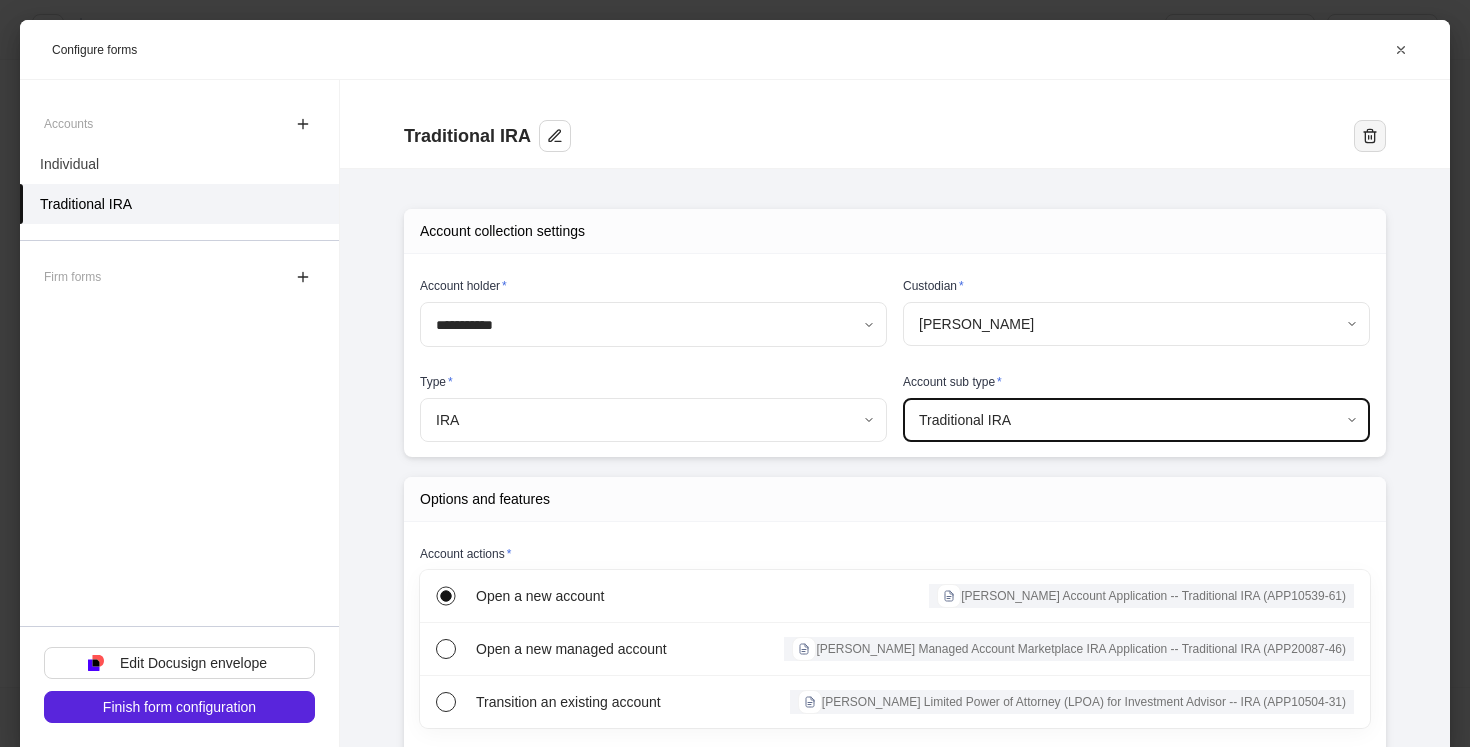click 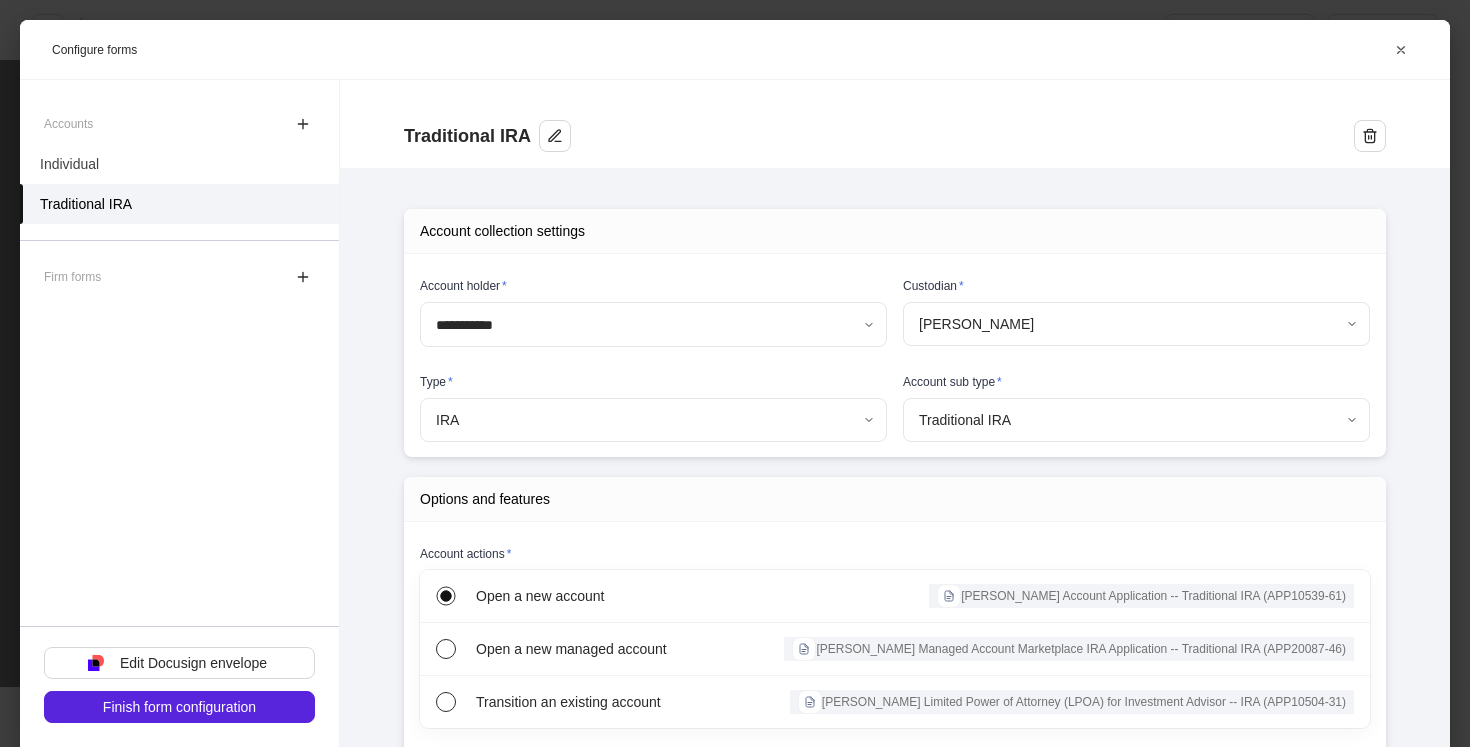 click on "Delete" at bounding box center (660, 861) 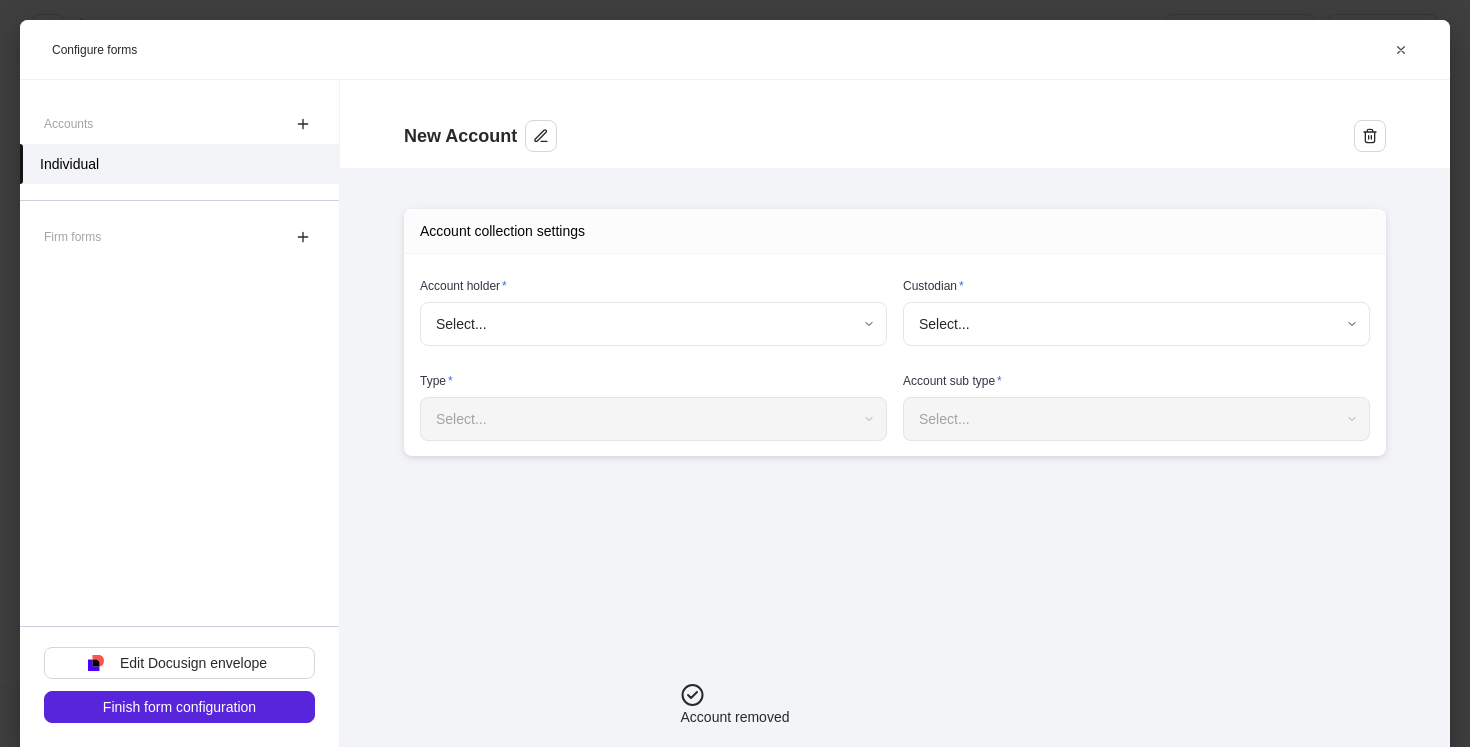 type on "**********" 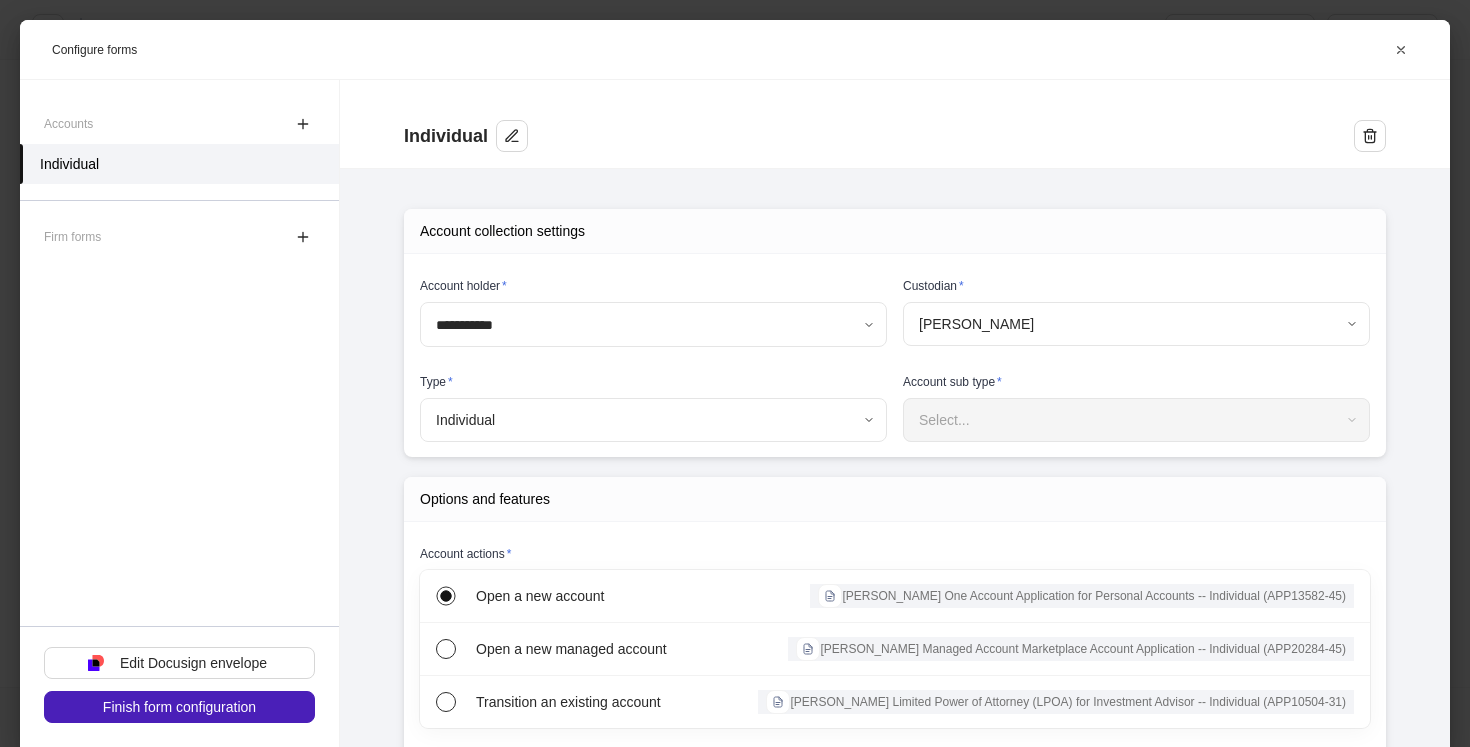 click on "Finish form configuration" at bounding box center (179, 707) 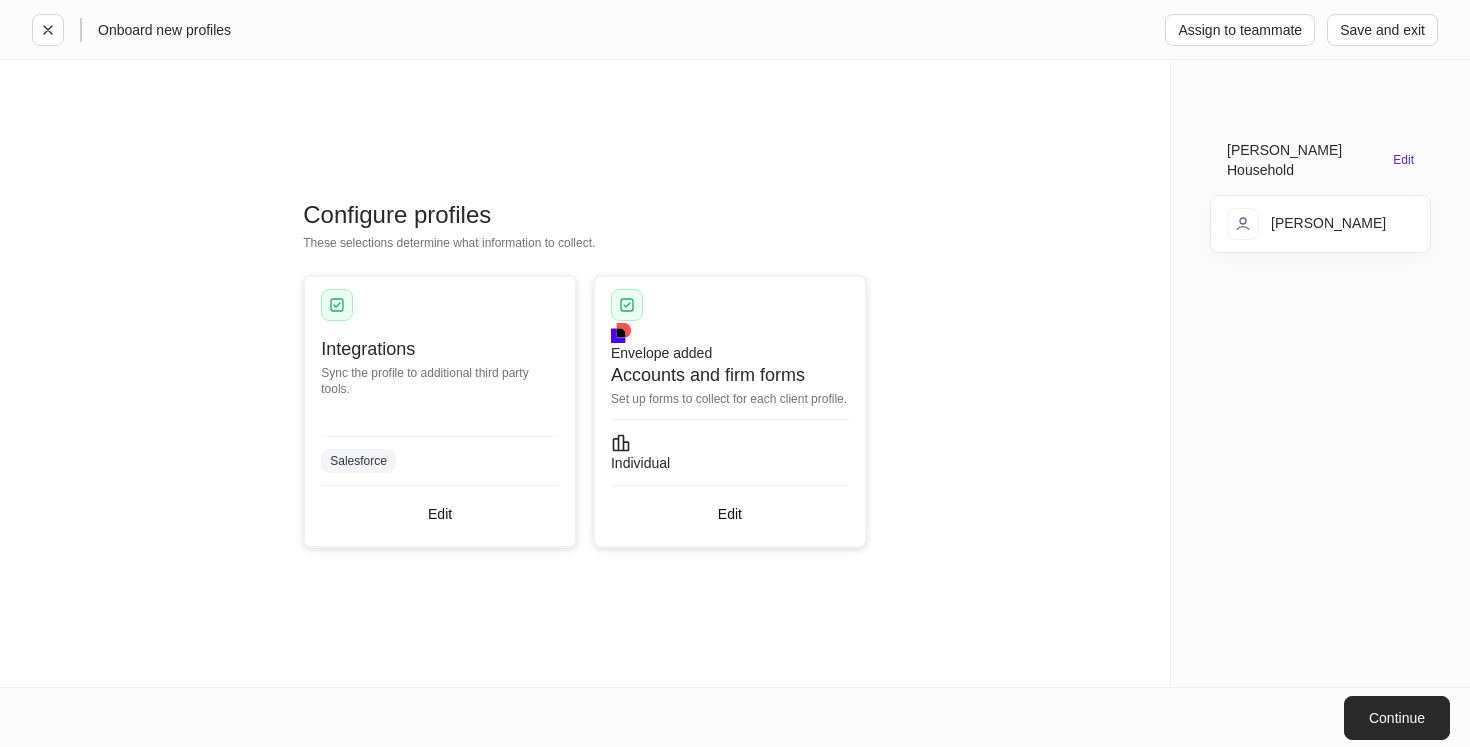 click on "Continue" at bounding box center [1397, 718] 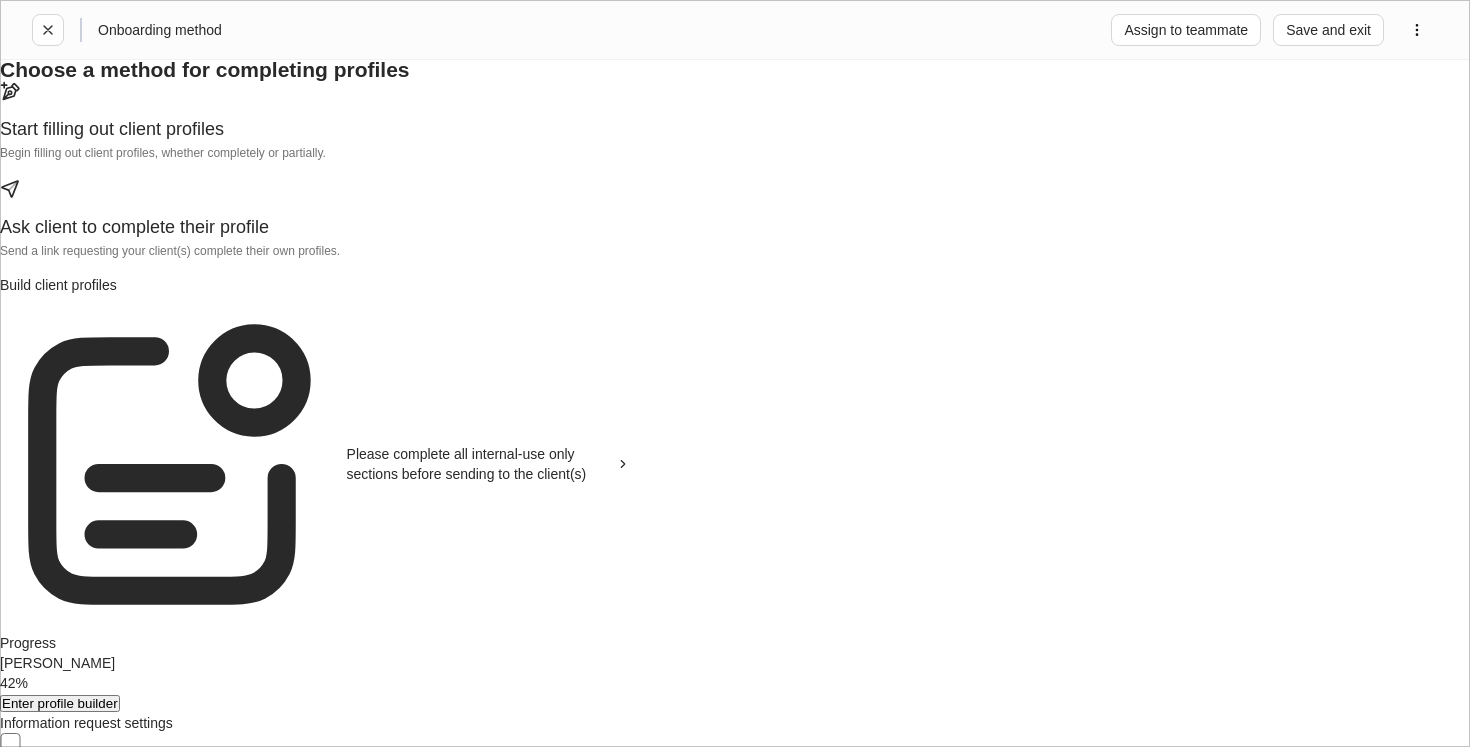 click at bounding box center (315, 98) 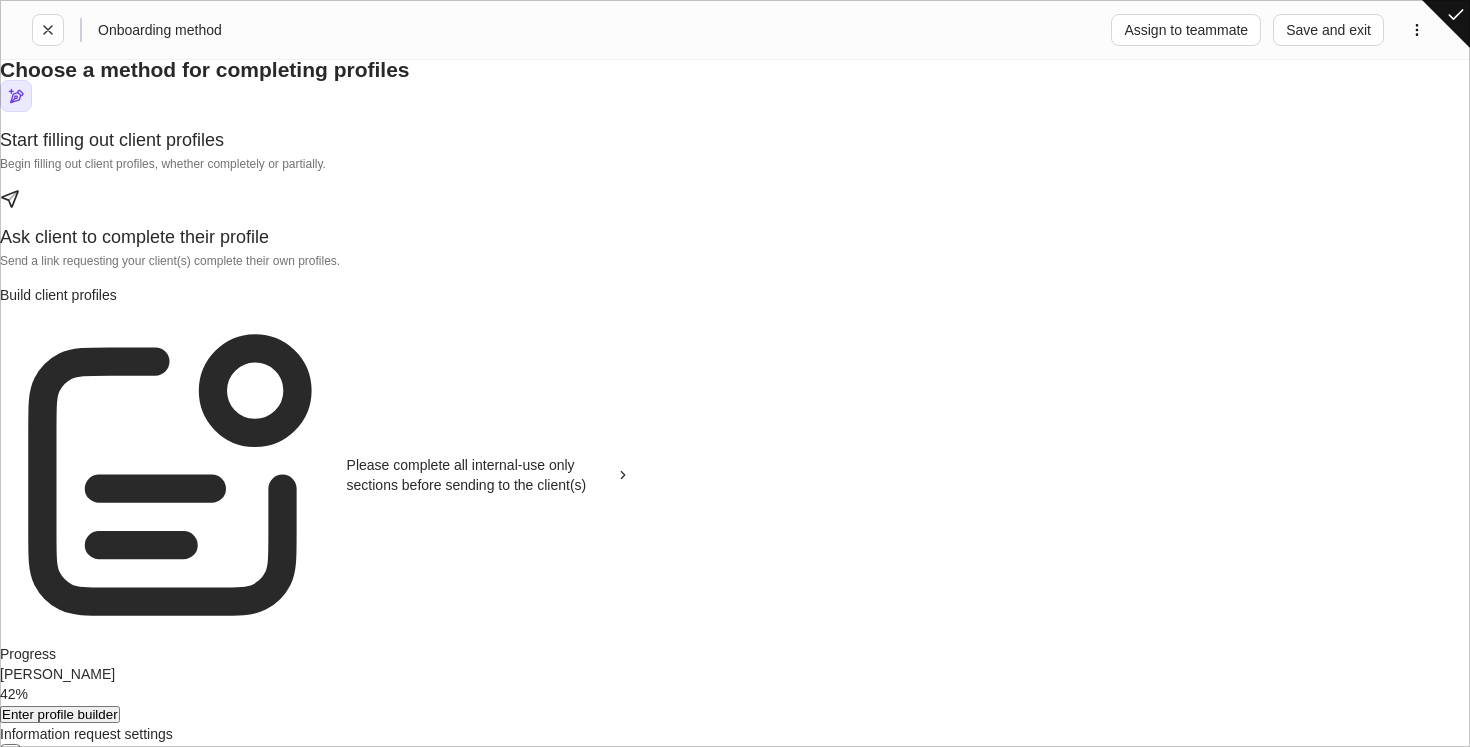 click on "Enter profile builder" at bounding box center (60, 714) 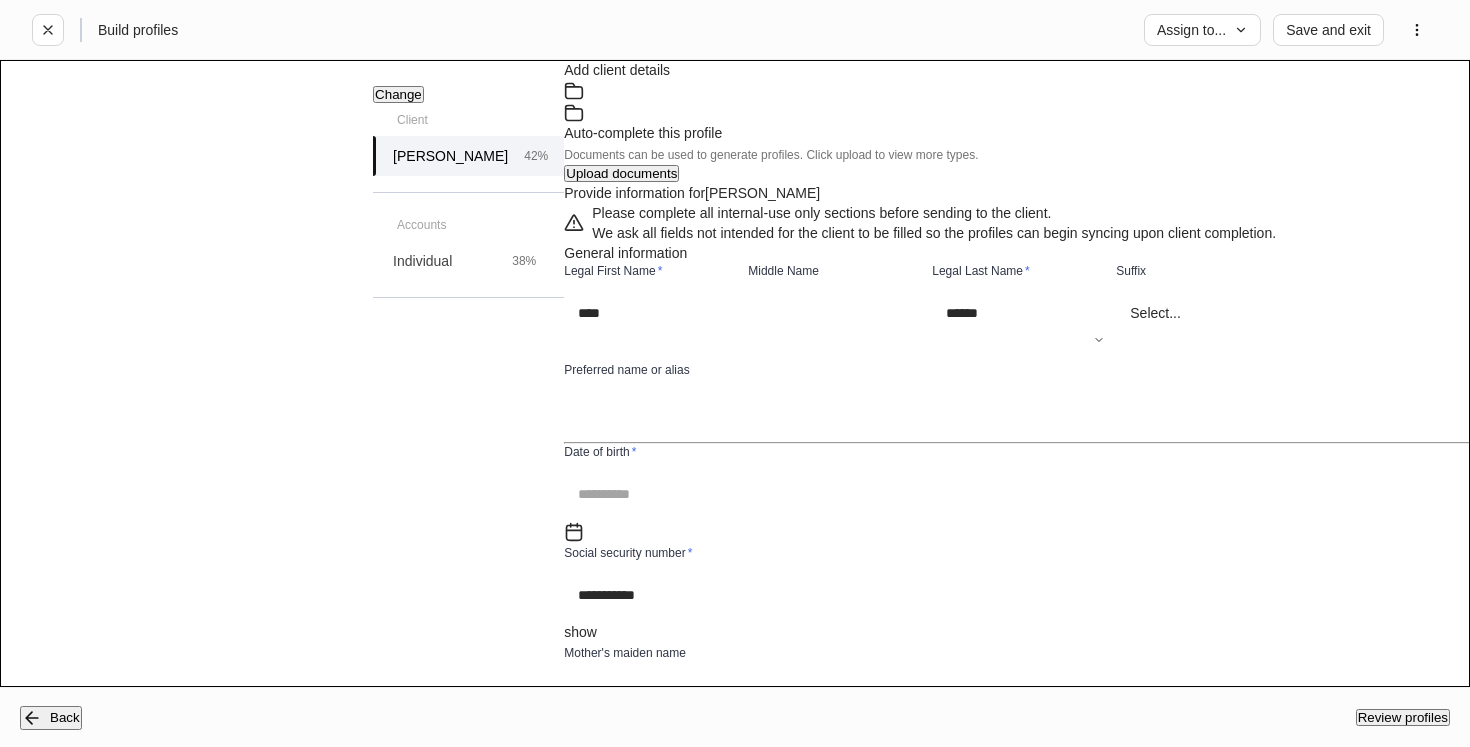 type on "**********" 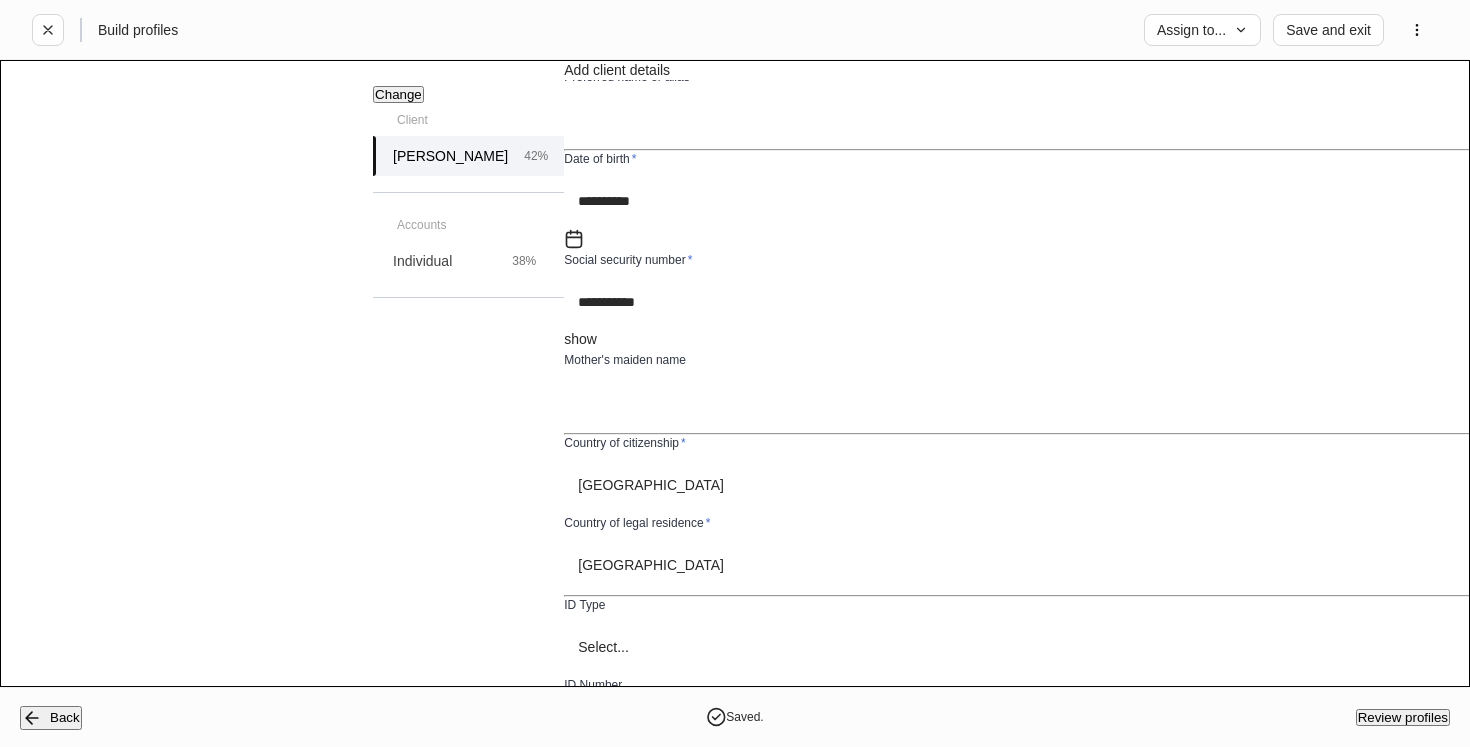 scroll, scrollTop: 294, scrollLeft: 0, axis: vertical 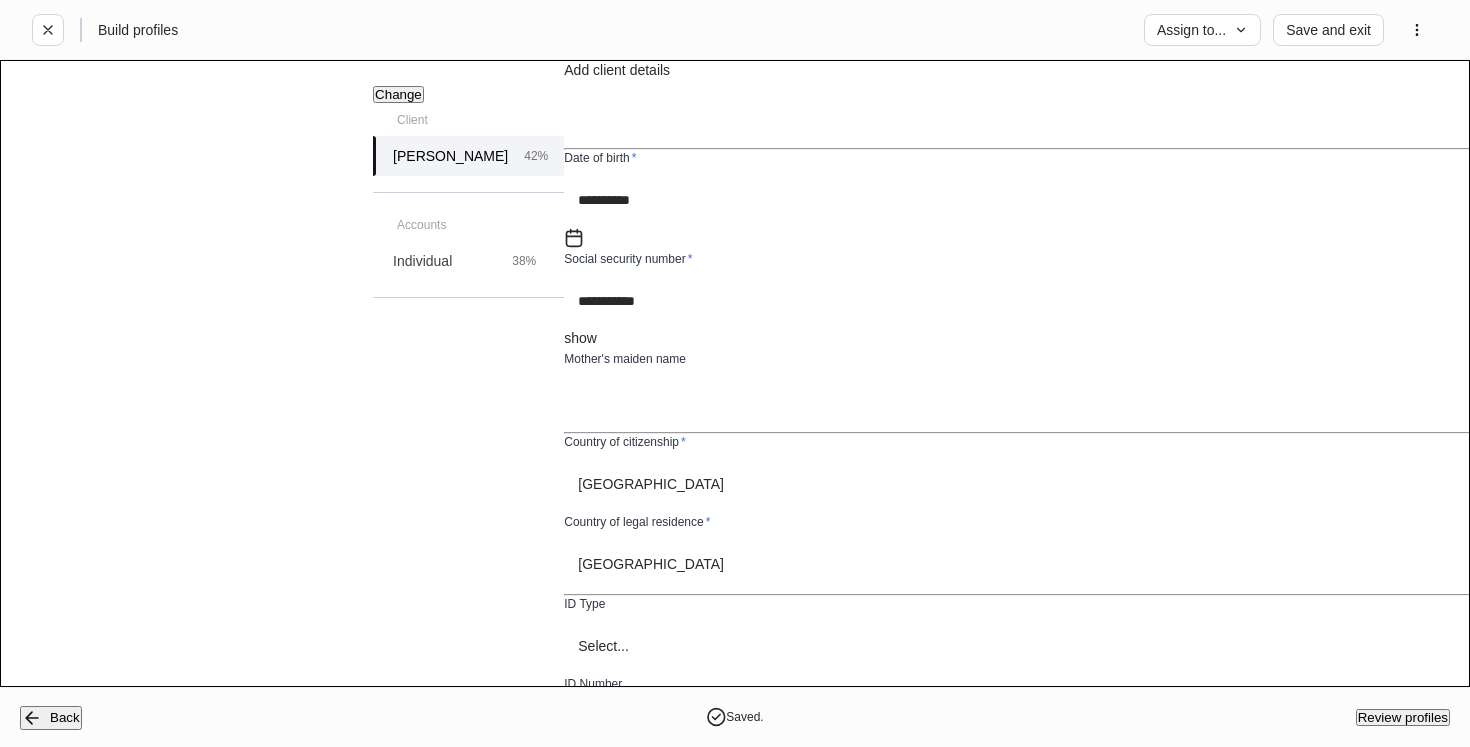 click on "****" at bounding box center [1024, 301] 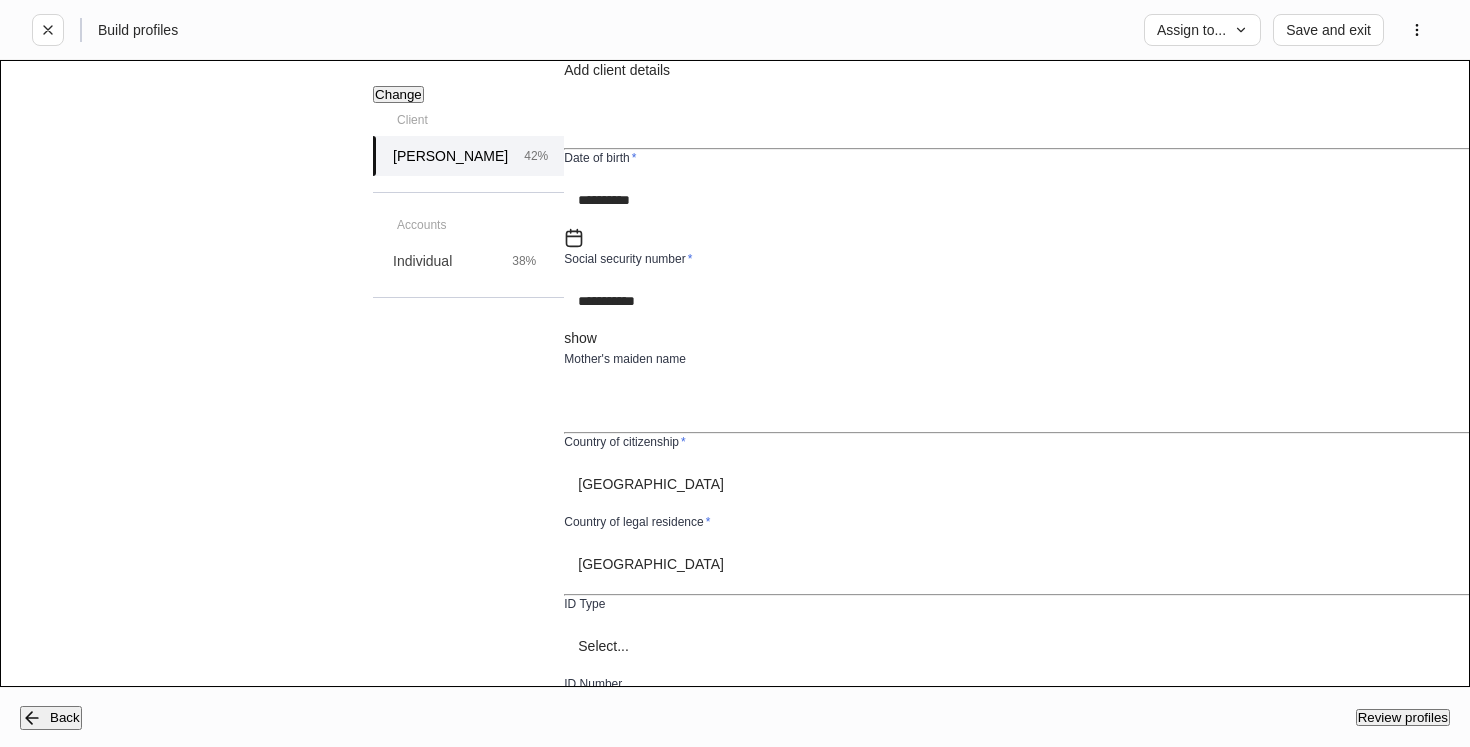 click on "show" at bounding box center (580, 338) 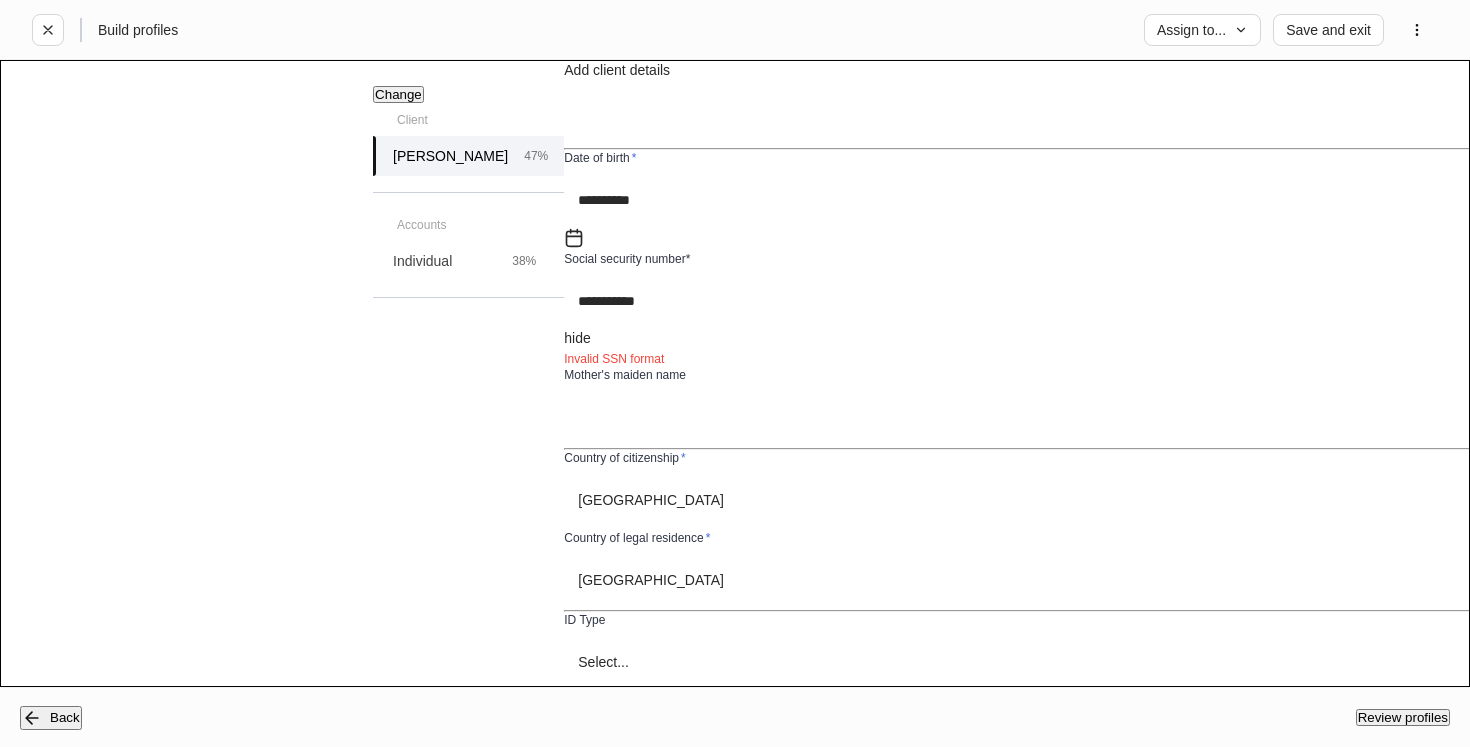 click on "**********" at bounding box center (1024, 301) 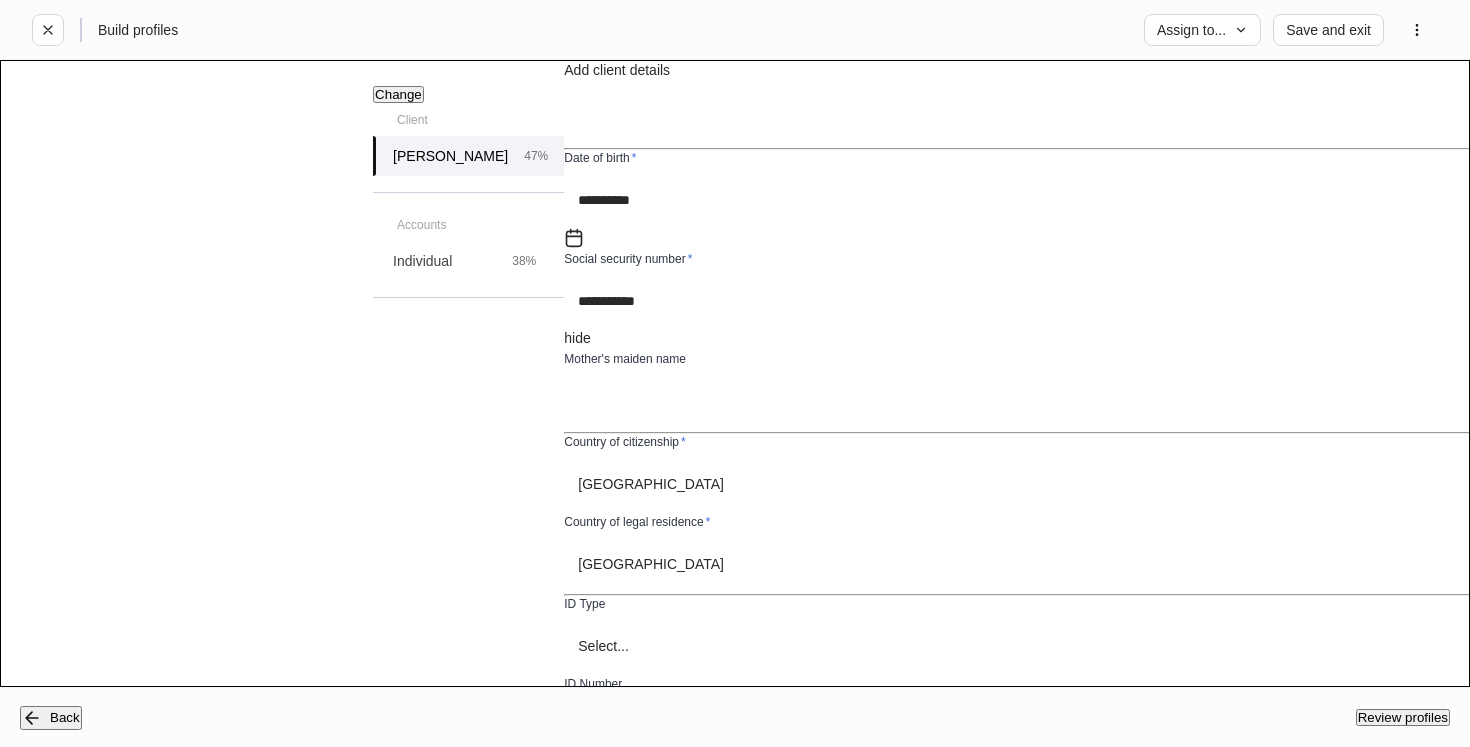 click on "**********" at bounding box center [1024, 301] 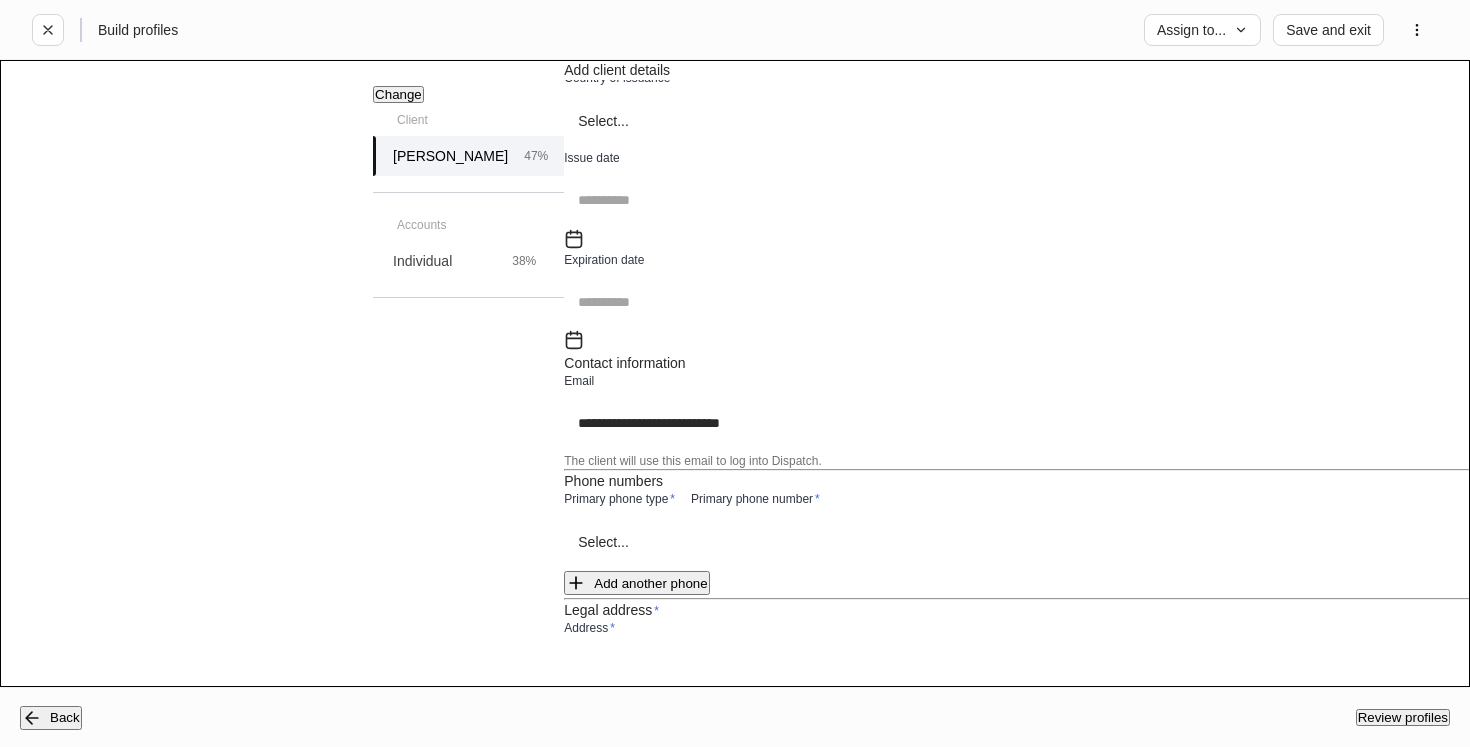 scroll, scrollTop: 1079, scrollLeft: 0, axis: vertical 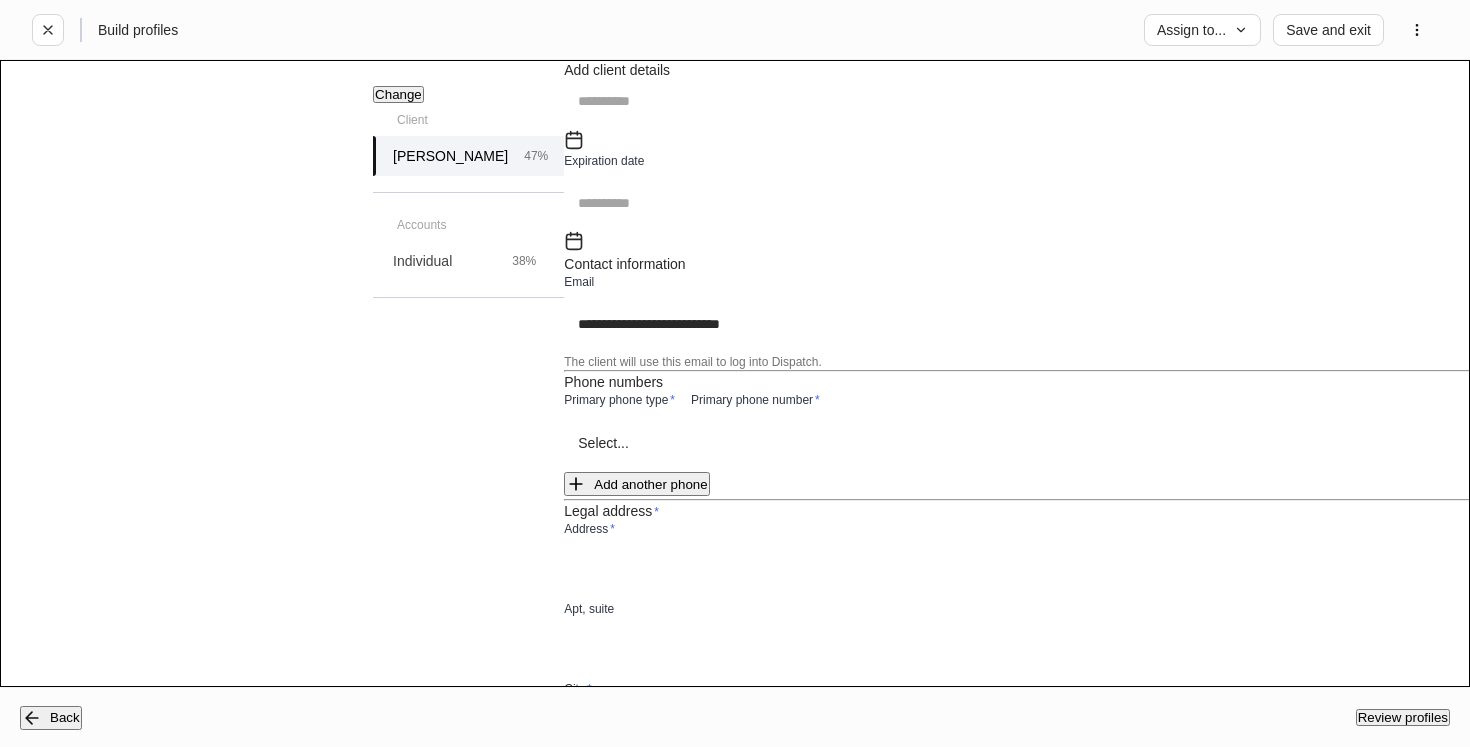 type on "**********" 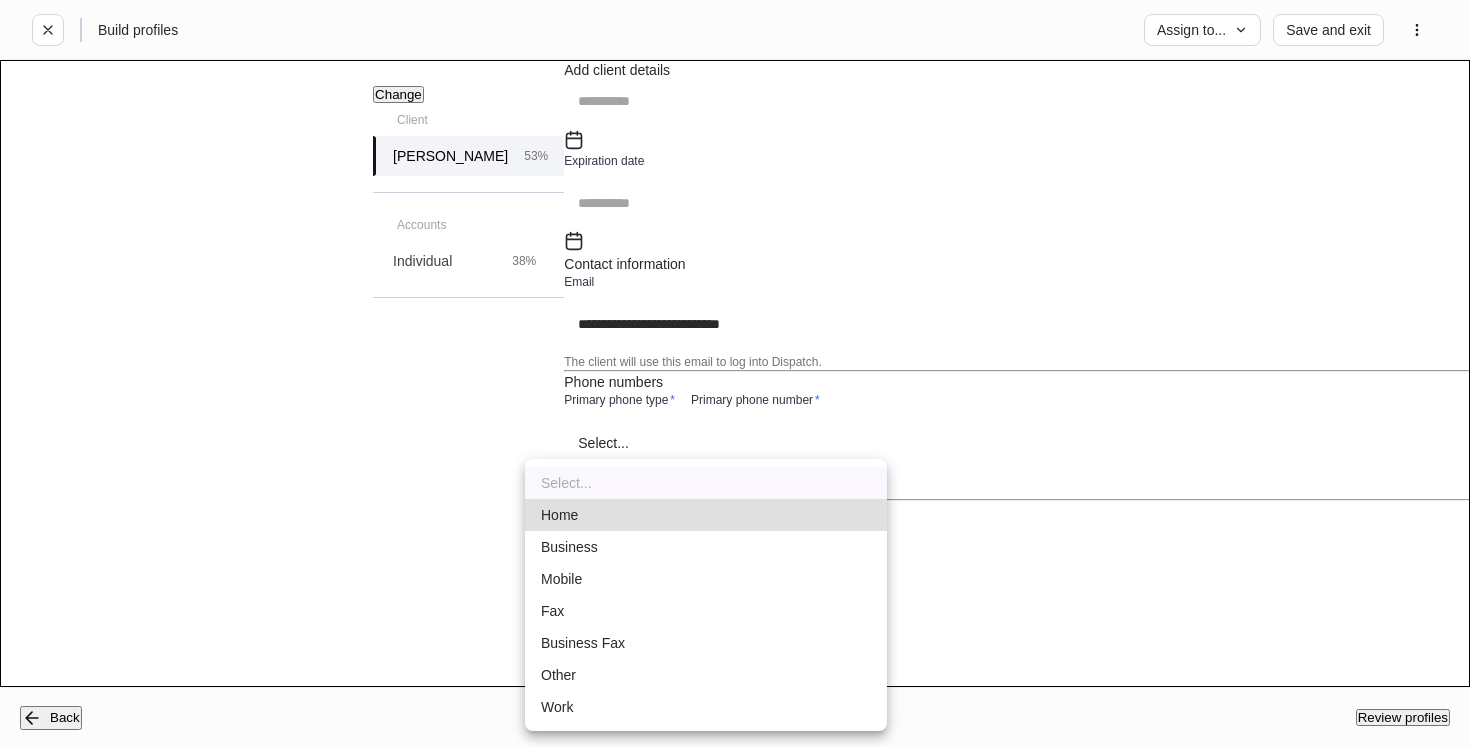 click on "**********" at bounding box center (735, 373) 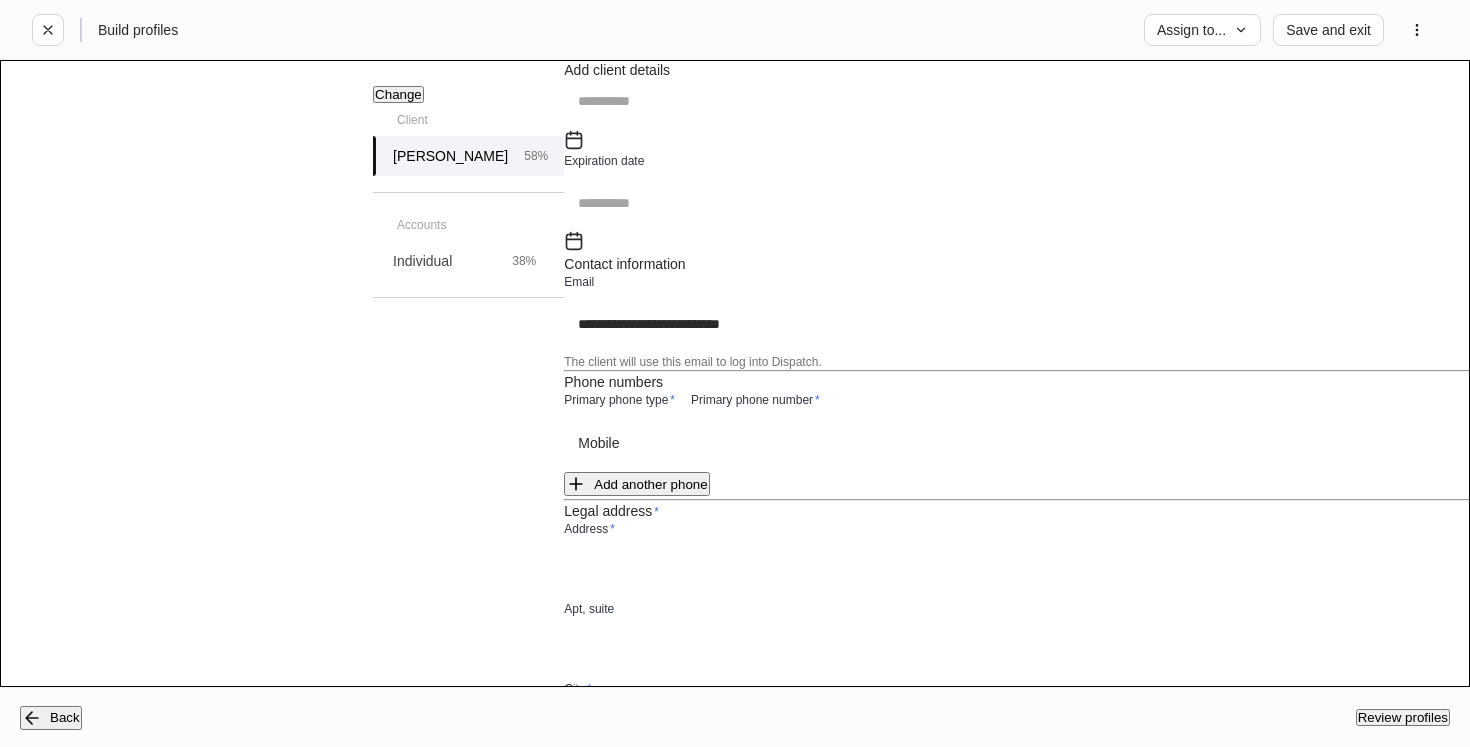 click at bounding box center (789, 442) 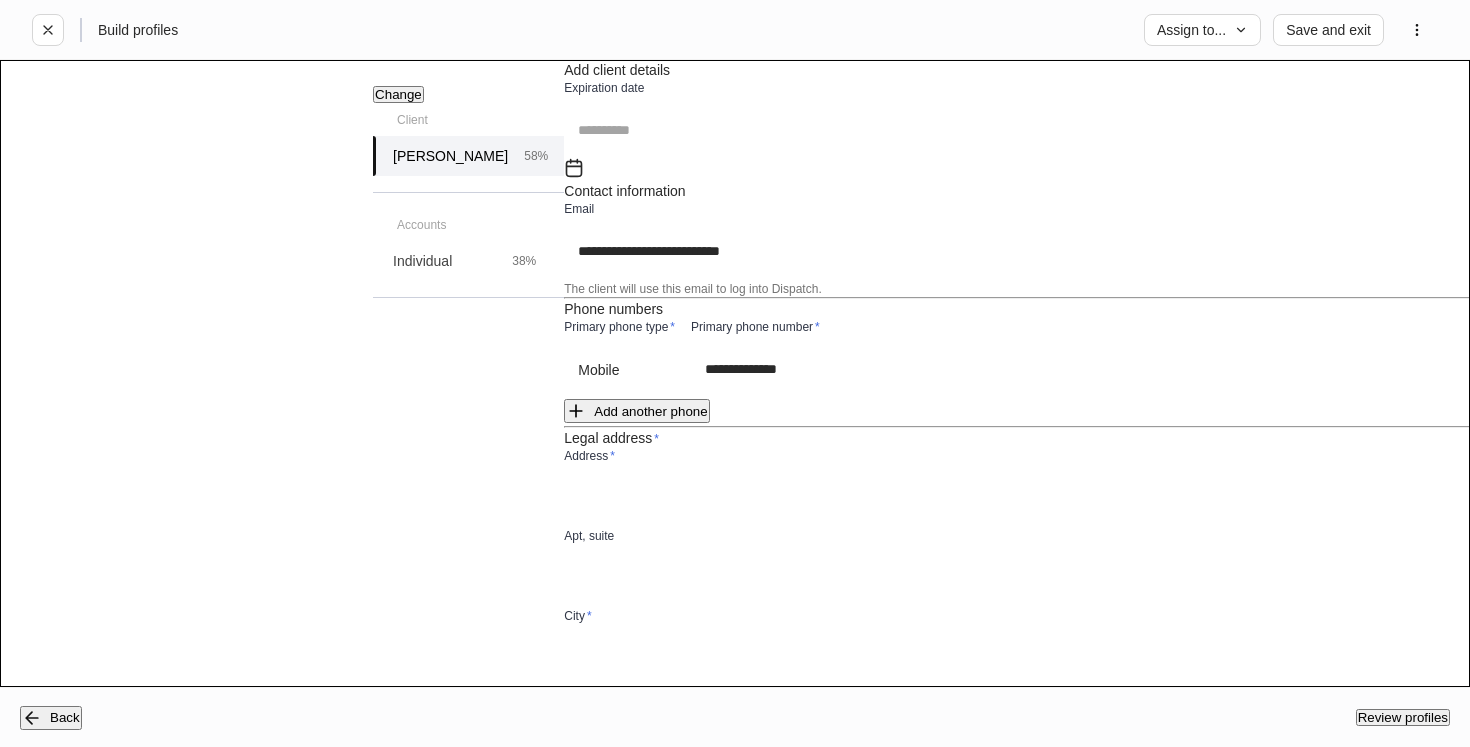 scroll, scrollTop: 1236, scrollLeft: 0, axis: vertical 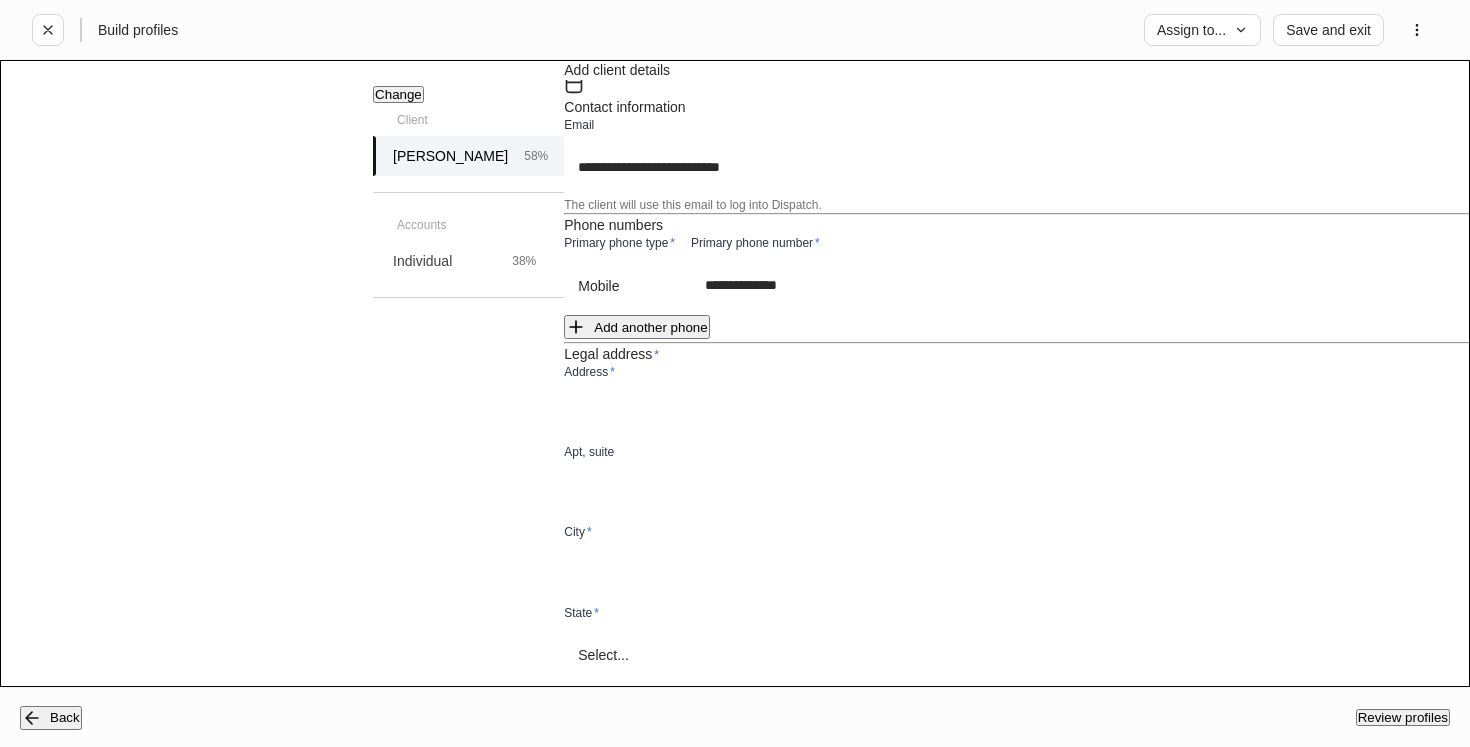 type on "**********" 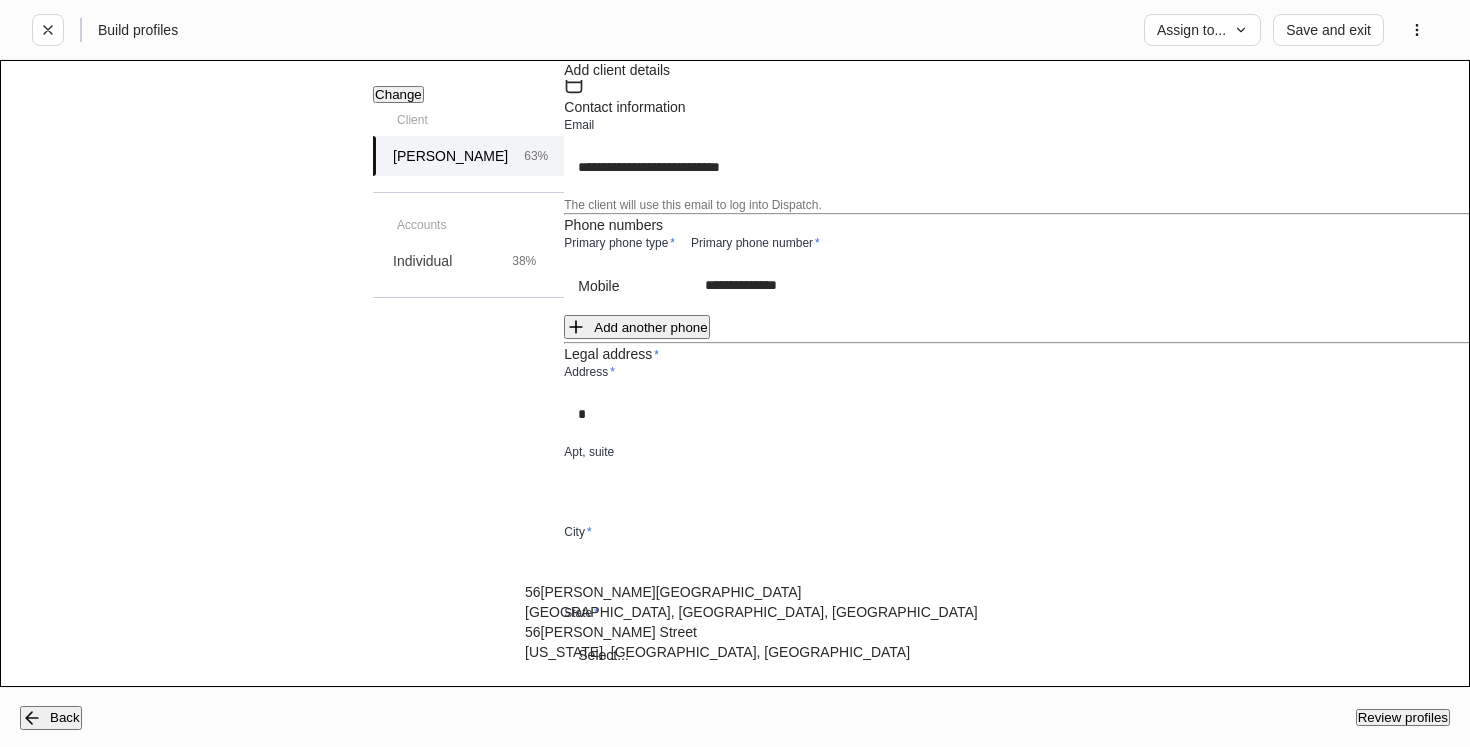 click on "[STREET_ADDRESS][PERSON_NAME]" at bounding box center [769, 602] 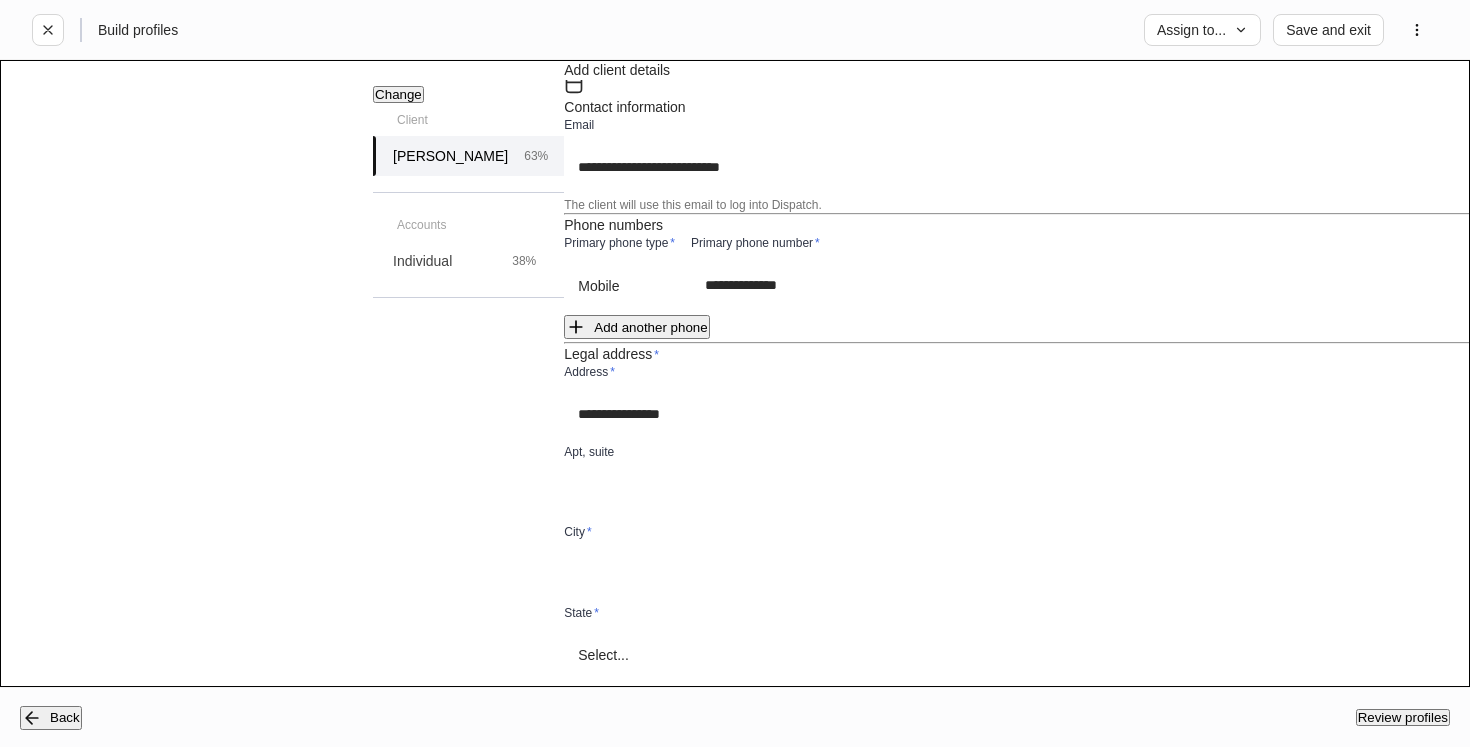 type on "********" 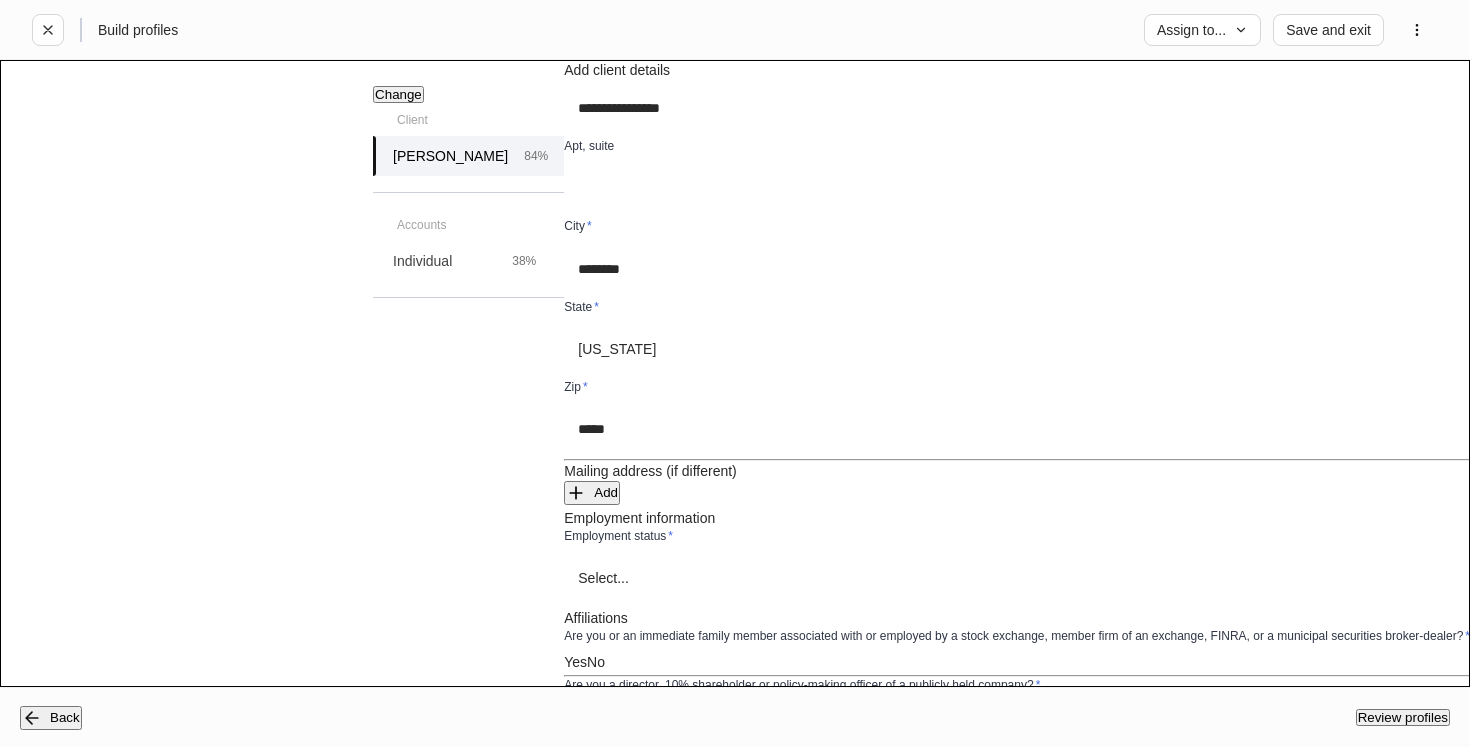 scroll, scrollTop: 1589, scrollLeft: 0, axis: vertical 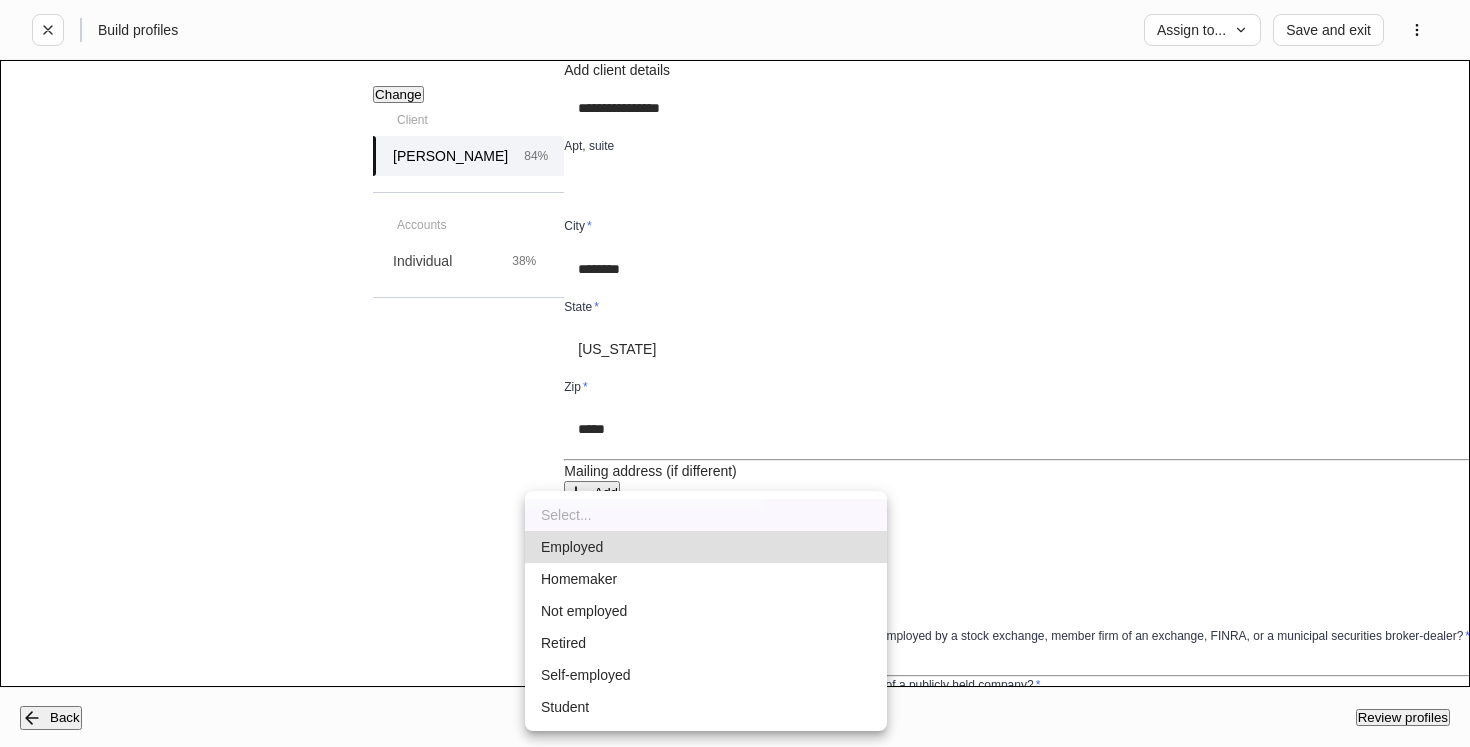 click on "**********" at bounding box center (735, 373) 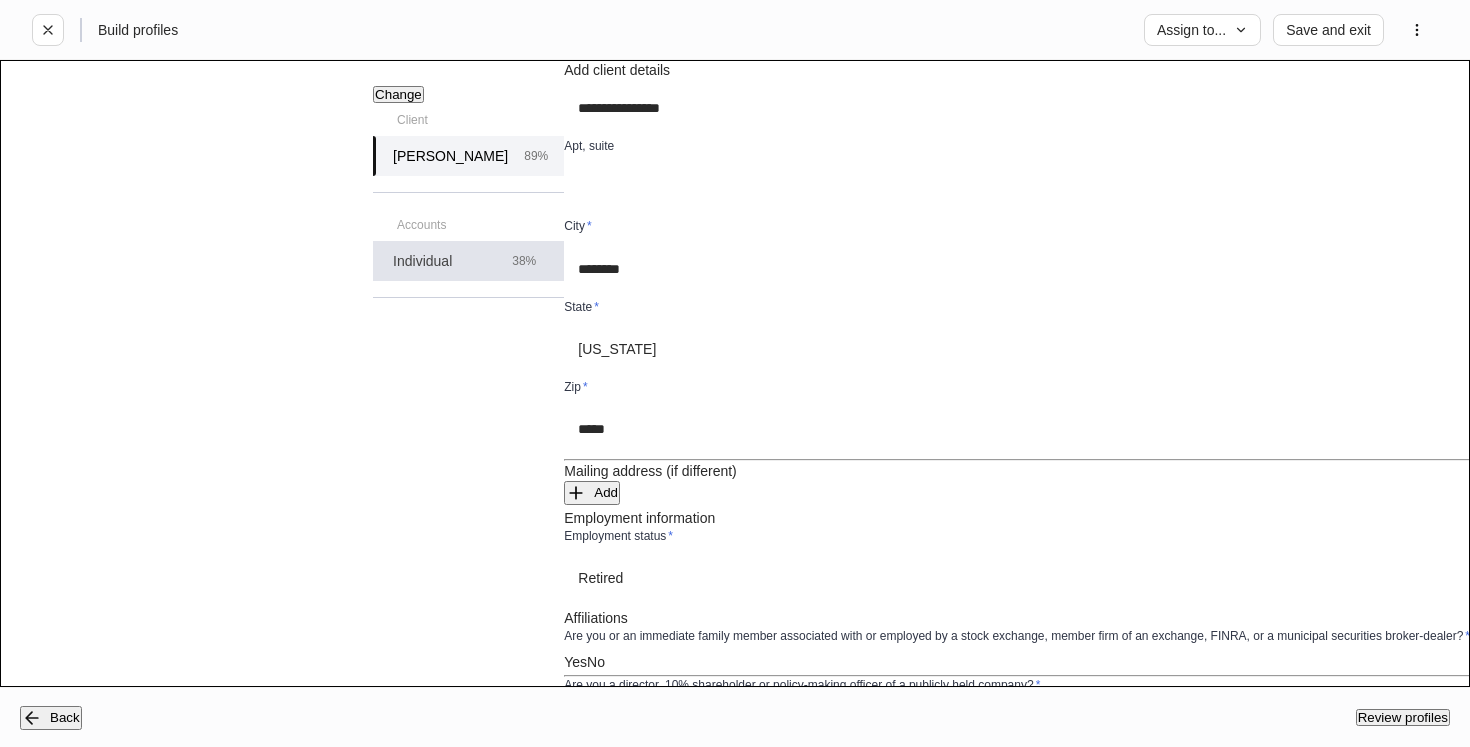 click on "38%" at bounding box center (524, 261) 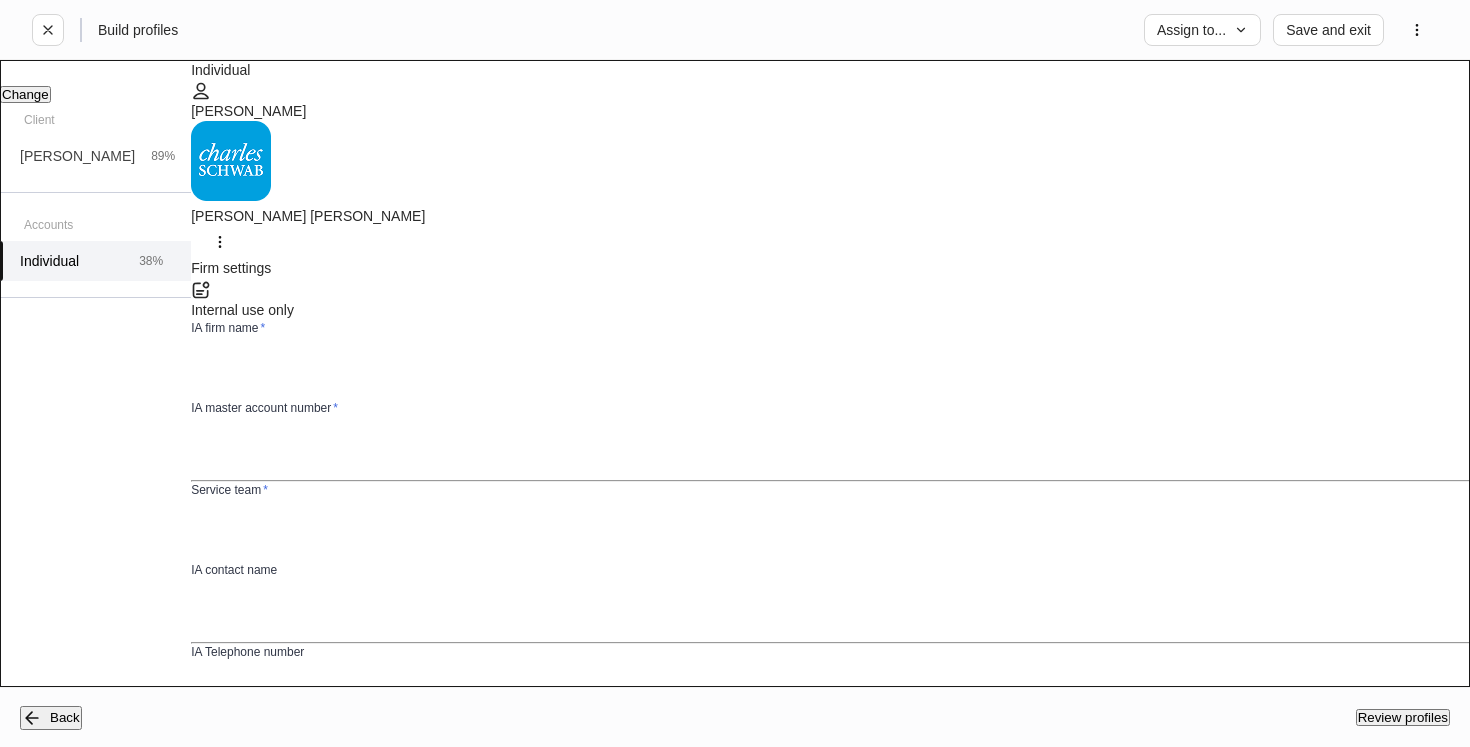 click at bounding box center (844, 370) 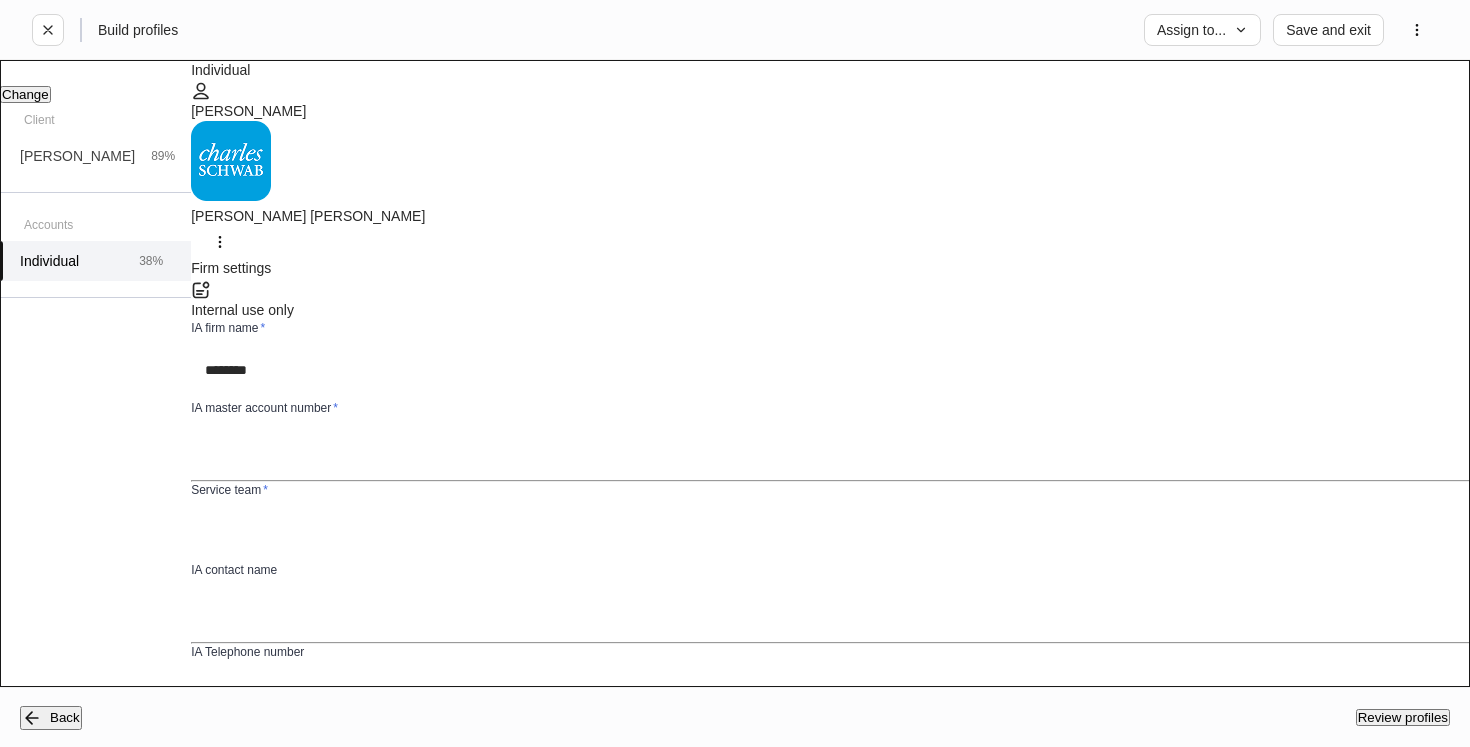 type on "********" 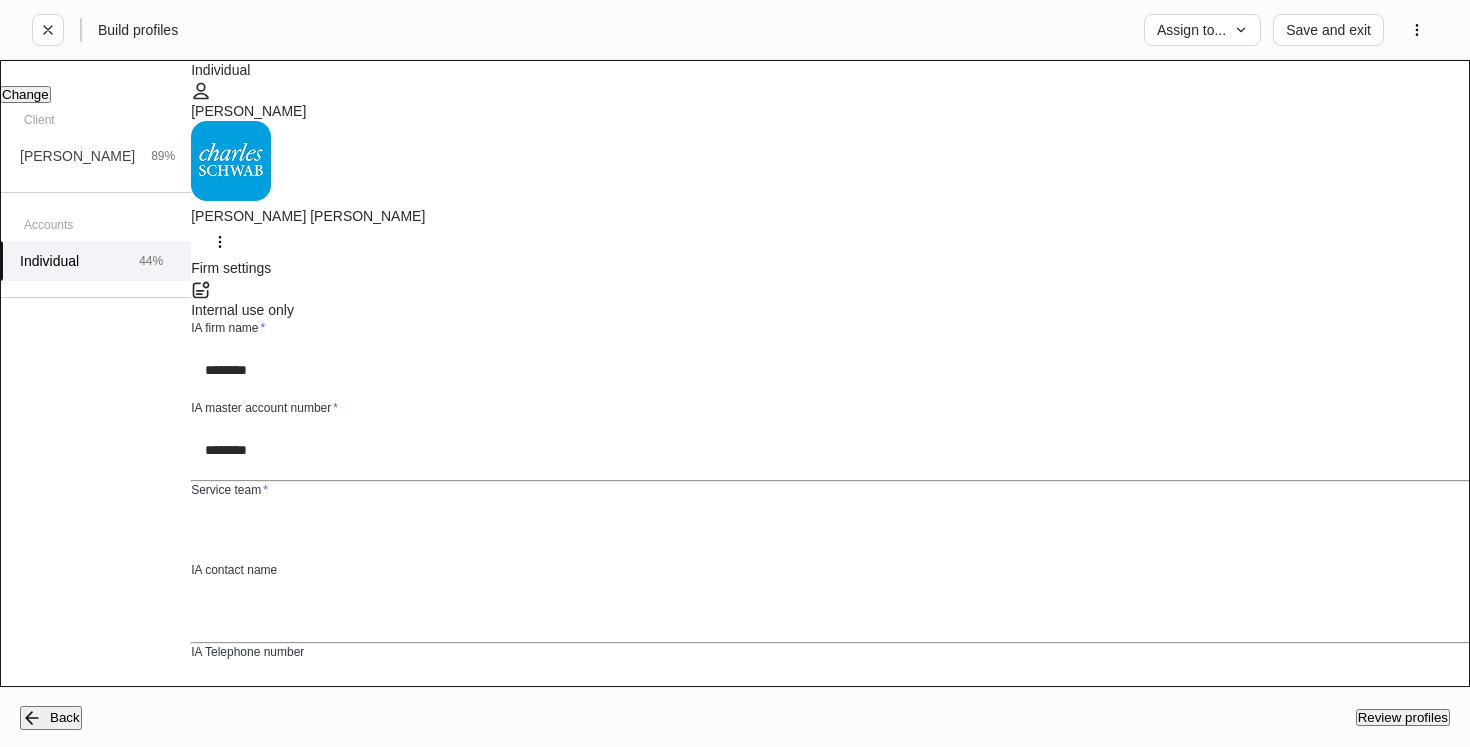 type on "********" 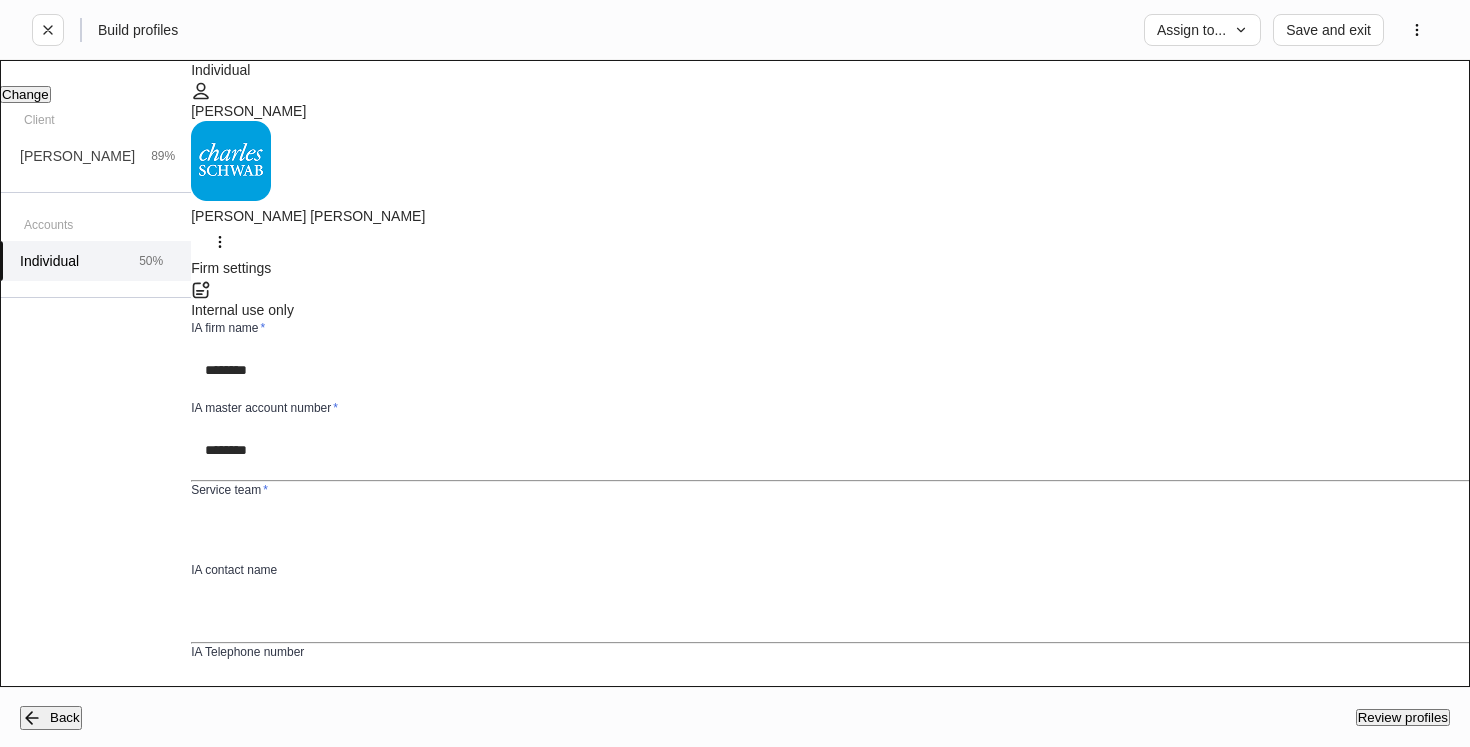 click at bounding box center [844, 532] 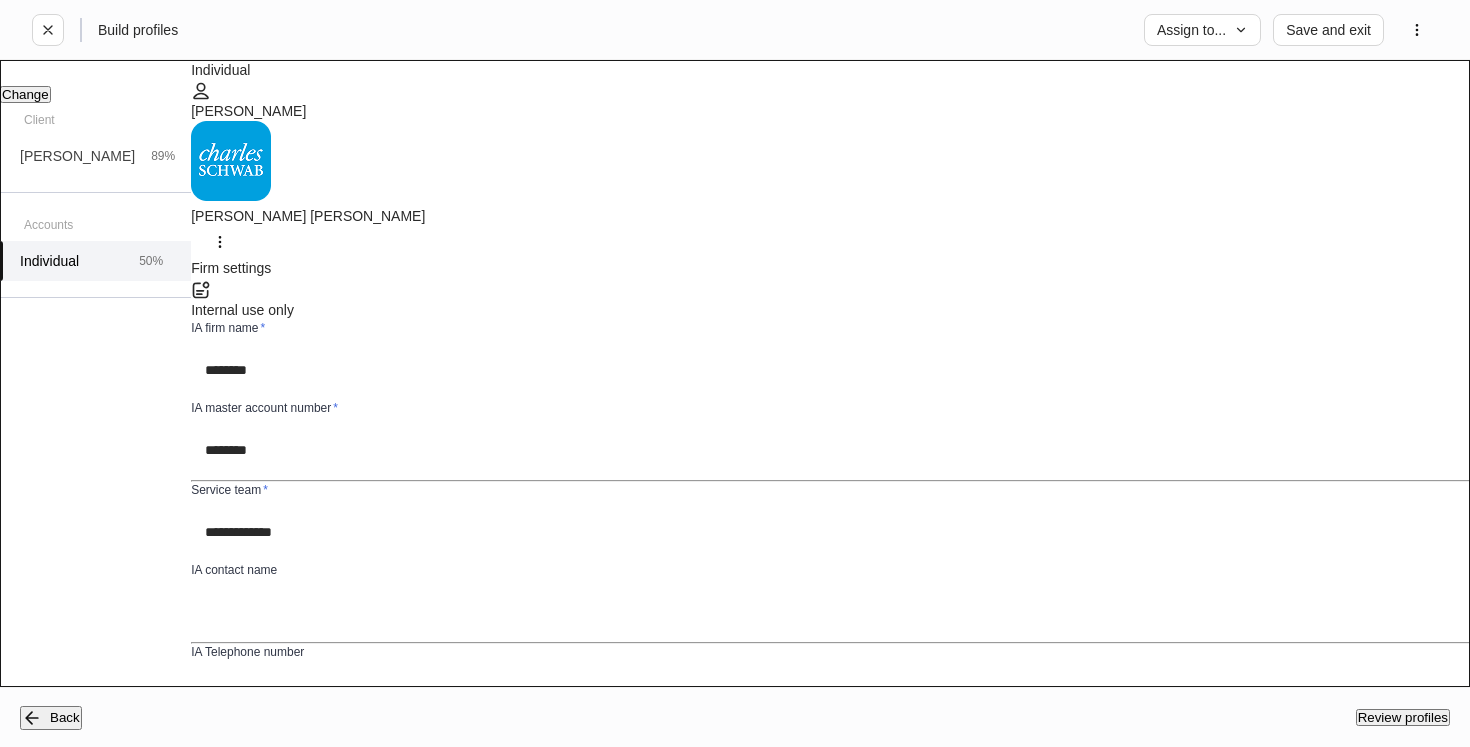 type on "**********" 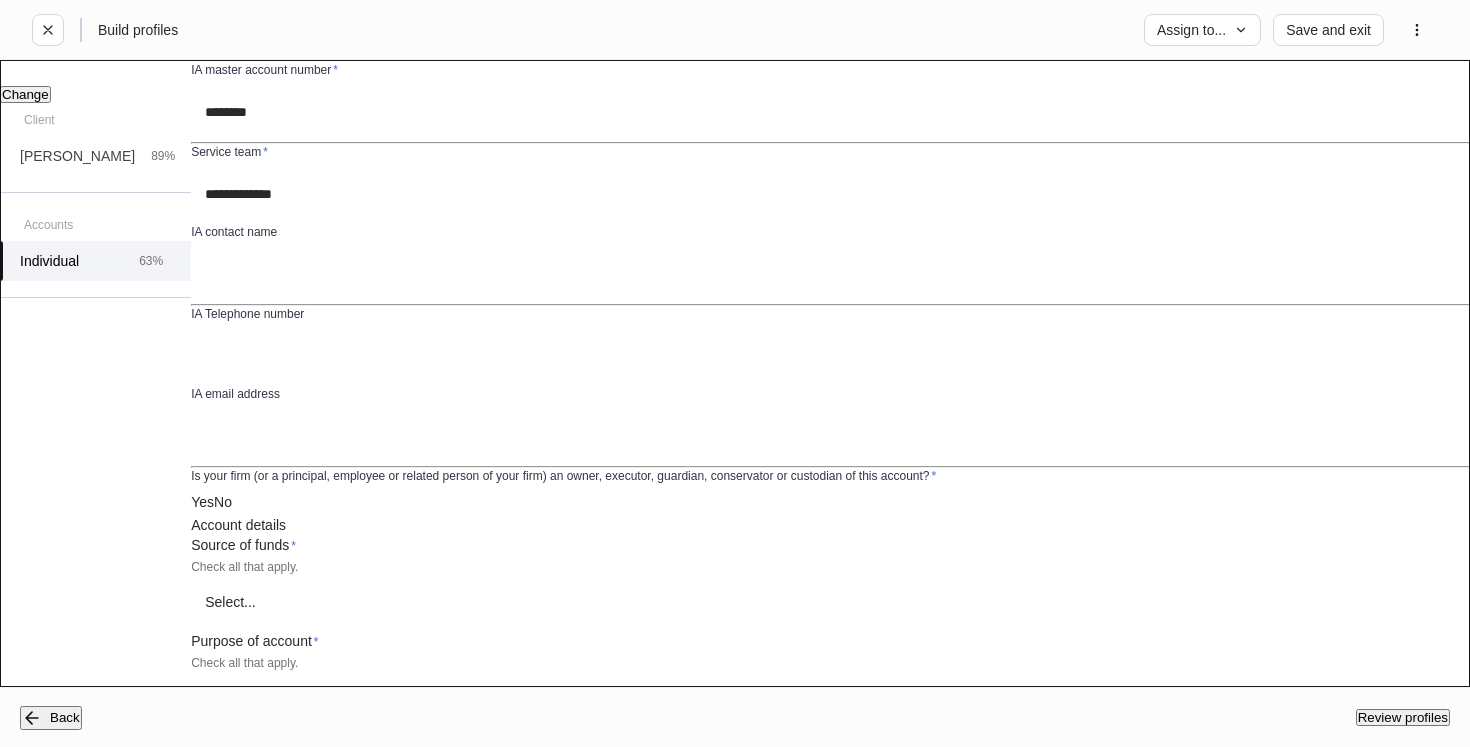 scroll, scrollTop: 340, scrollLeft: 0, axis: vertical 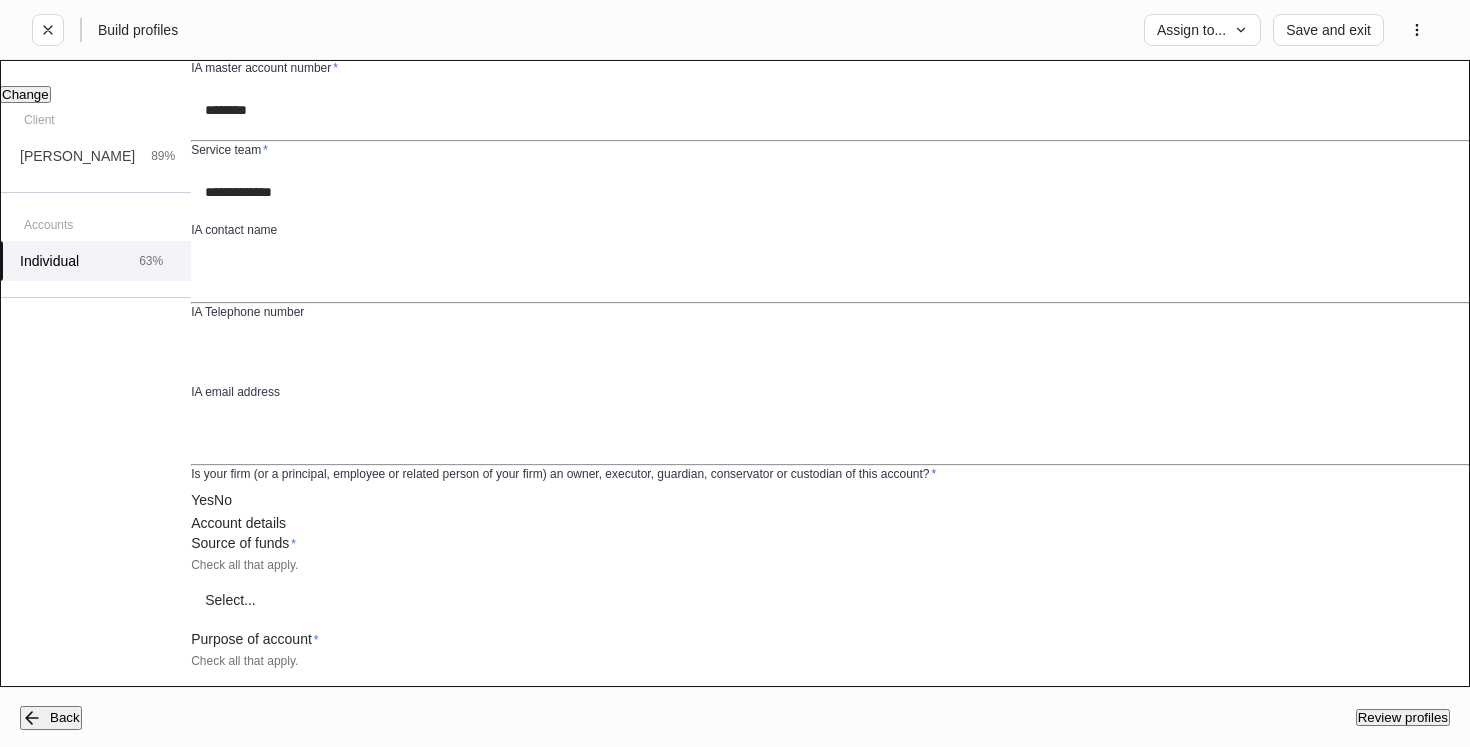 click on "**********" at bounding box center (735, 373) 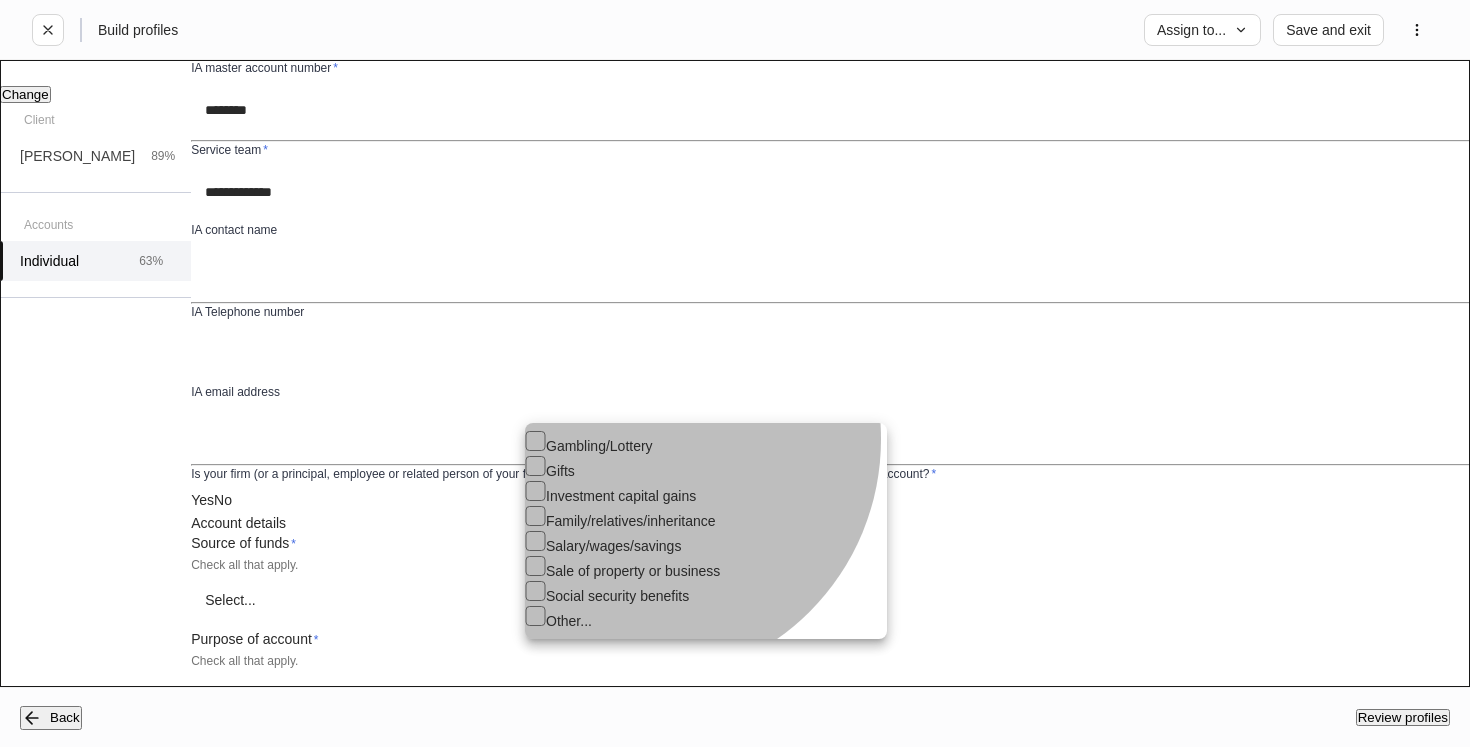 click on "Gifts" at bounding box center (706, 468) 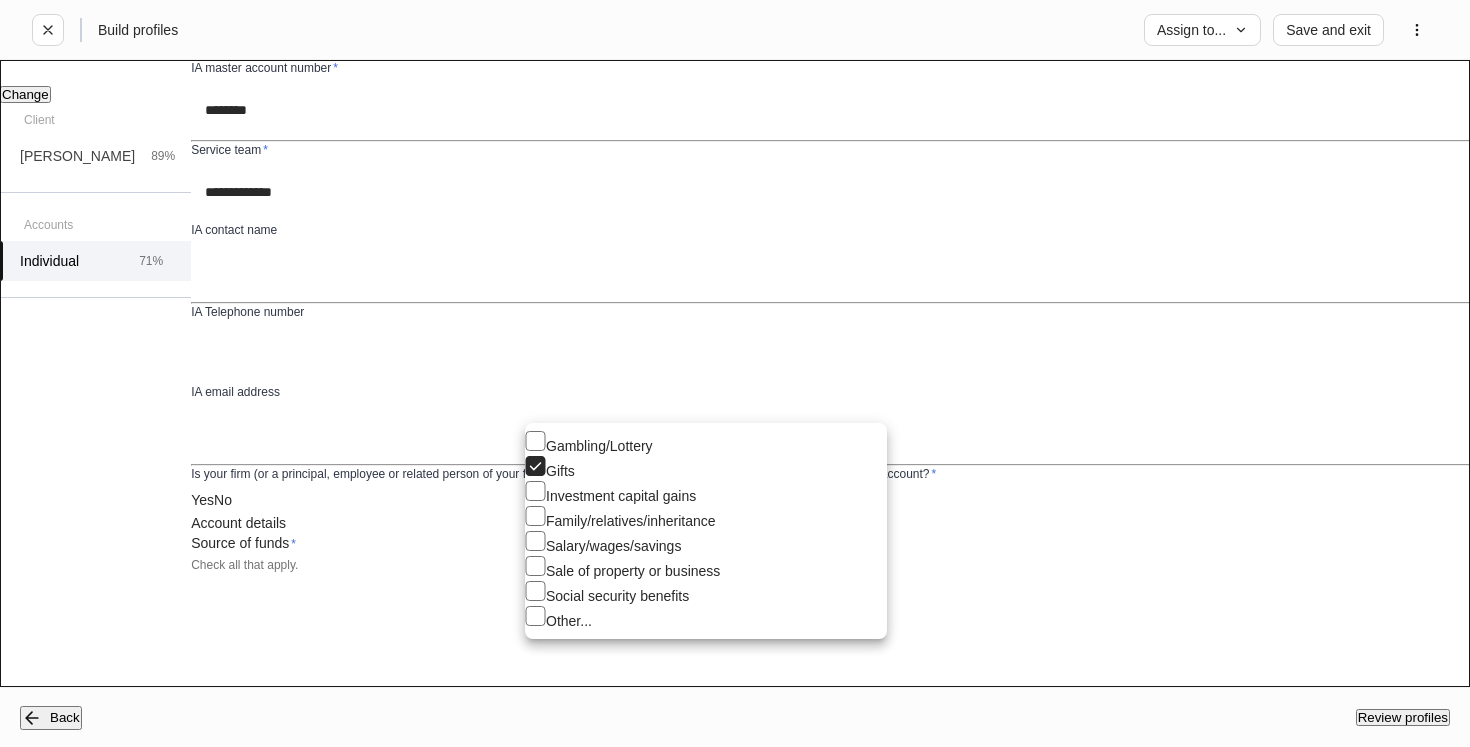 click at bounding box center (735, 373) 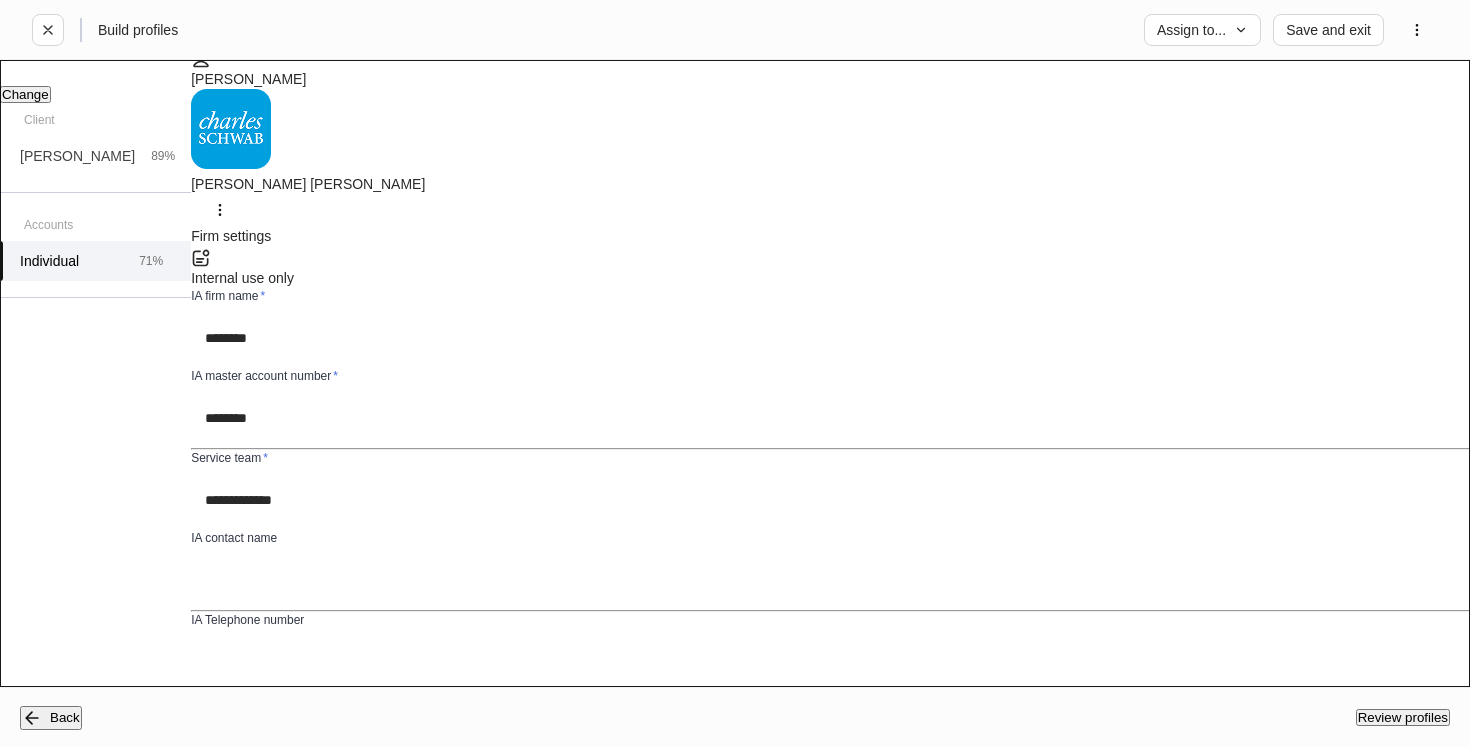 scroll, scrollTop: 0, scrollLeft: 0, axis: both 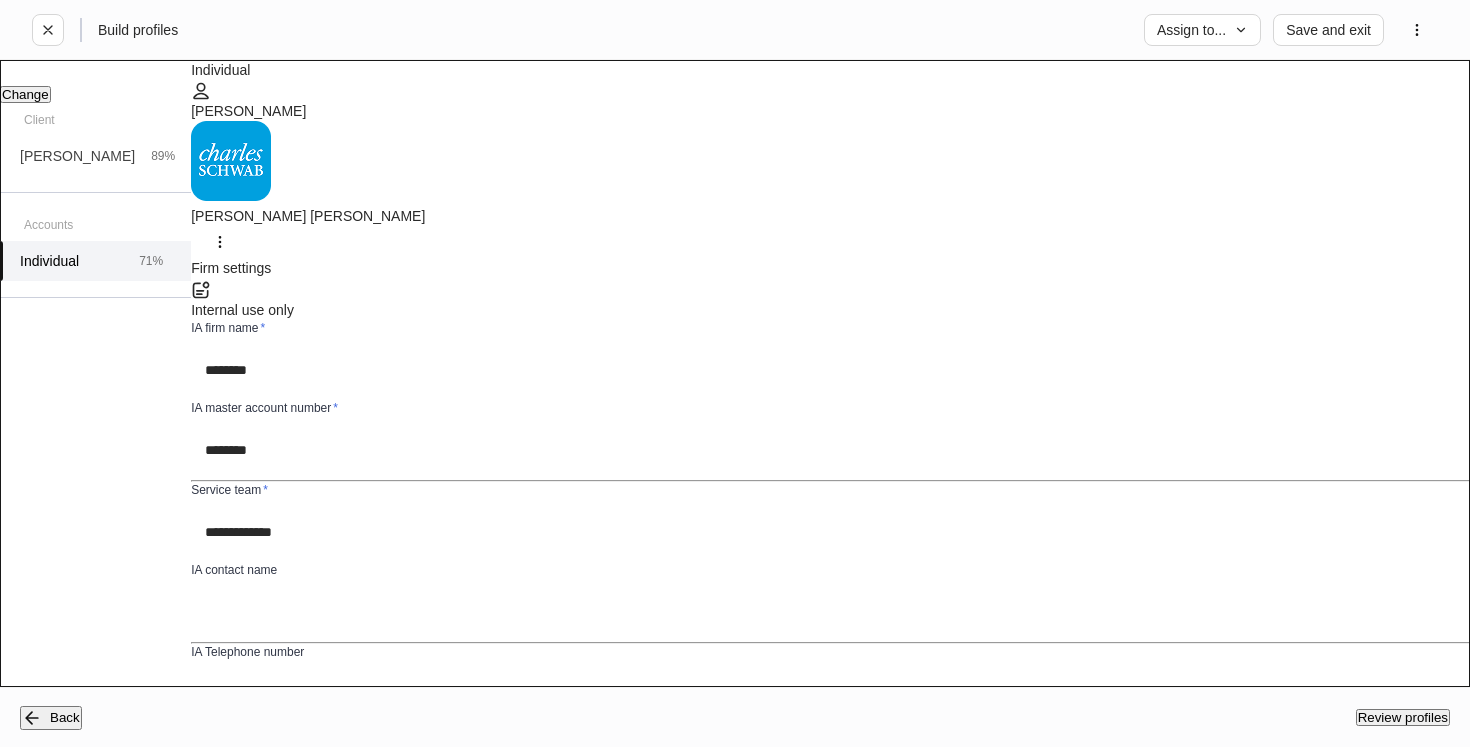 click on "********" at bounding box center [844, 450] 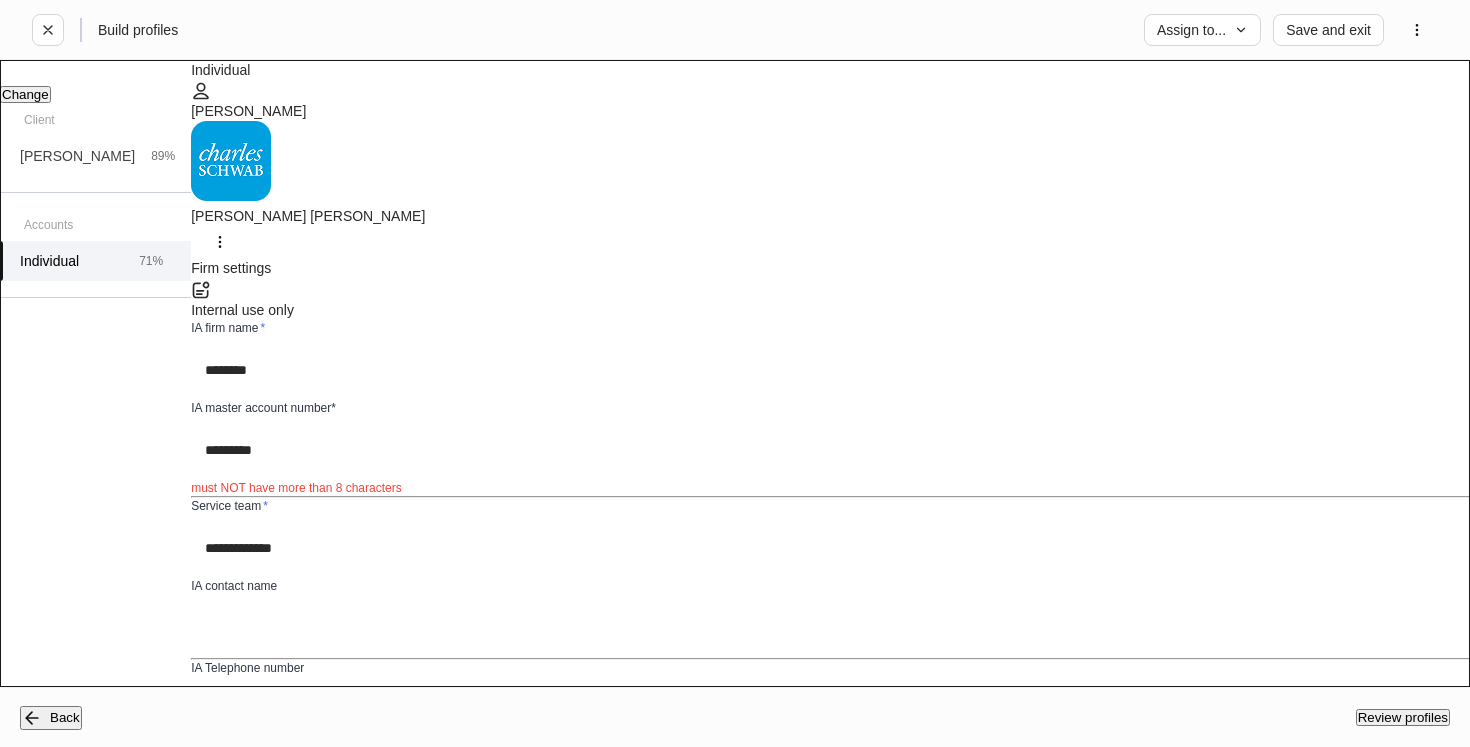 type on "********" 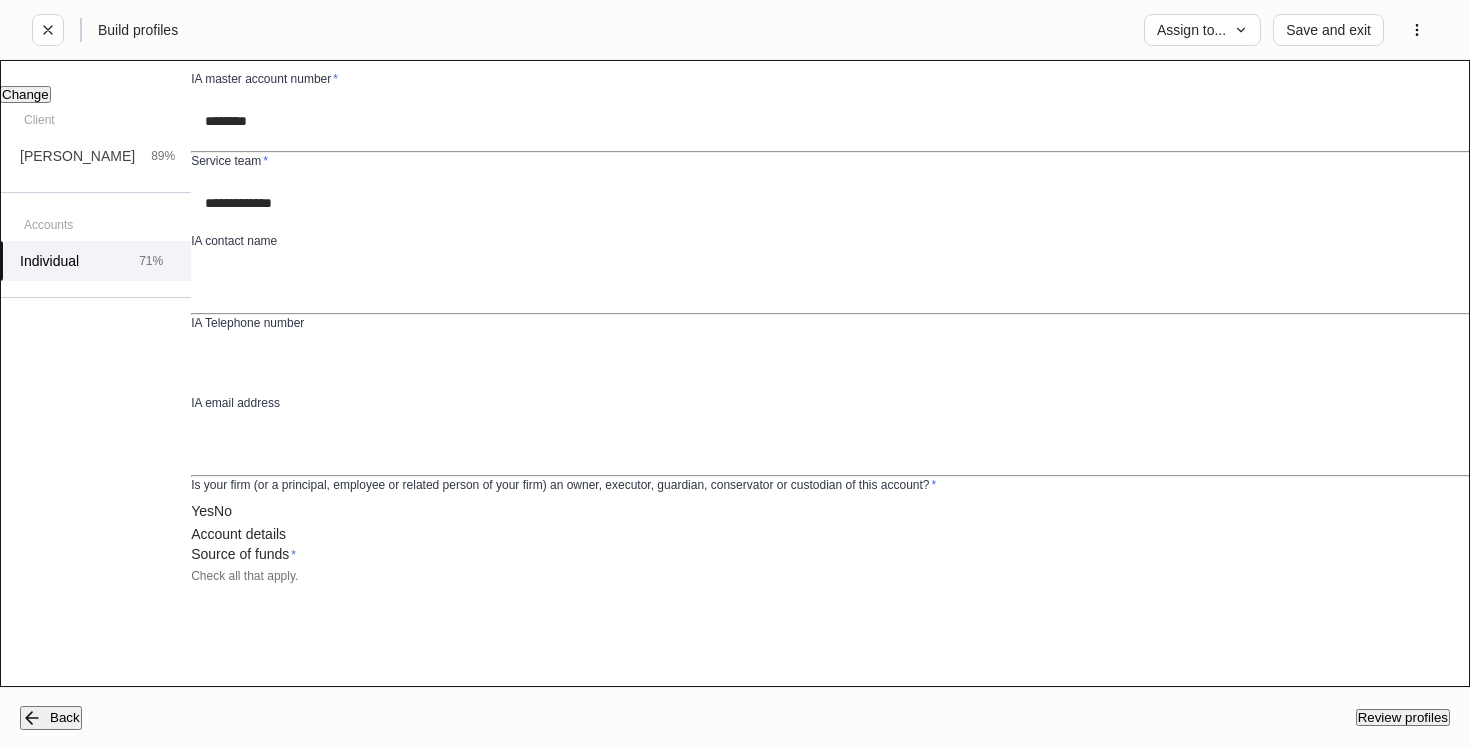 scroll, scrollTop: 345, scrollLeft: 0, axis: vertical 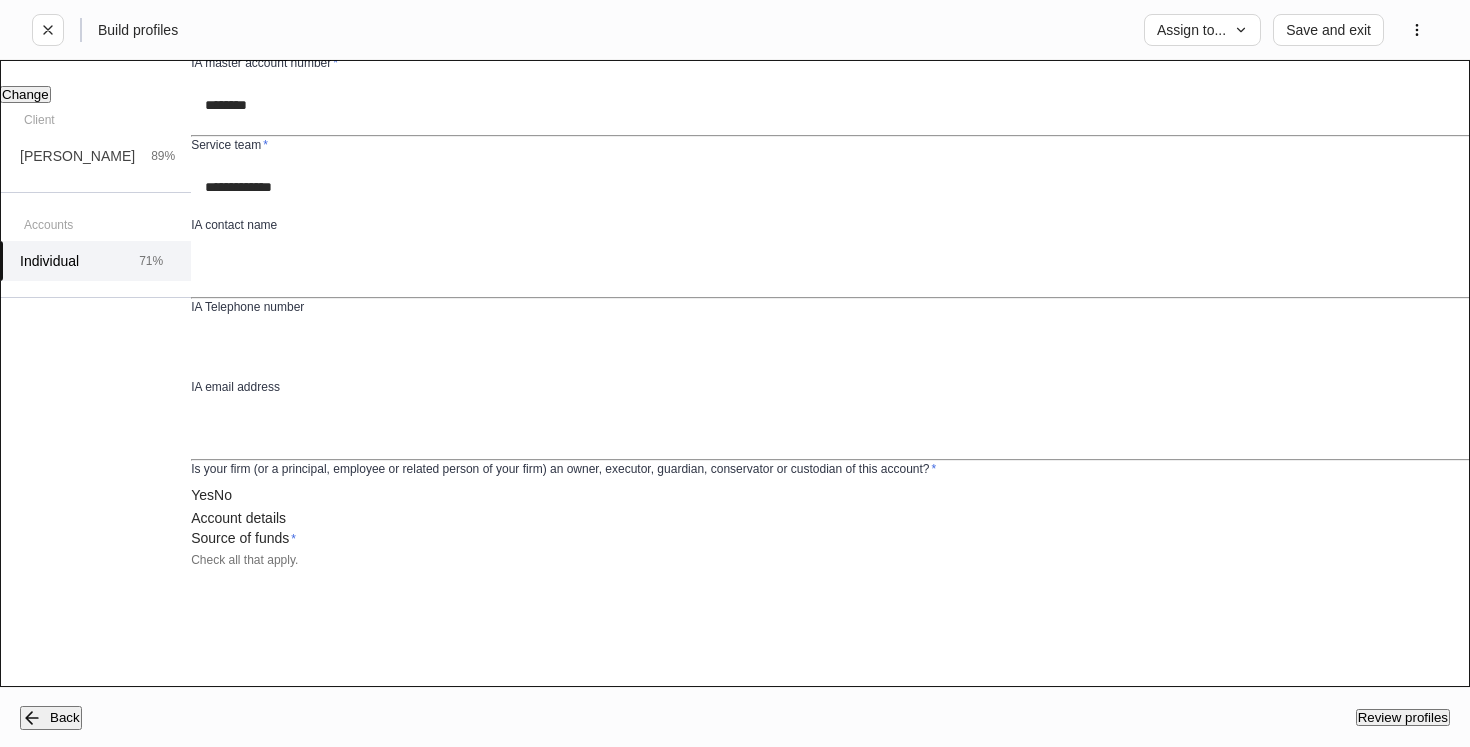 click on "**********" at bounding box center (735, 373) 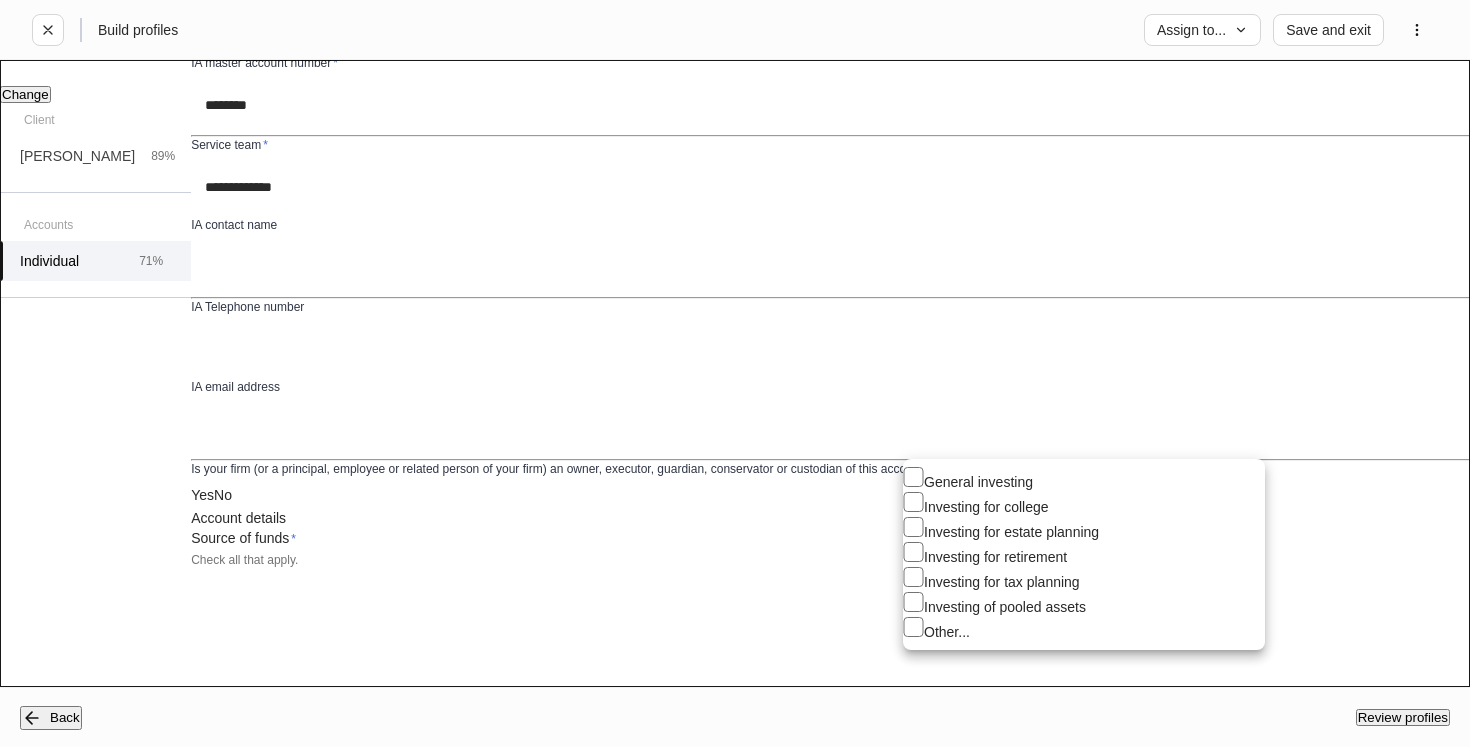type on "**********" 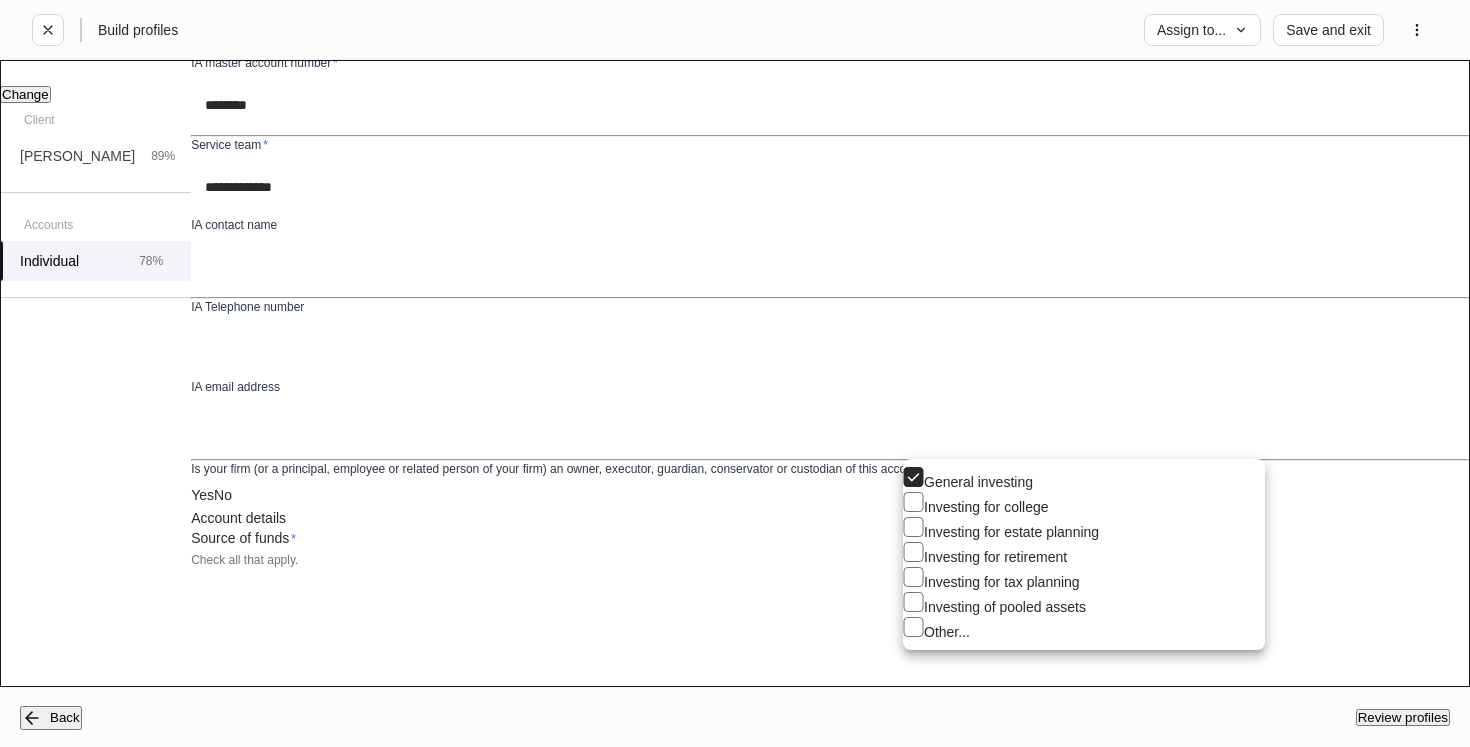 click at bounding box center (735, 373) 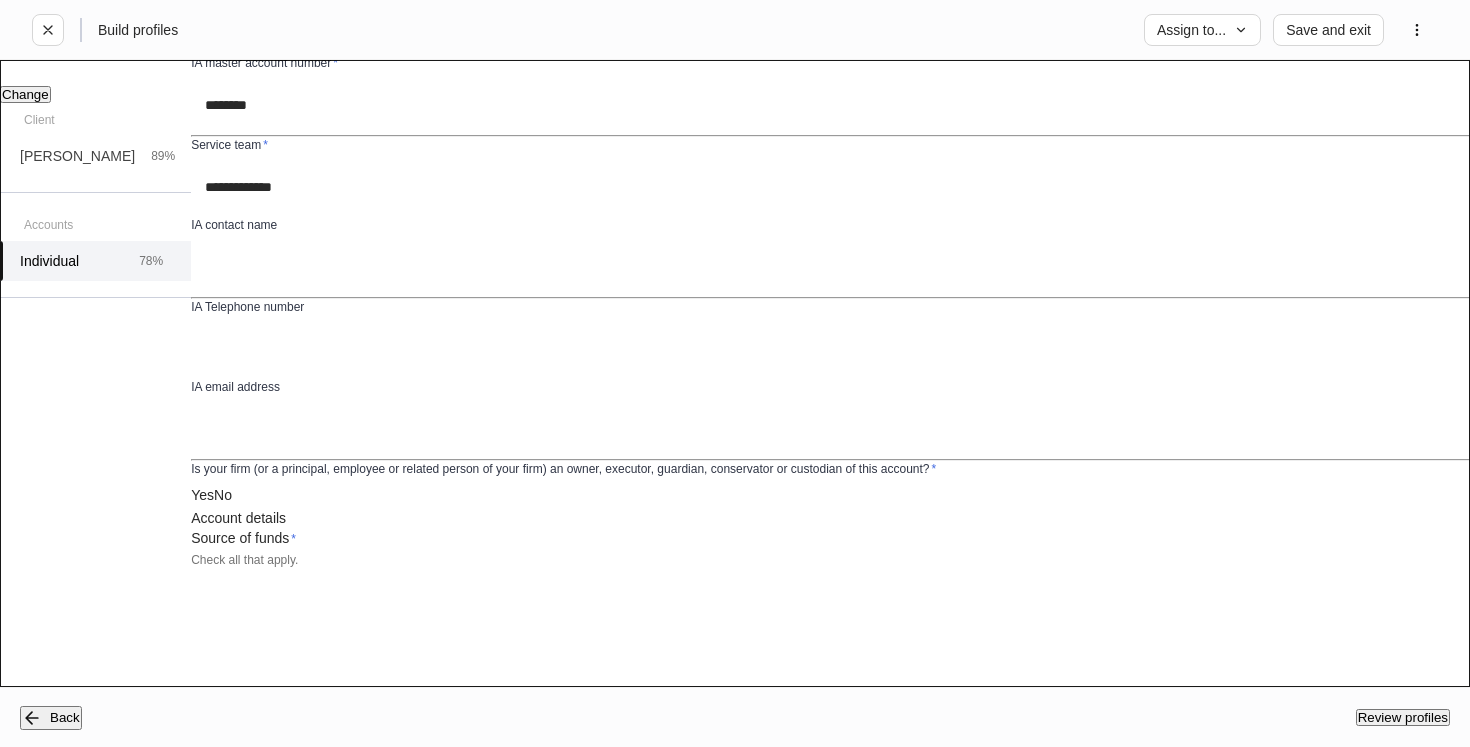 scroll, scrollTop: 490, scrollLeft: 0, axis: vertical 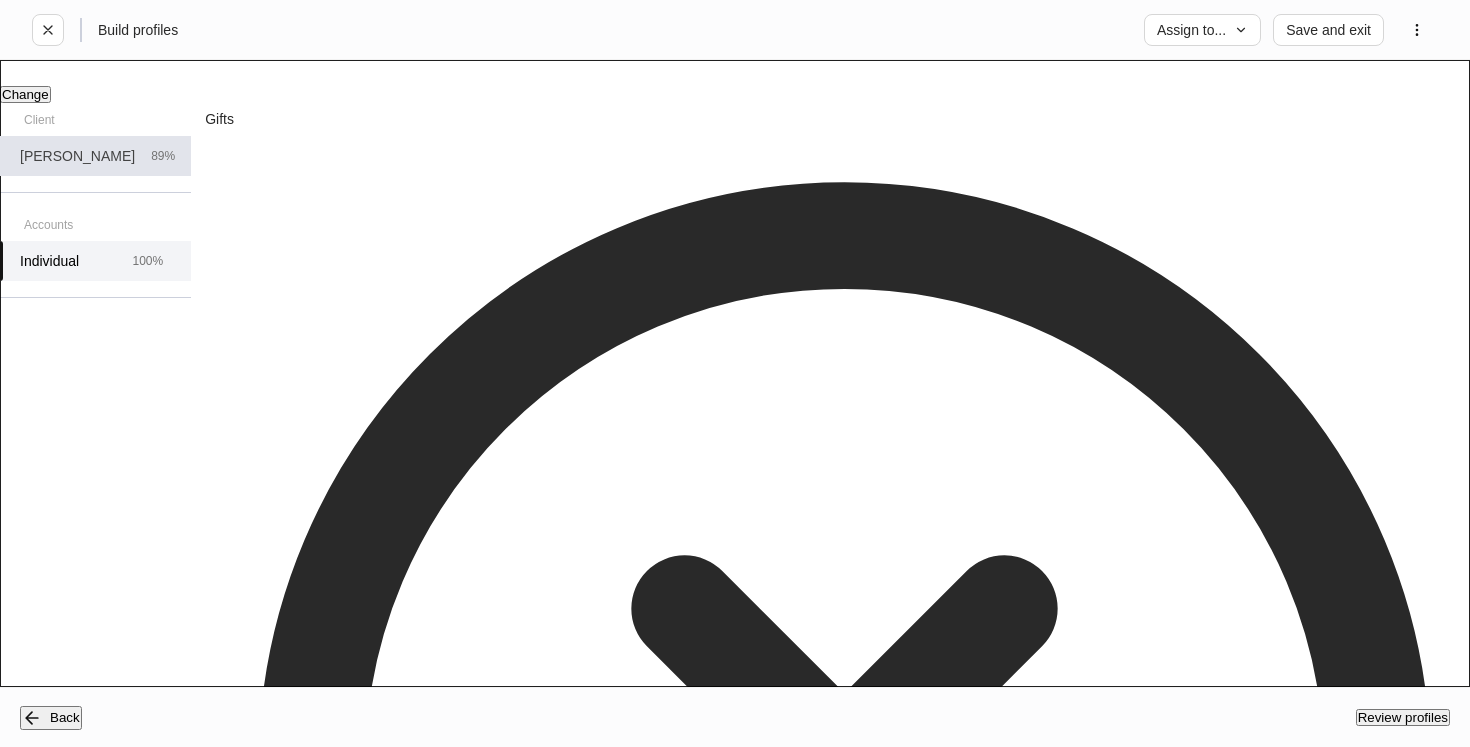 click on "[PERSON_NAME] 89%" at bounding box center [95, 156] 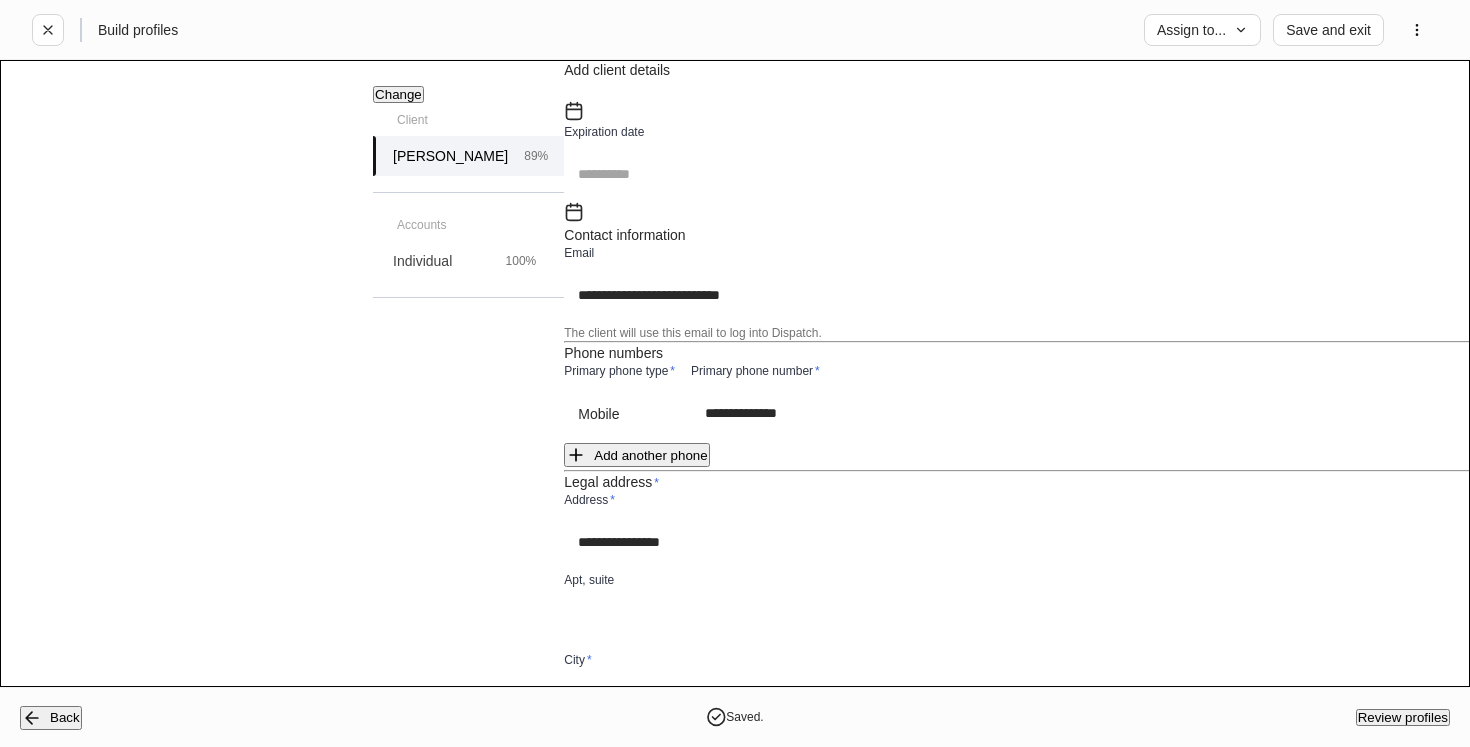 scroll, scrollTop: 1135, scrollLeft: 0, axis: vertical 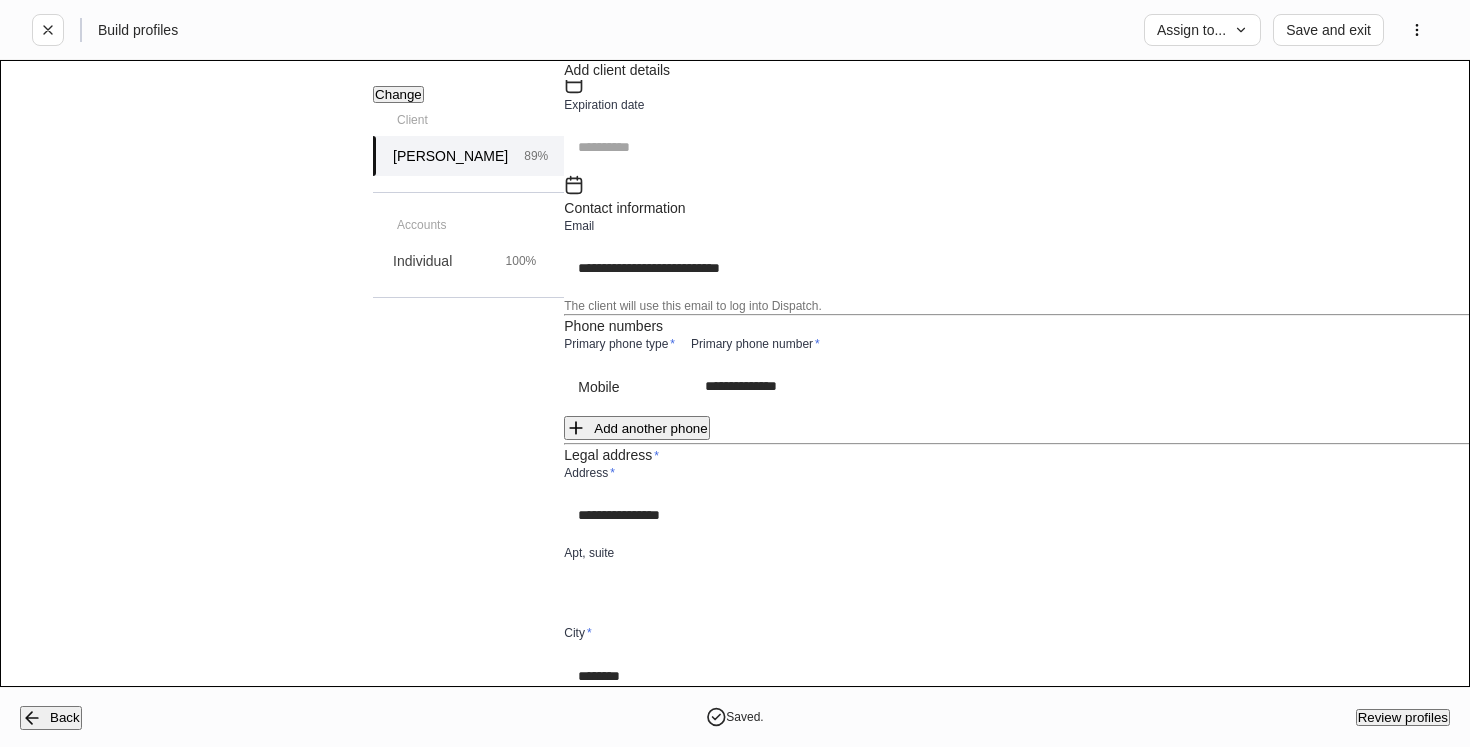 click on "Review profiles" at bounding box center (1403, 717) 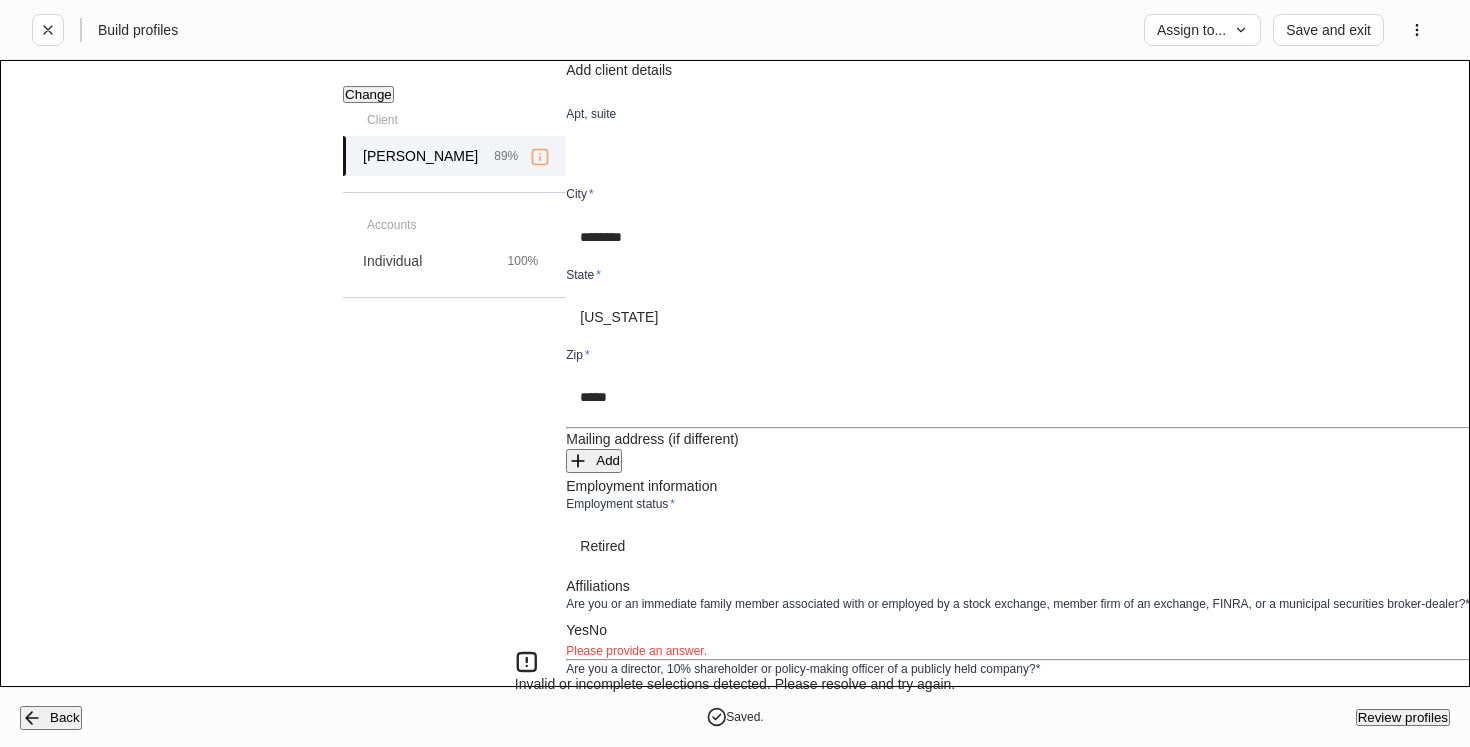 scroll, scrollTop: 1927, scrollLeft: 0, axis: vertical 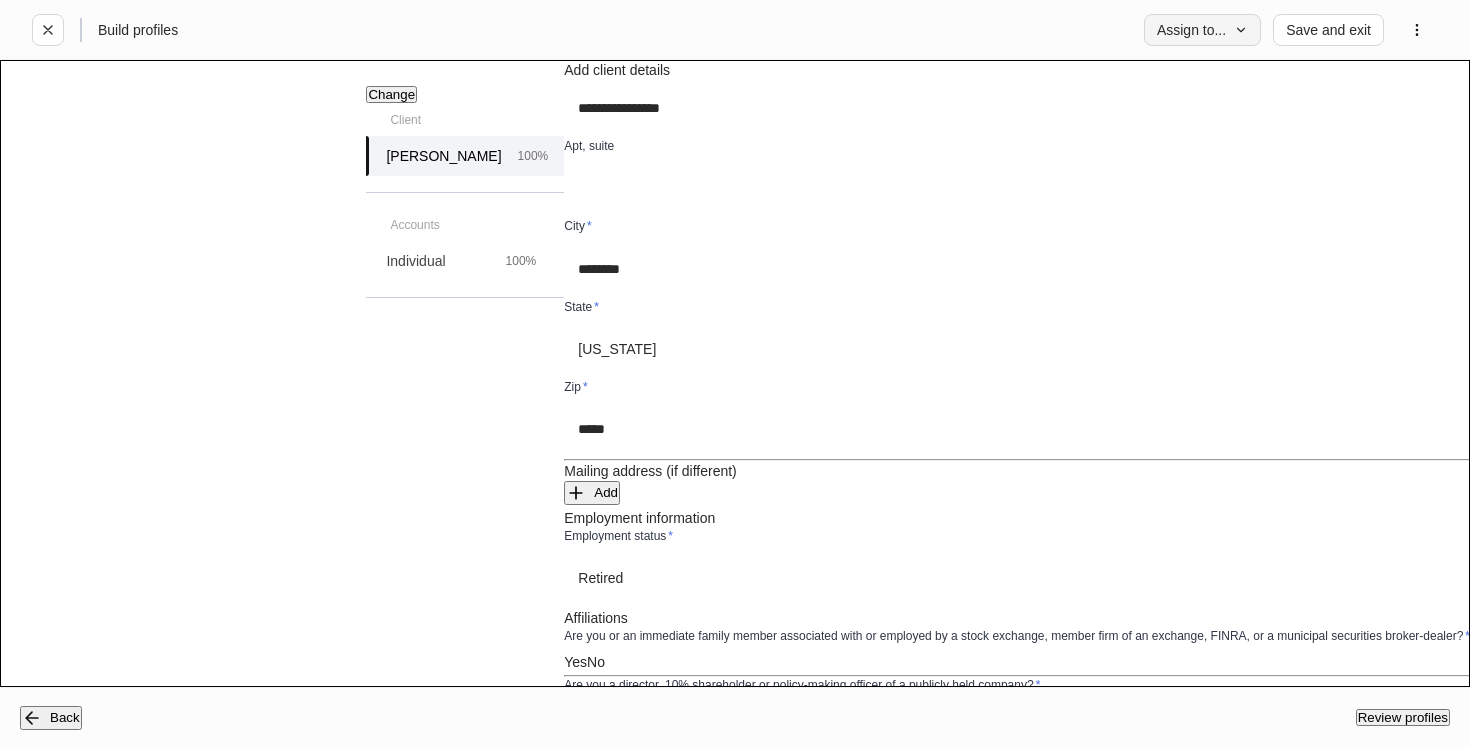 click on "Assign to..." at bounding box center (1202, 30) 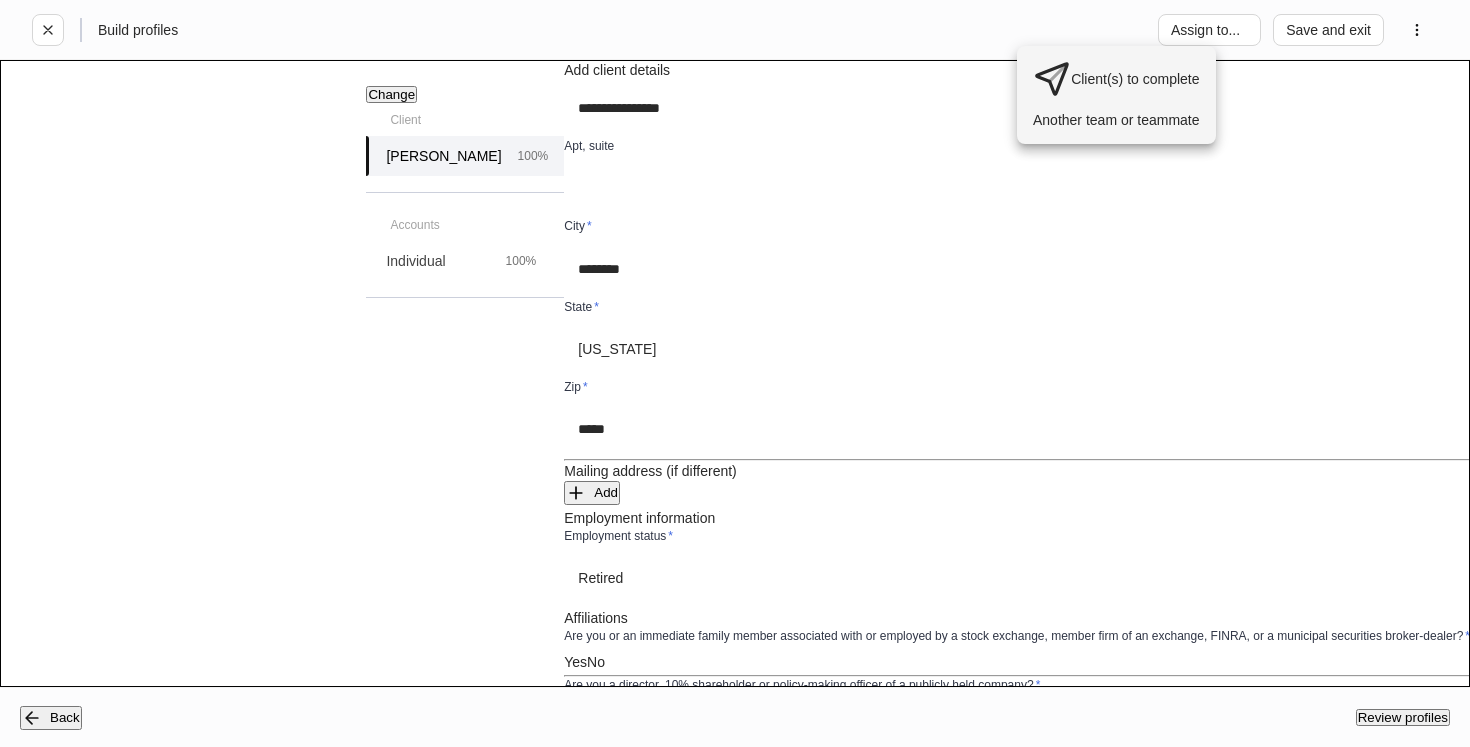 click on "Another team or teammate" at bounding box center [1116, 120] 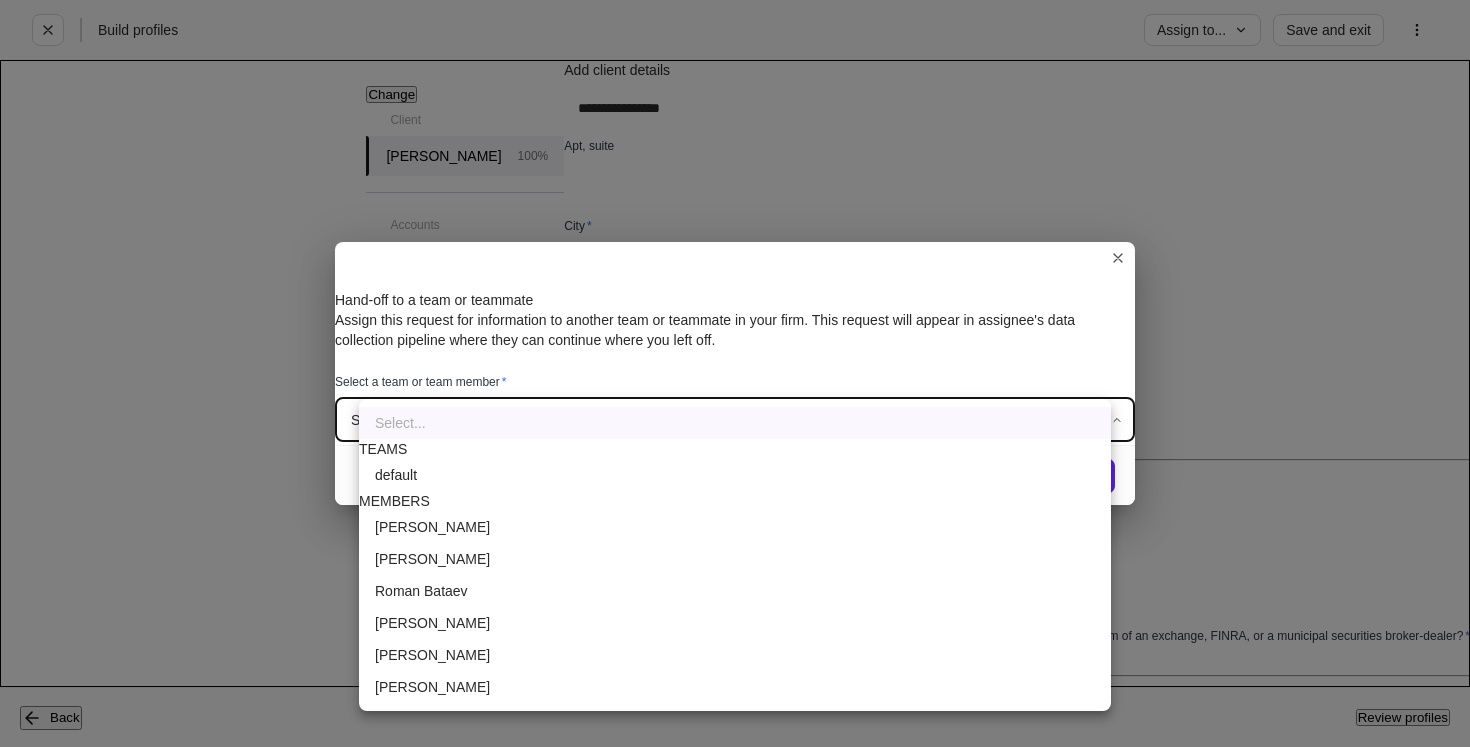 click on "**********" at bounding box center [735, 373] 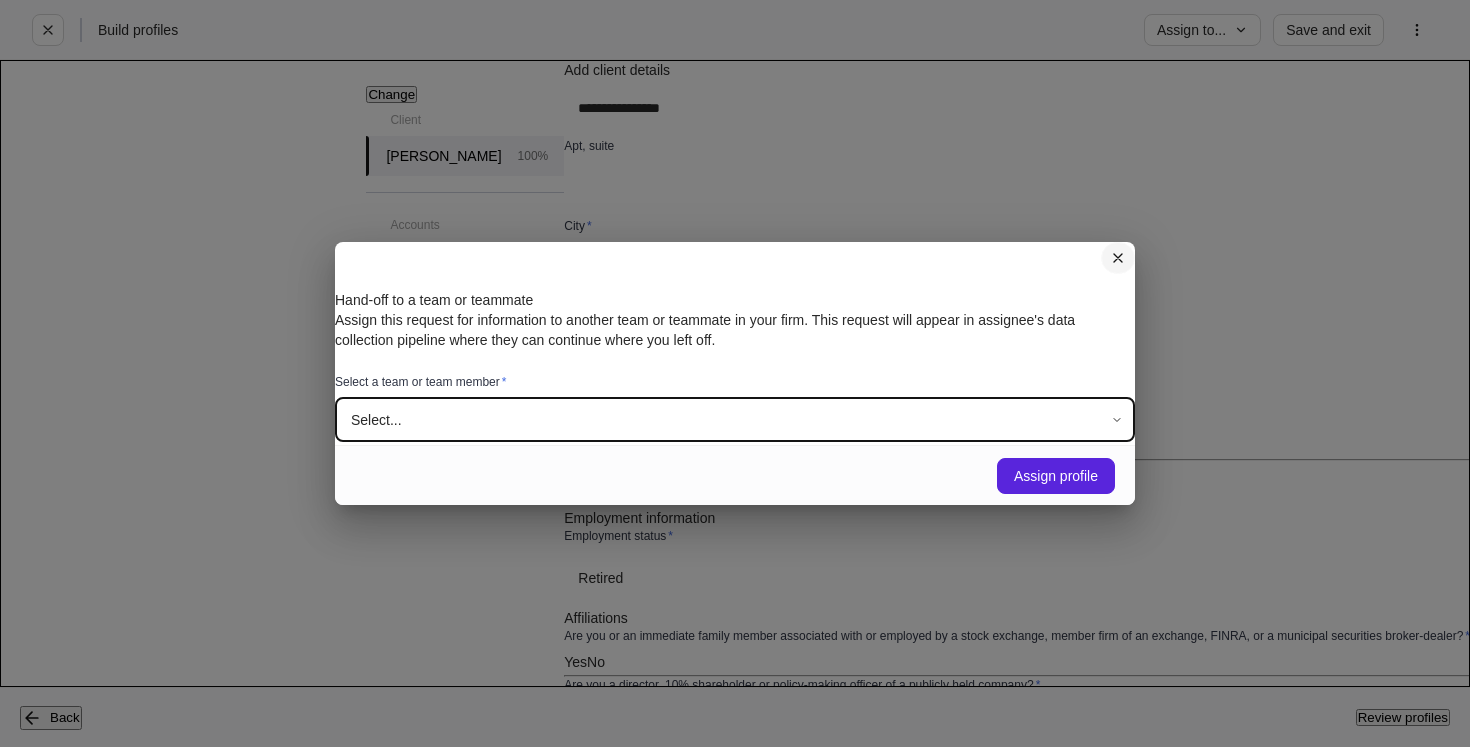 click 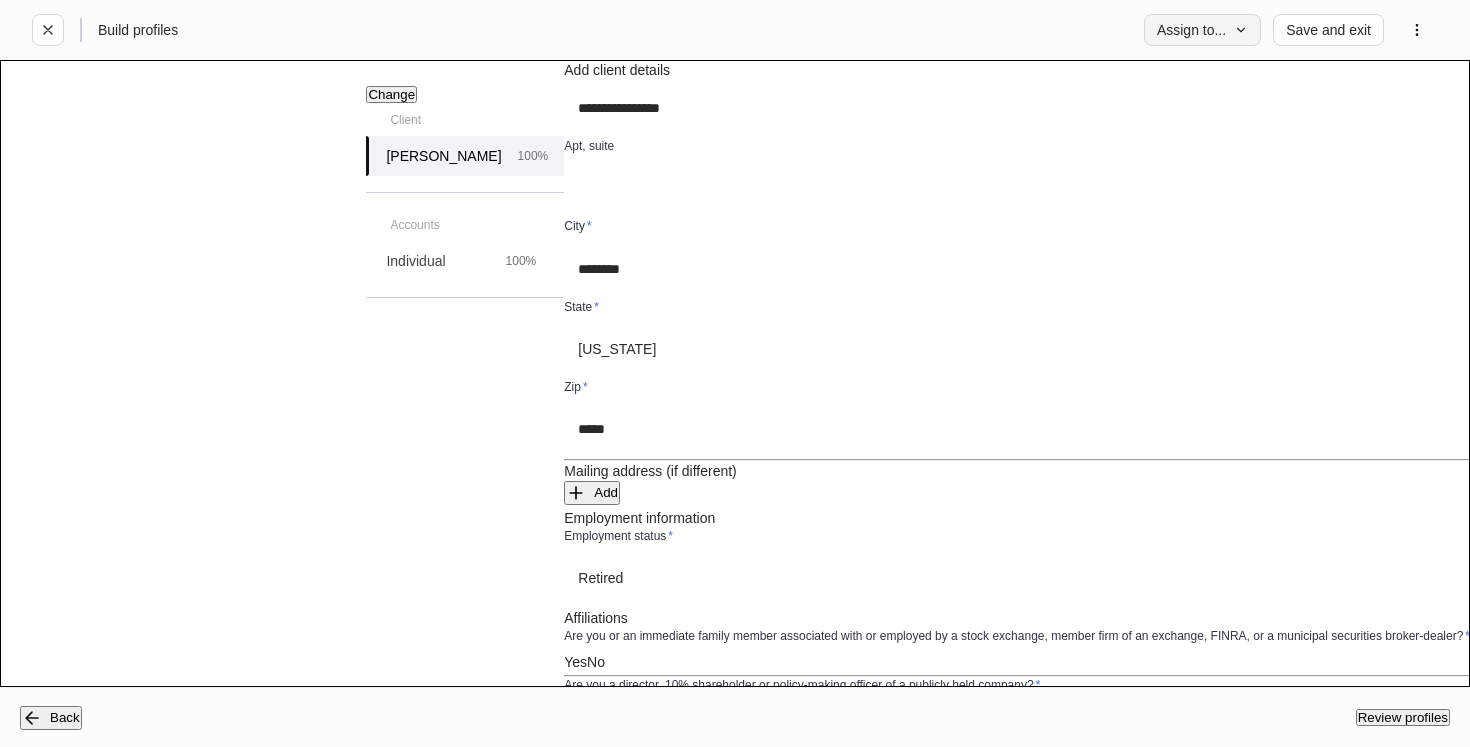 click on "Assign to..." at bounding box center (1202, 30) 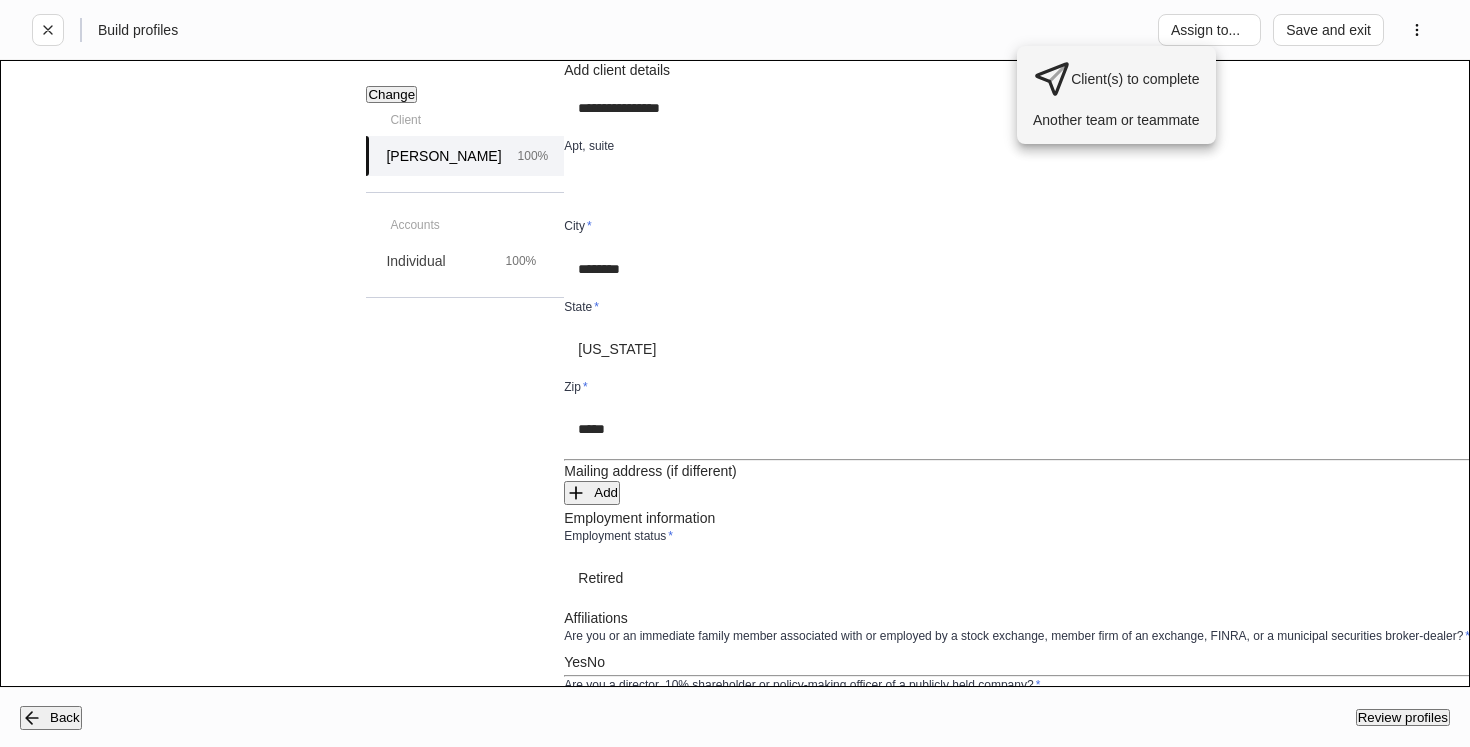 click at bounding box center (735, 373) 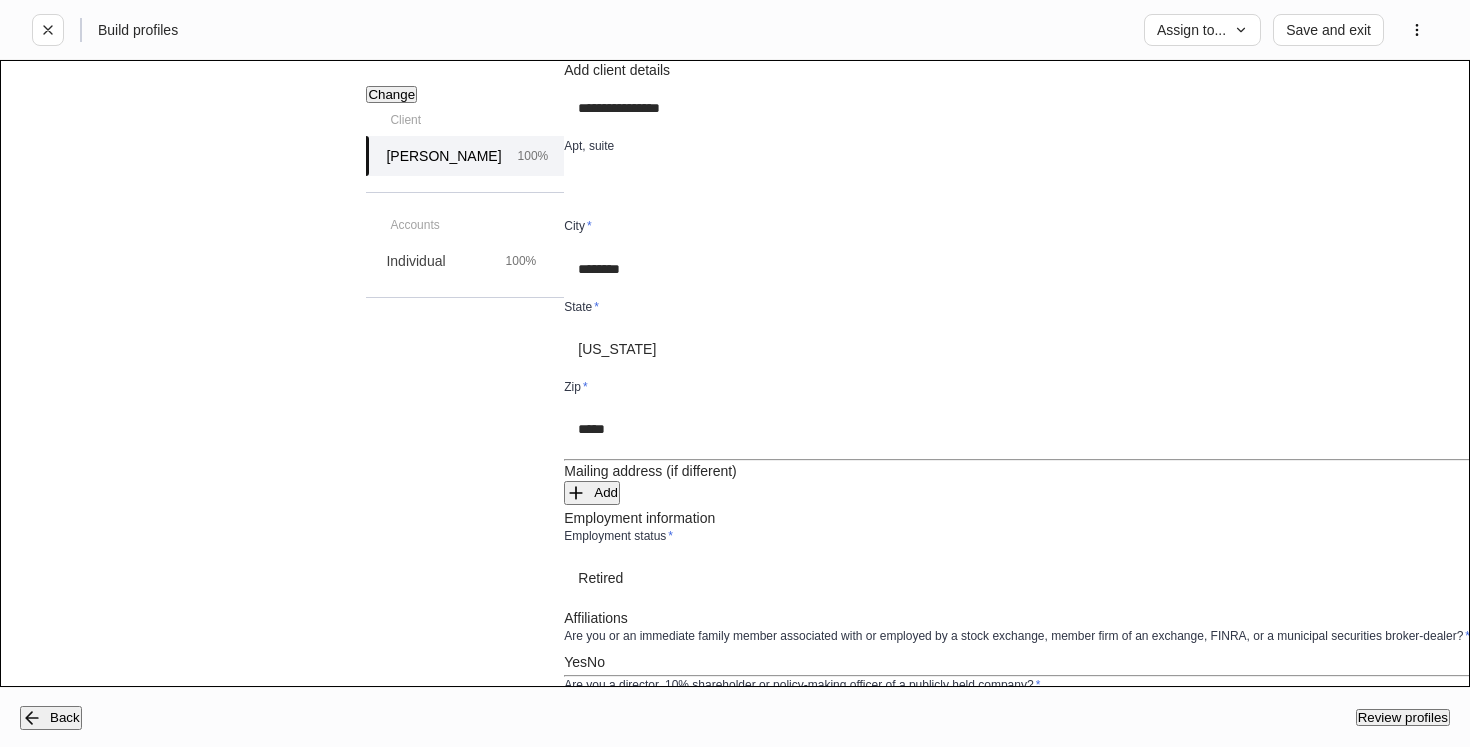 click on "Review profiles" at bounding box center [1403, 717] 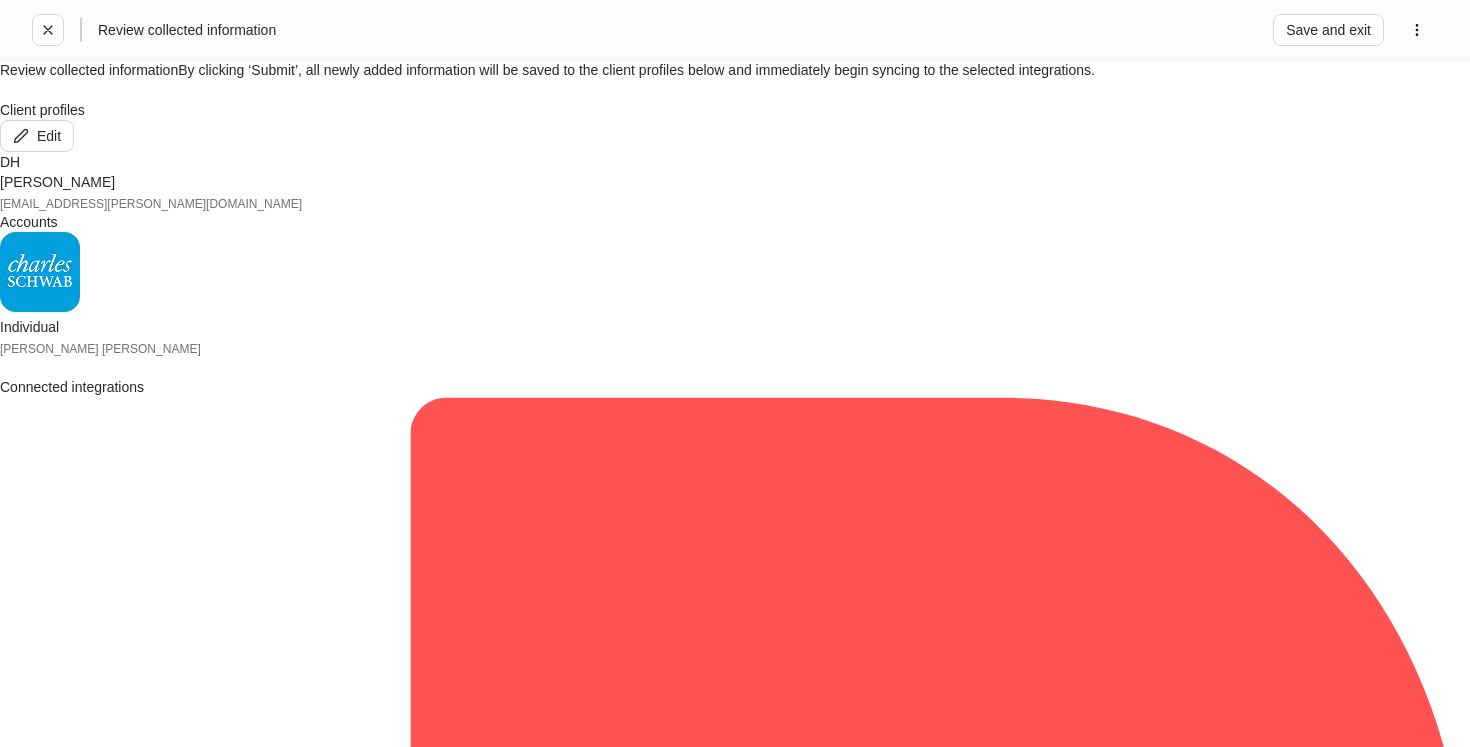 click on "Submit" at bounding box center (1427, 3073) 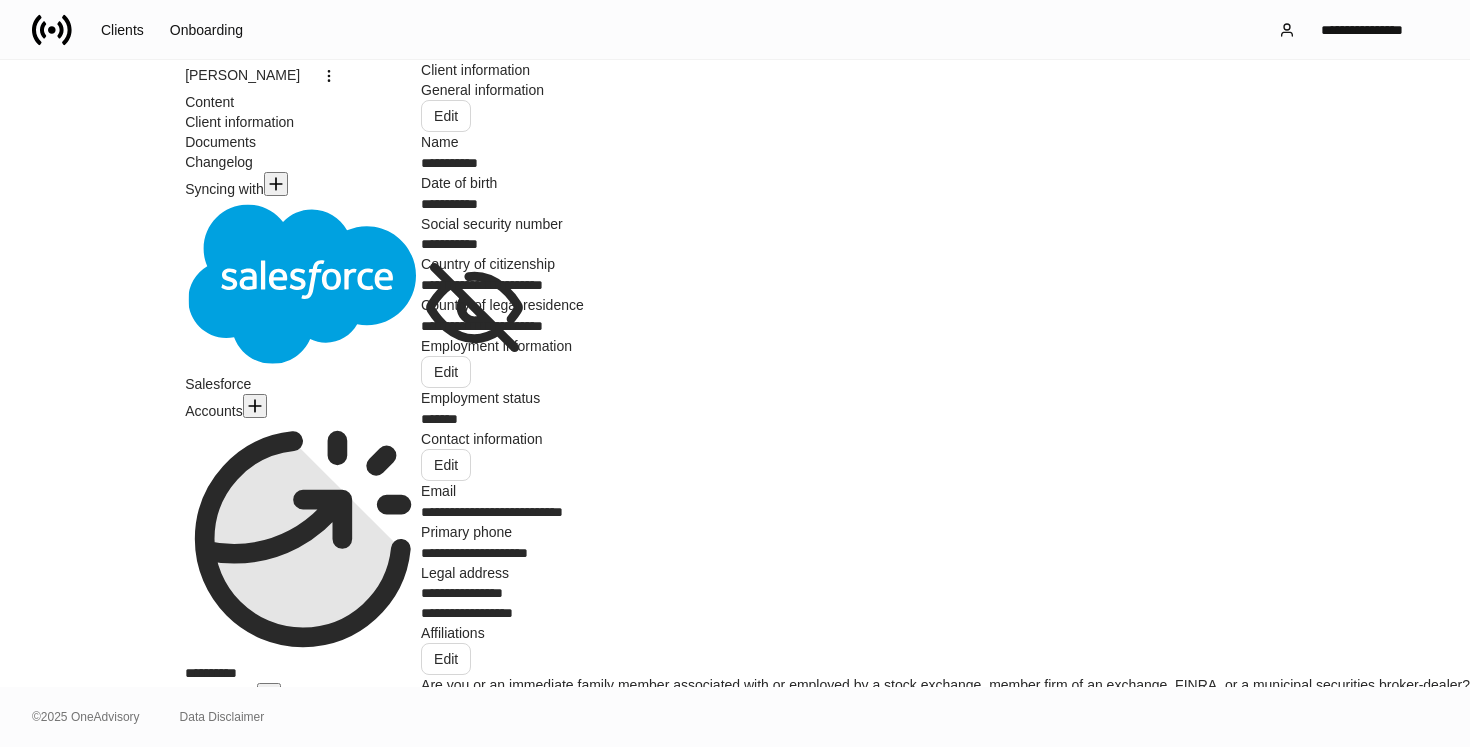 scroll, scrollTop: 583, scrollLeft: 0, axis: vertical 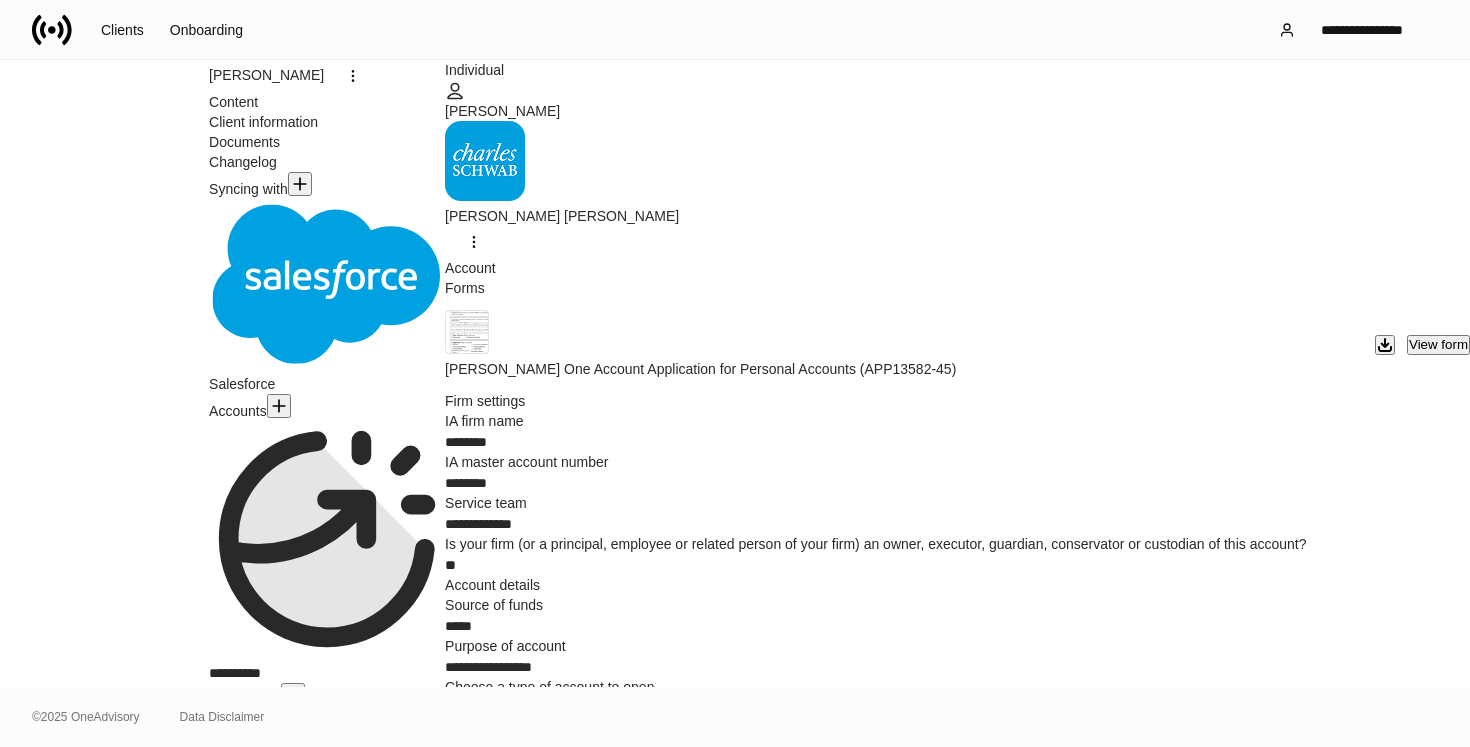 click on "View form" at bounding box center [1438, 344] 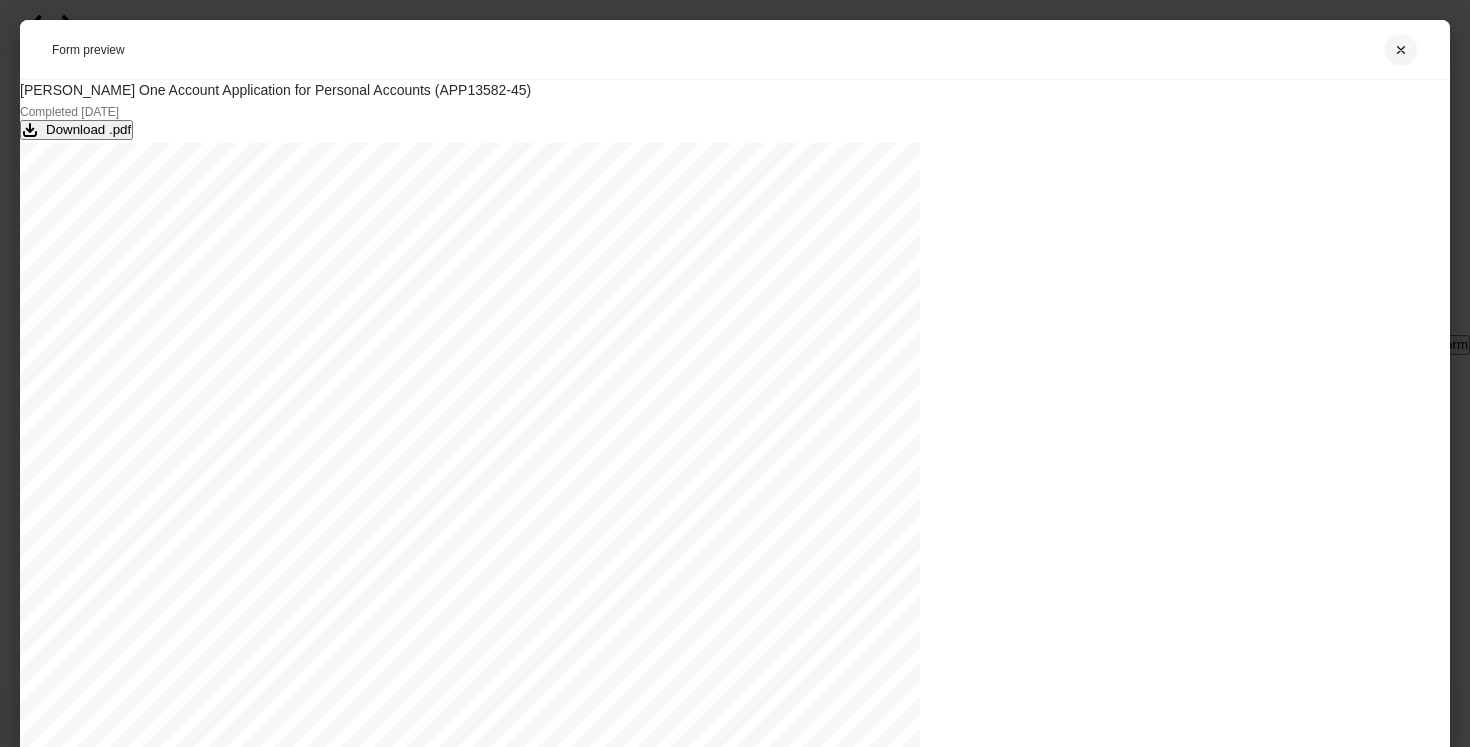 click 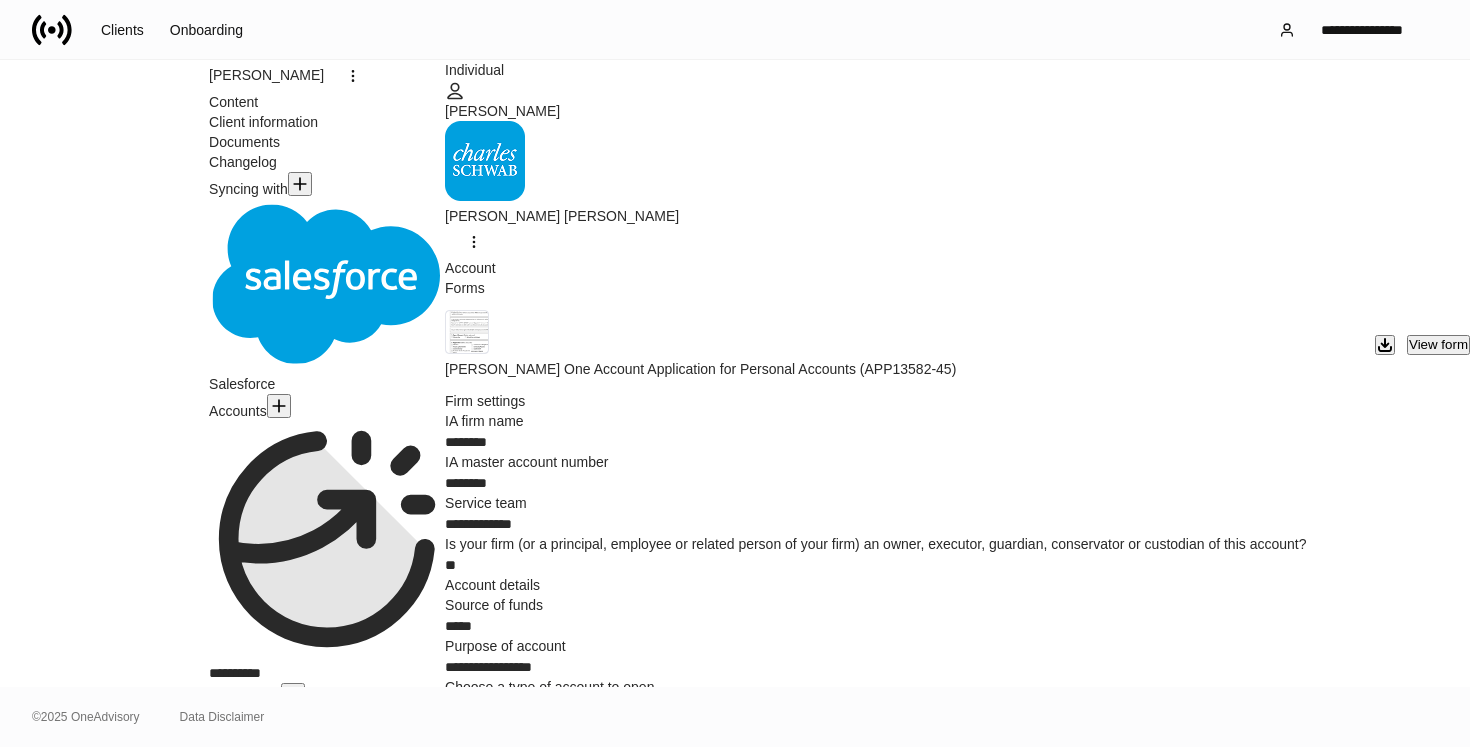 scroll, scrollTop: 85, scrollLeft: 0, axis: vertical 